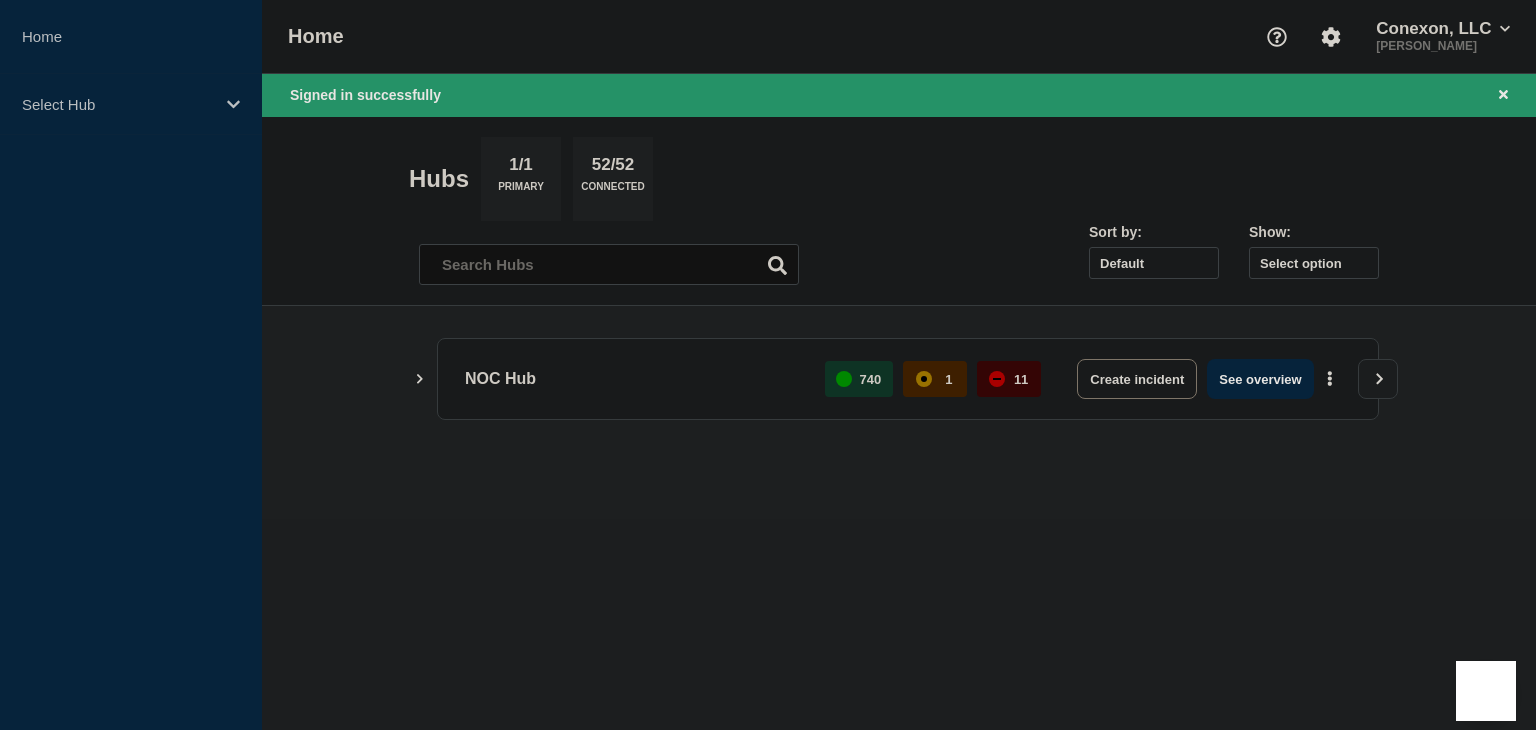 click on "Select Hub" at bounding box center (131, 104) 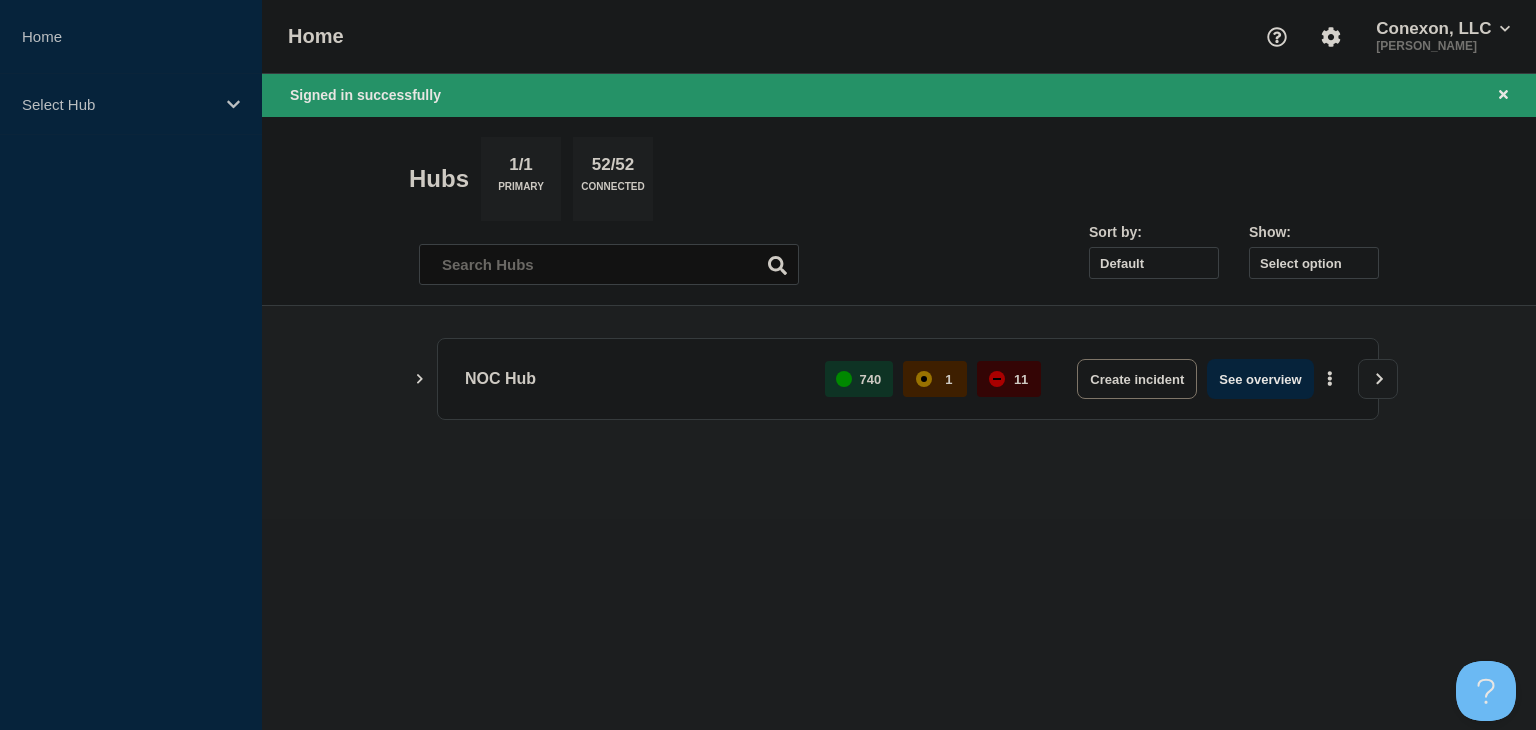 scroll, scrollTop: 0, scrollLeft: 0, axis: both 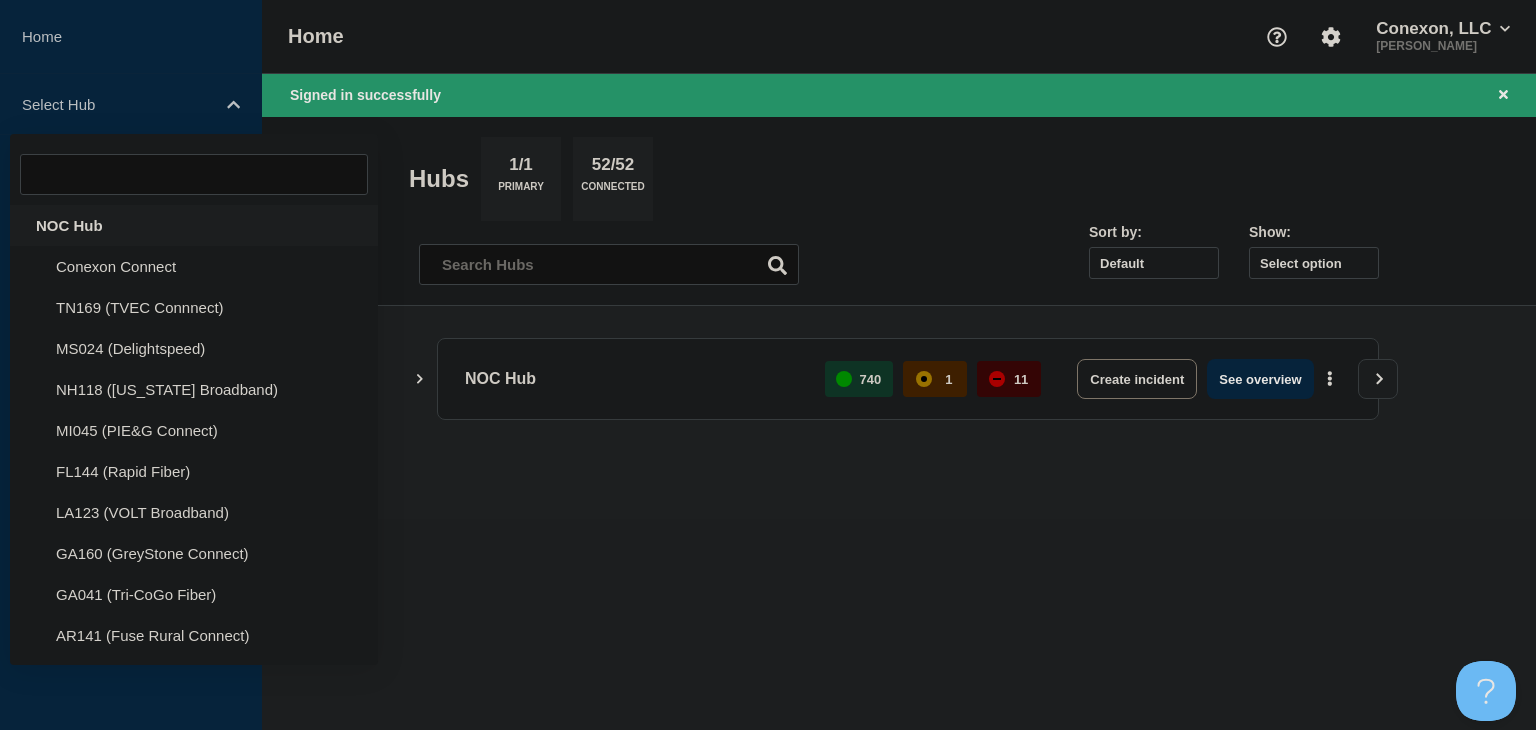 click on "NOC Hub" at bounding box center [194, 225] 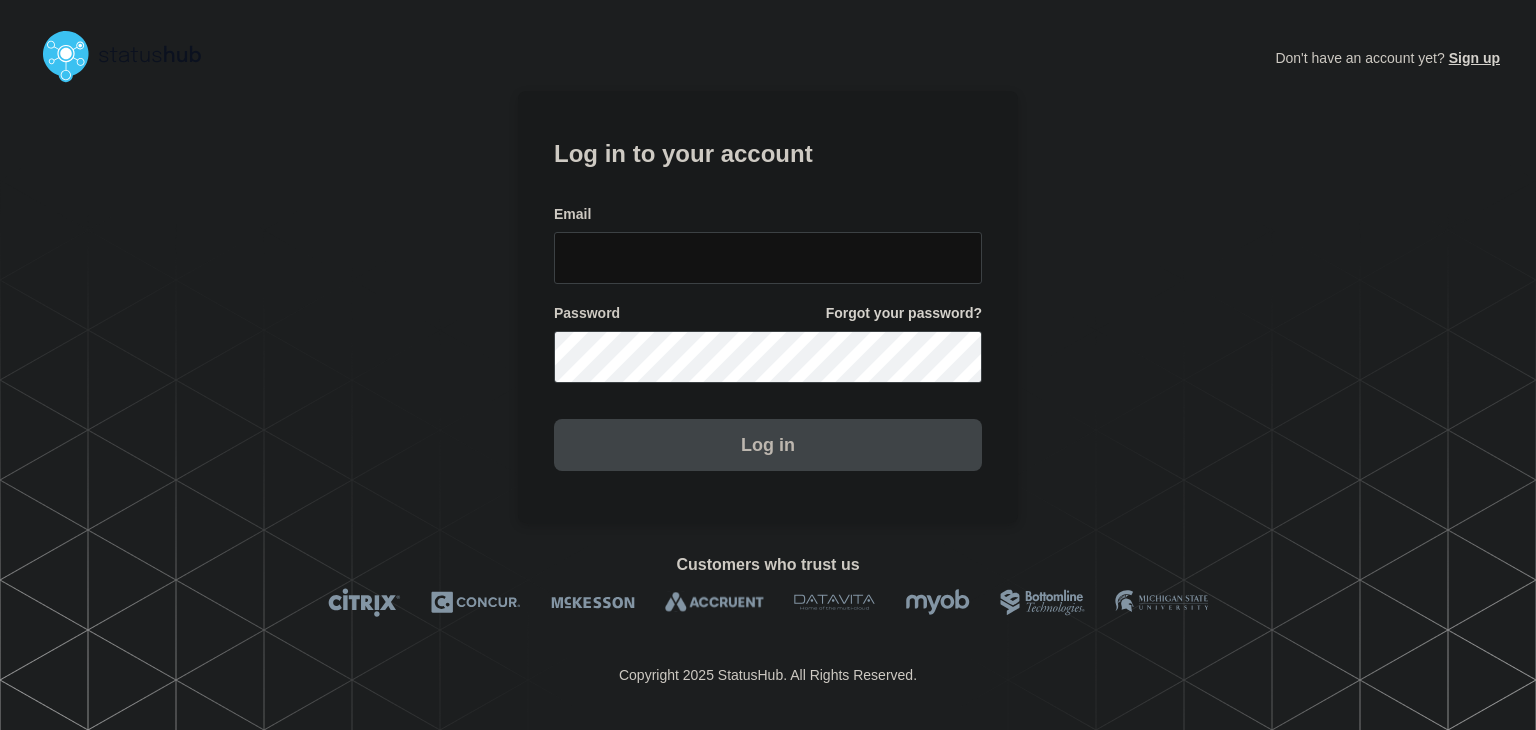 scroll, scrollTop: 0, scrollLeft: 0, axis: both 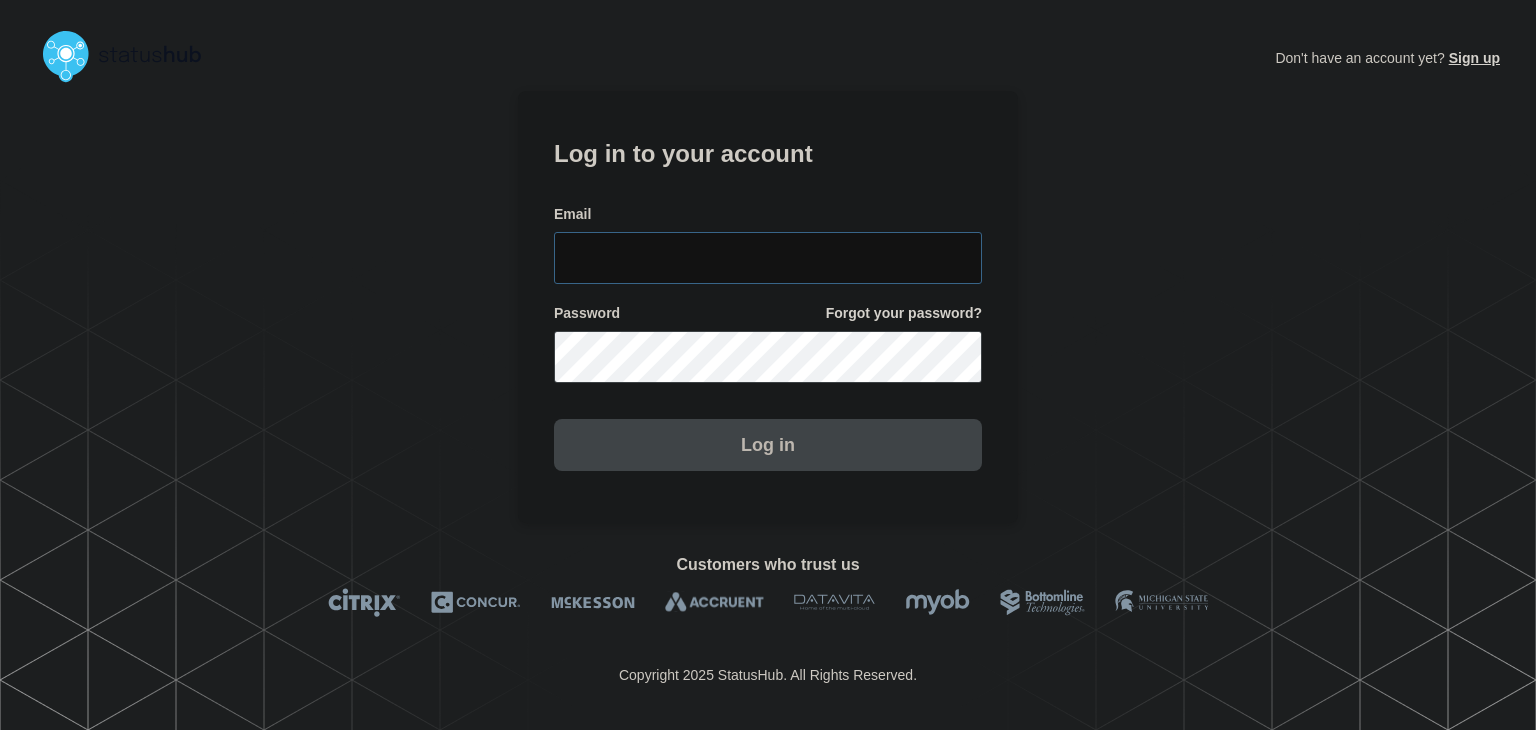 type on "amanda.mckeehan@conexon.us" 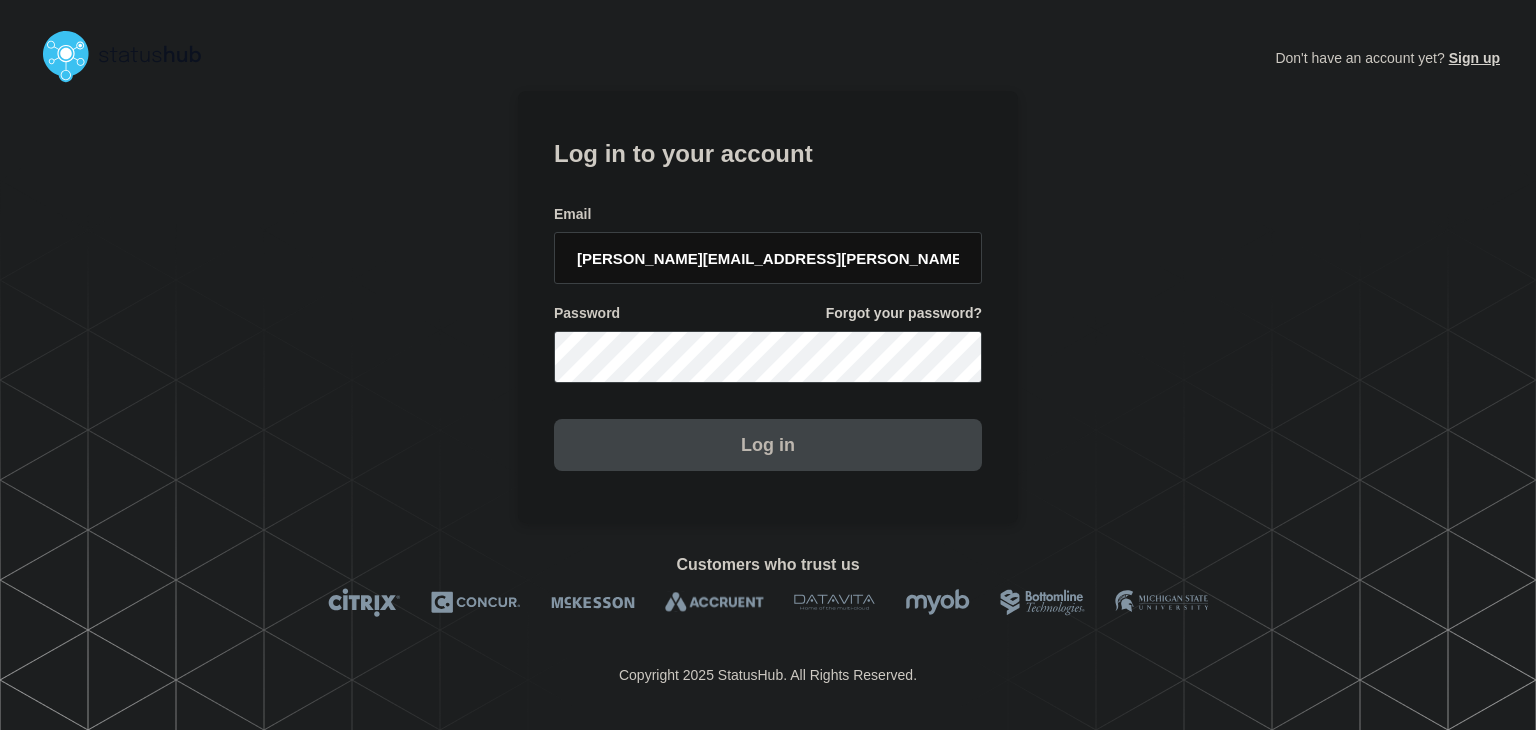 click on "Log in" at bounding box center [768, 445] 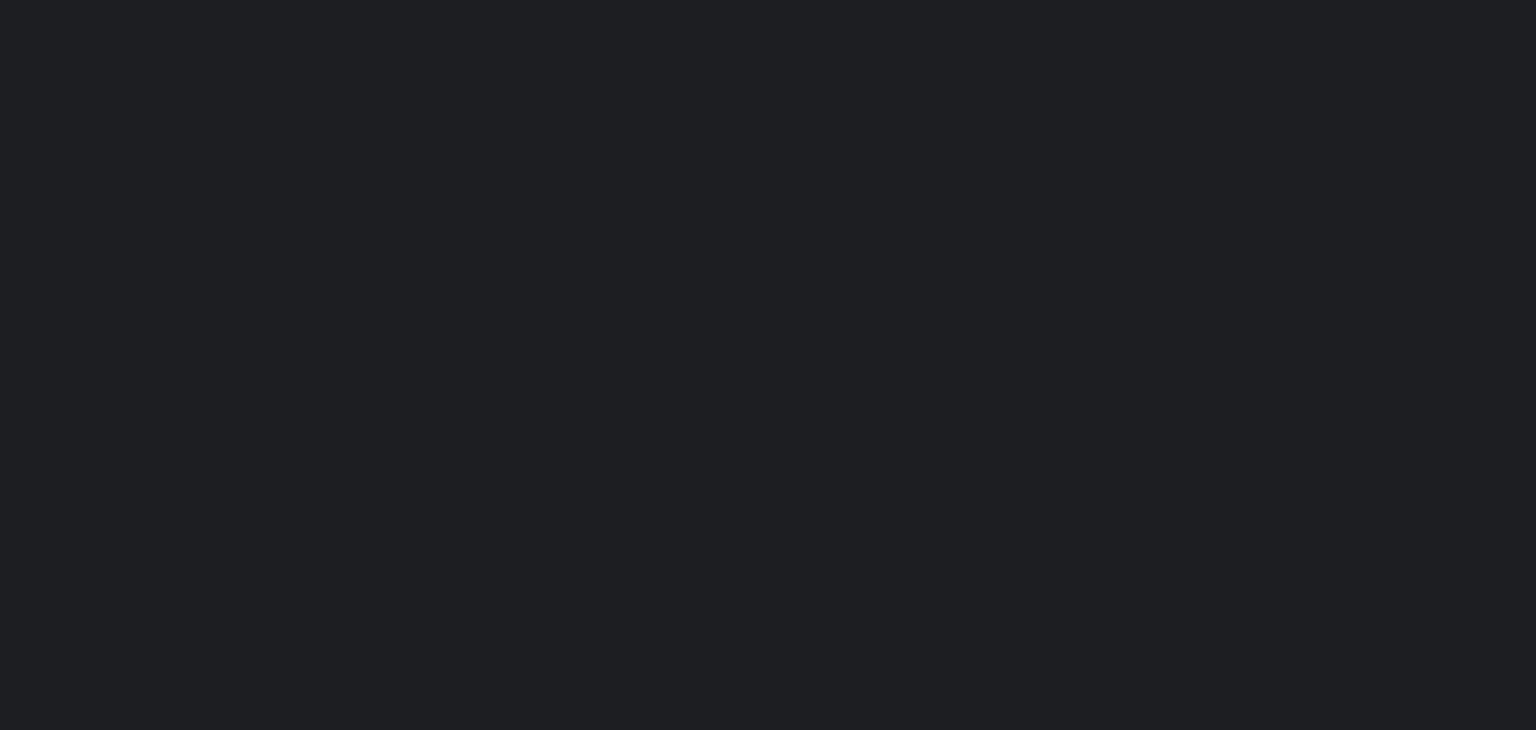scroll, scrollTop: 0, scrollLeft: 0, axis: both 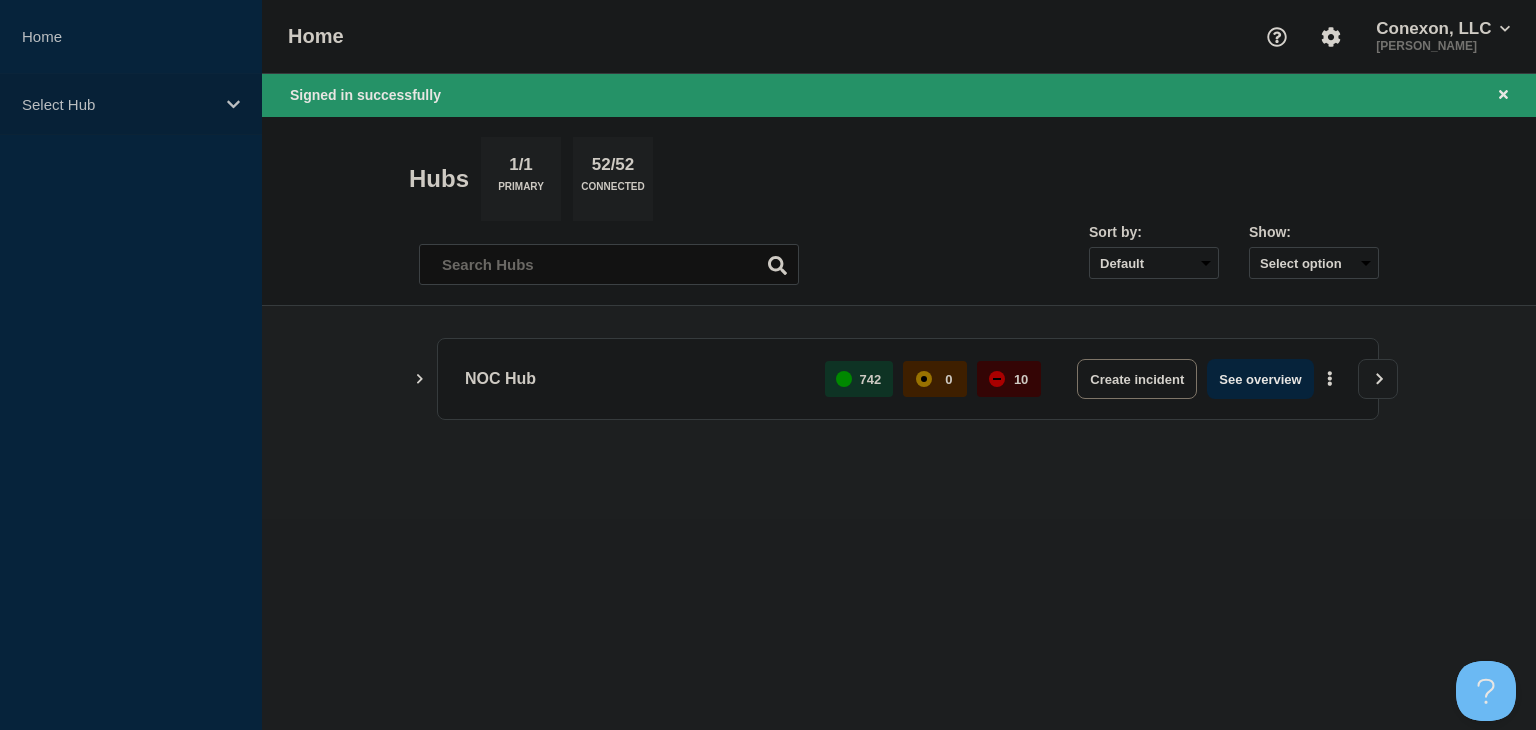 click on "Select Hub" at bounding box center [131, 104] 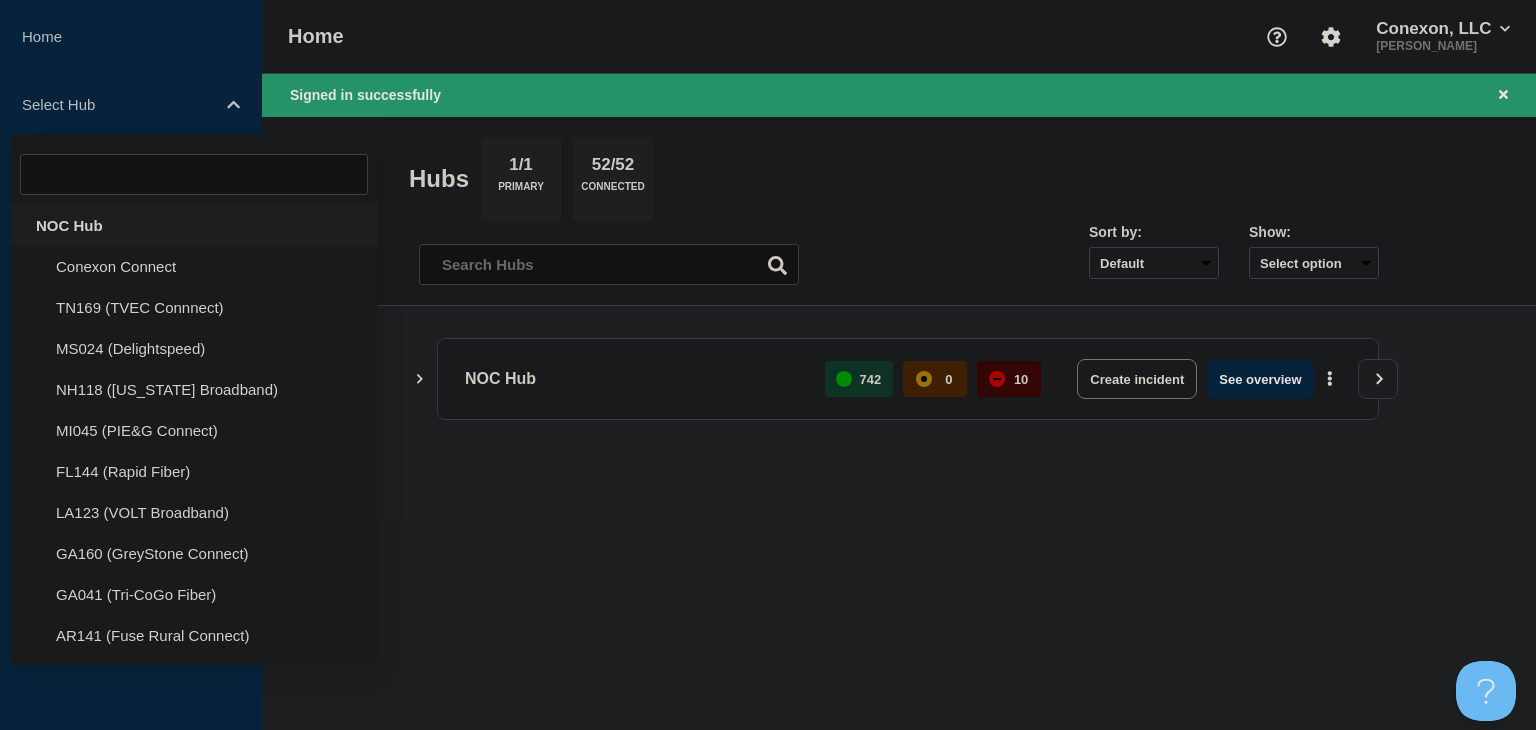 click on "NOC Hub" at bounding box center (194, 225) 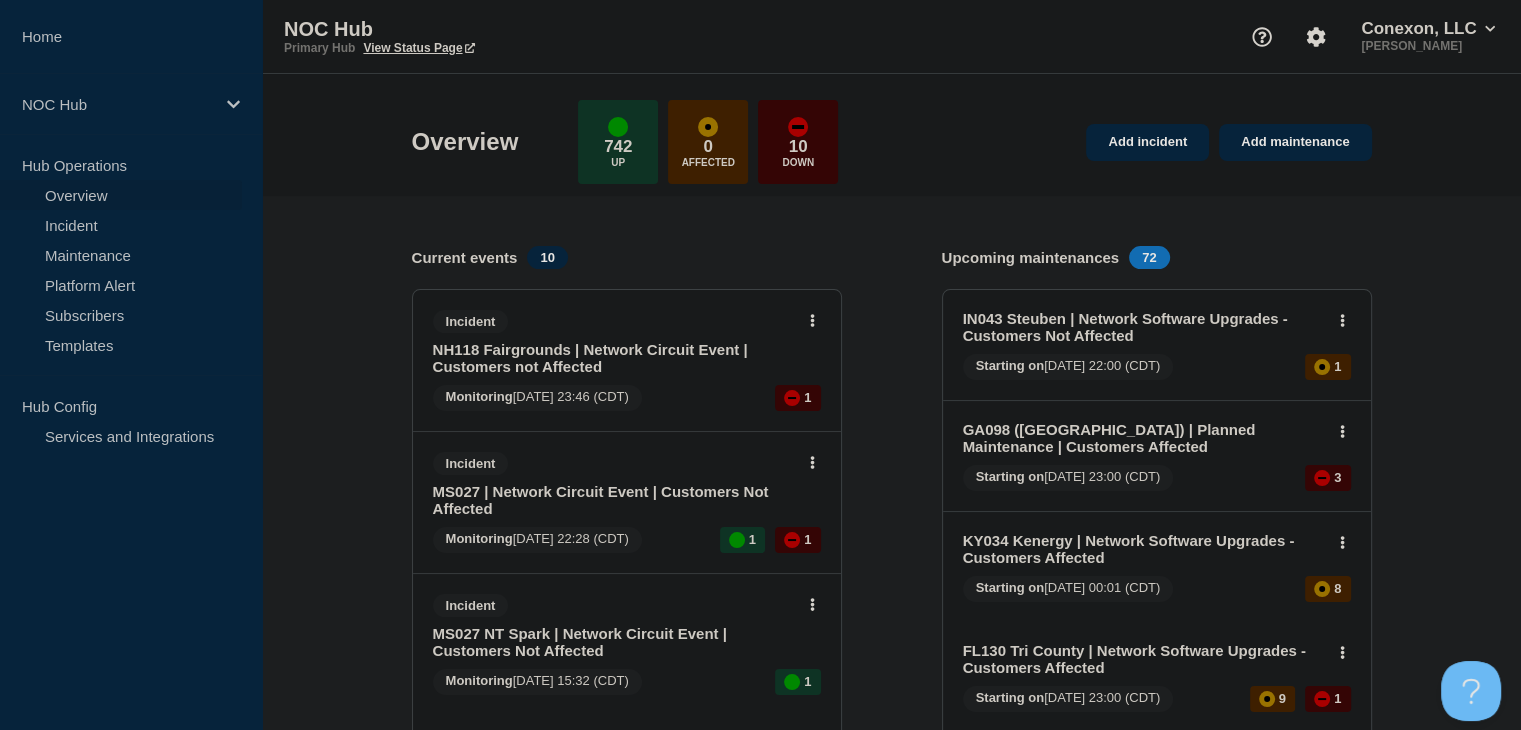 click on "Add incident Add maintenance Current events 10 Incident NH118 Fairgrounds | Network Circuit Event | Customers not Affected Monitoring  [DATE] 23:46 (CDT) 1 Incident MS027 | Network Circuit Event | Customers Not Affected Monitoring  [DATE] 22:28 (CDT) 1 1 Incident MS027 NT Spark | Network Circuit Event | Customers Not Affected Monitoring  [DATE] 15:32 (CDT) 1 Incident MO033 [GEOGRAPHIC_DATA] | Customers Affected Monitoring  [DATE] 14:06 (CDT) 2 Incident MS027 (NT-Spark) | Network Circuit Event | Customers Not Affected Investigating  [DATE] 13:46 (CDT) 2 1 Incident MS026 (M-Pulse)  | Network Circuit Event | Customers Not Affected Identified  [DATE] 13:41 (CDT) 2 1 Incident MO101/Coresite | Network Circuit Event | Customers Not Affected Monitoring  [DATE] 08:45 (CDT) 1 Incident IL200 ([GEOGRAPHIC_DATA][US_STATE]) | Network Circuit Event | Customers Not Affected Monitoring  [DATE] 06:52 (CDT) 2 Maintenance MS024 DelightSpeed | Acona | Planned Maintenance | Customers Affected Starting on 1 1 2  +" at bounding box center [891, 1273] 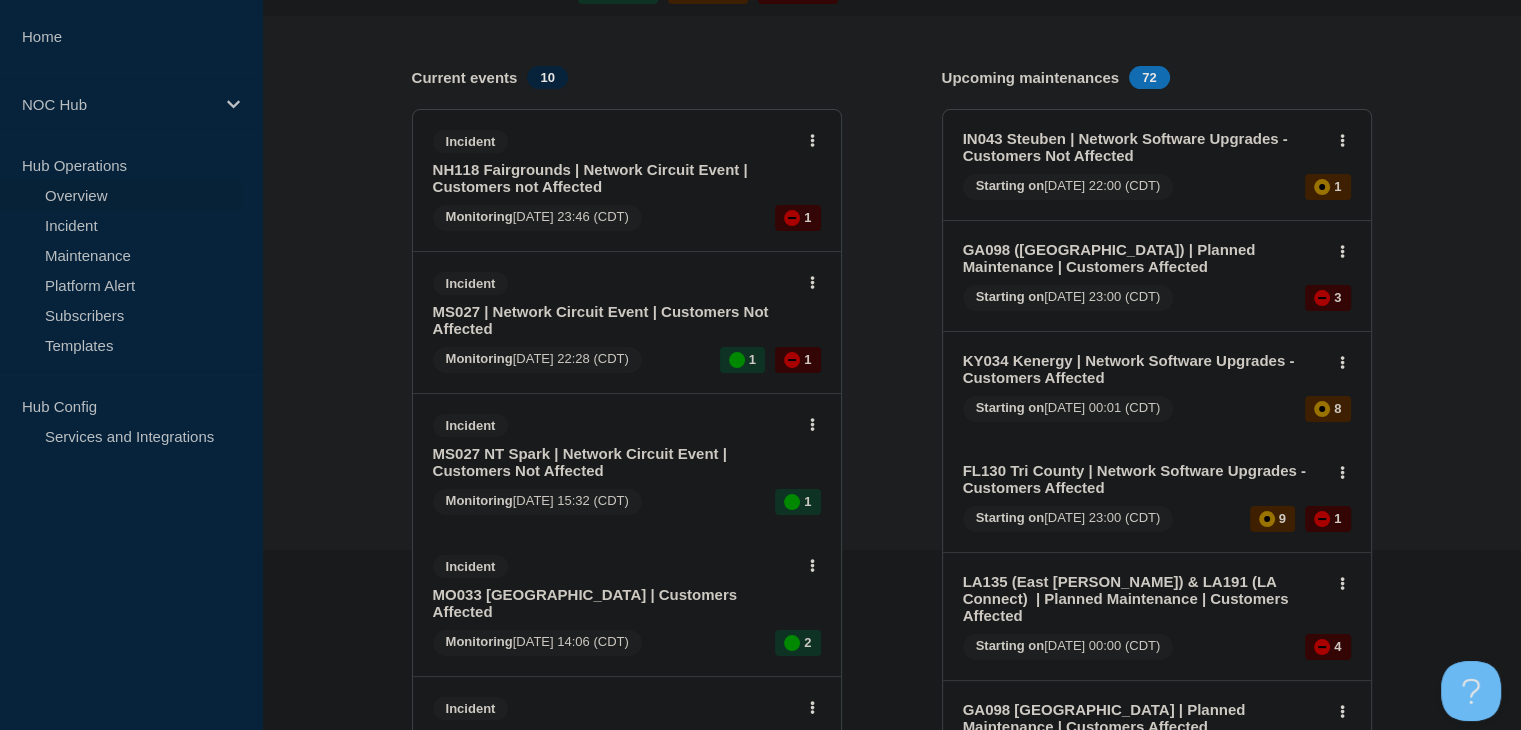 scroll, scrollTop: 200, scrollLeft: 0, axis: vertical 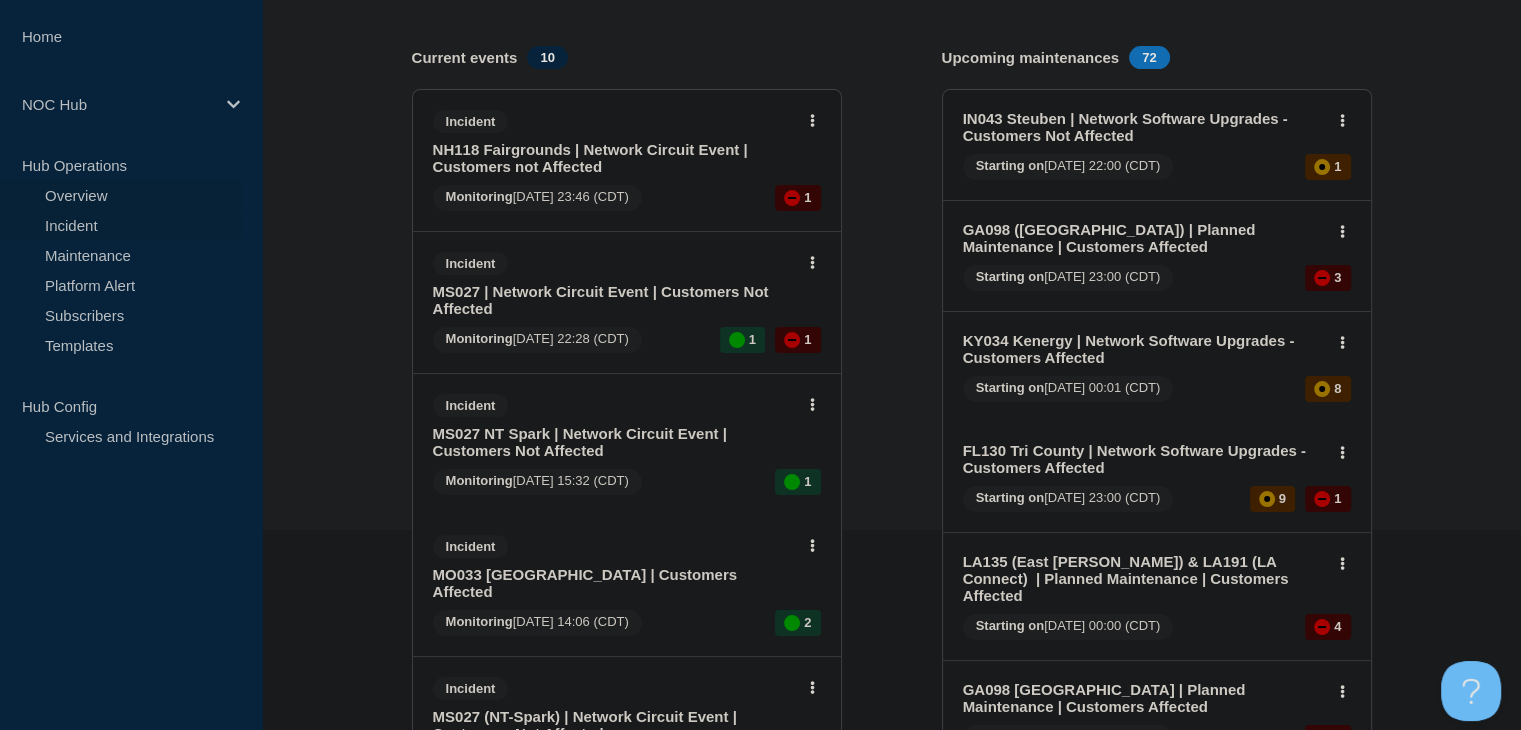 click on "Incident" at bounding box center (121, 225) 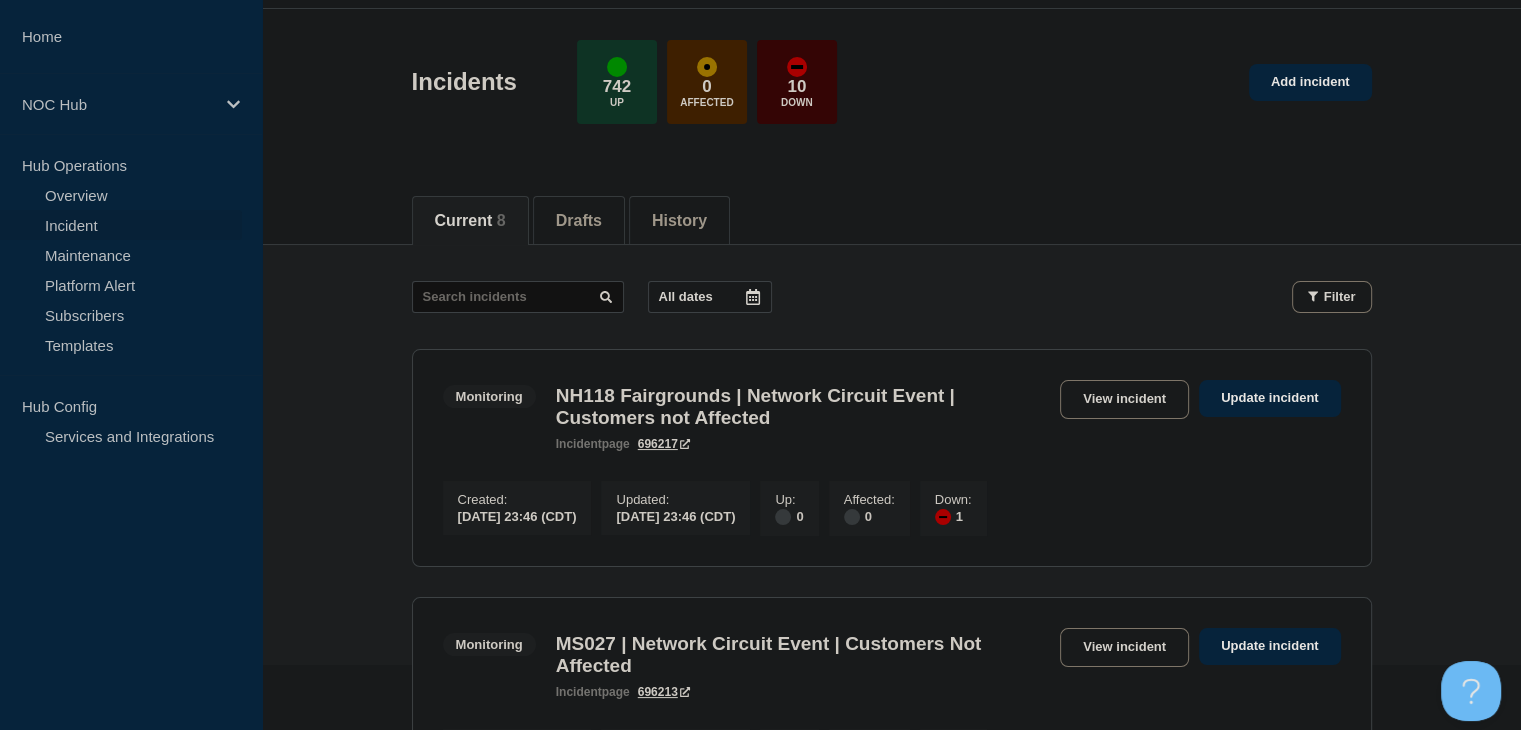 scroll, scrollTop: 100, scrollLeft: 0, axis: vertical 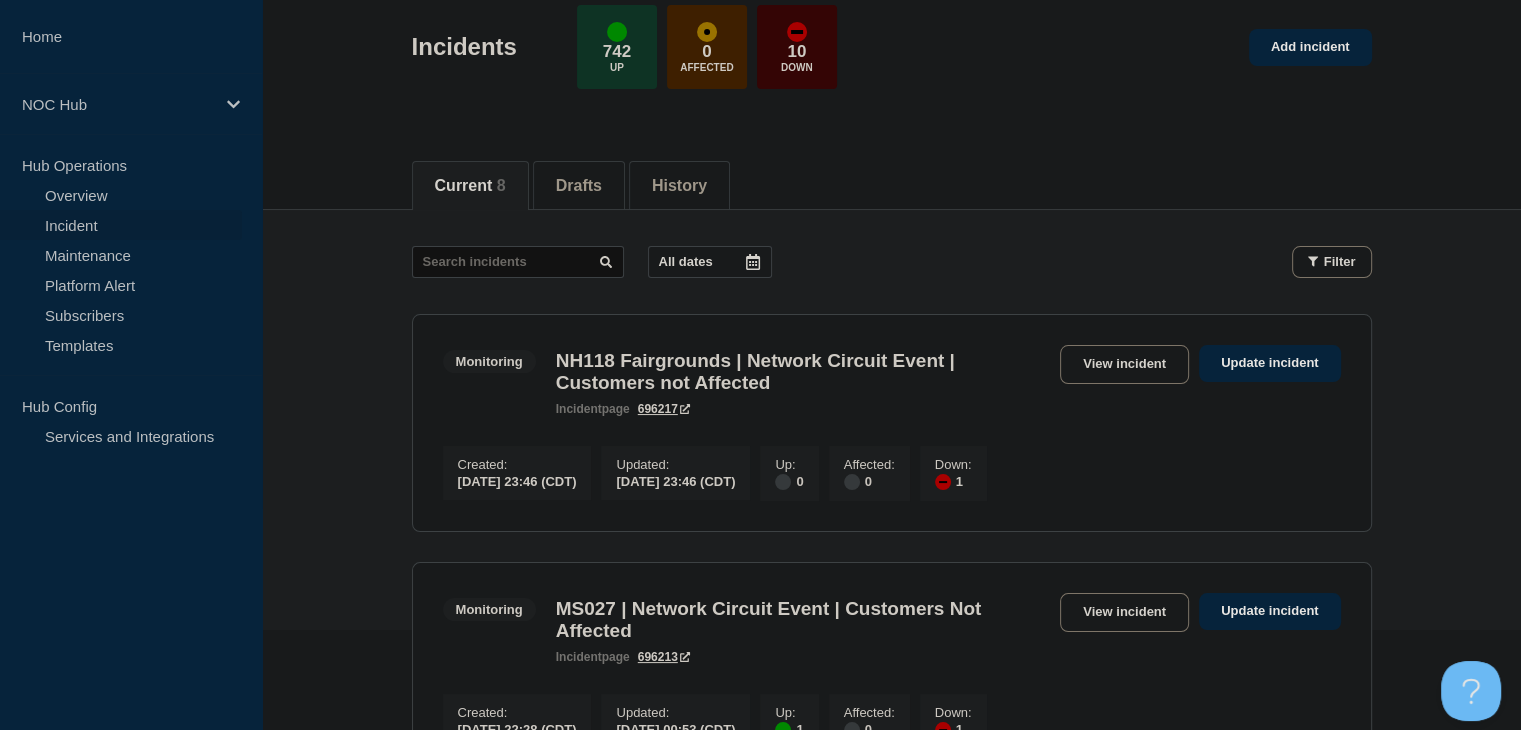click on "Monitoring NH118 Fairgrounds | Network Circuit Event | Customers not Affected incident  page 696217  View incident Update incident" 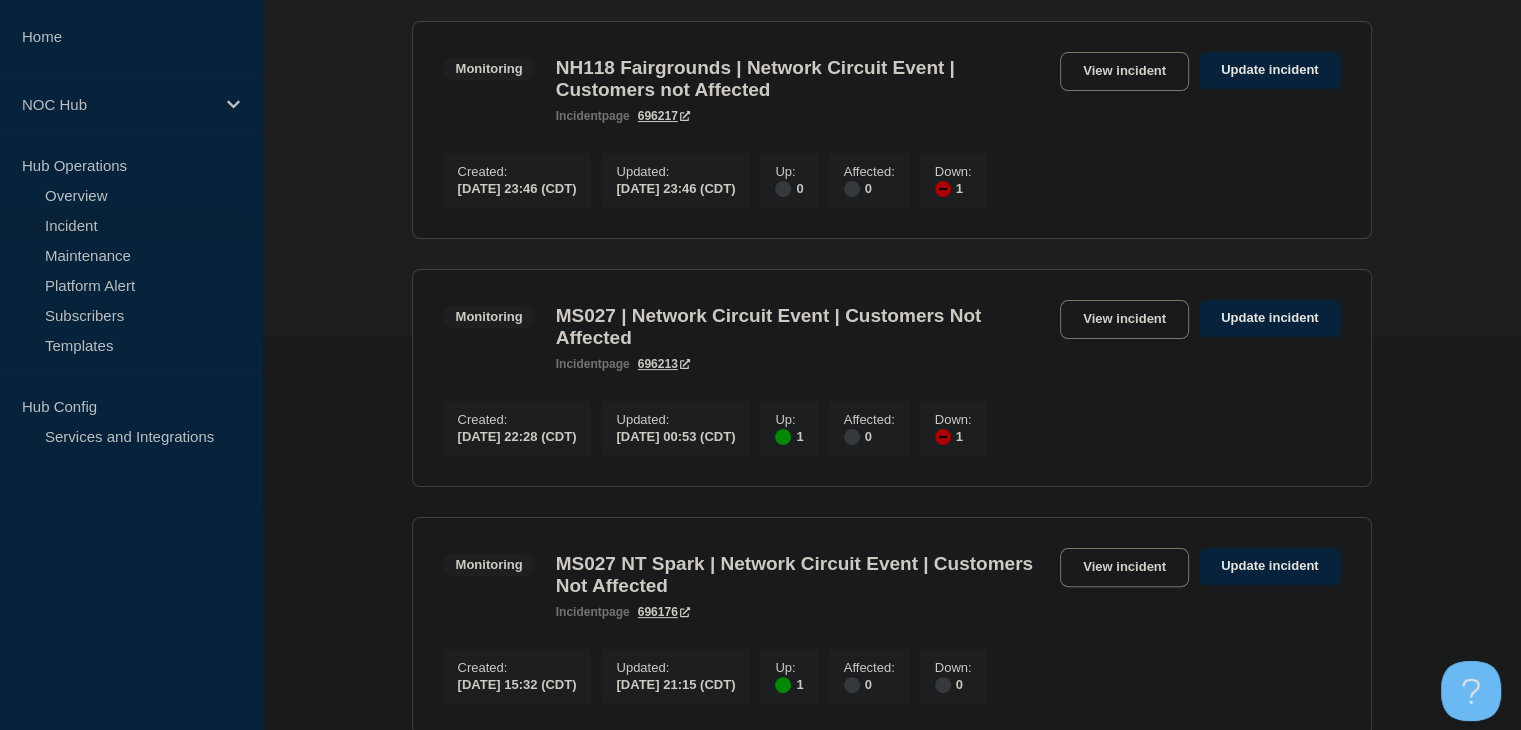 scroll, scrollTop: 500, scrollLeft: 0, axis: vertical 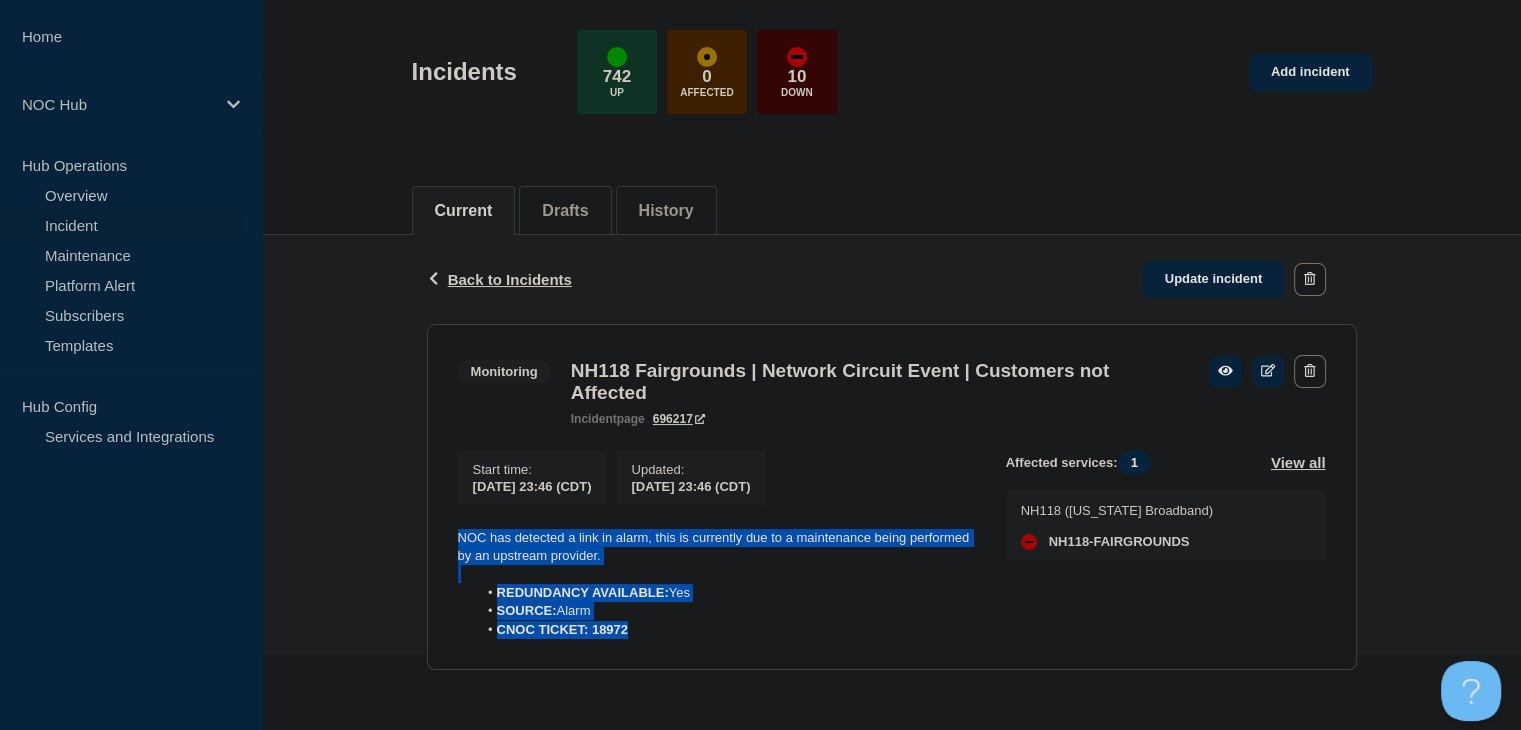 drag, startPoint x: 644, startPoint y: 634, endPoint x: 470, endPoint y: 529, distance: 203.22647 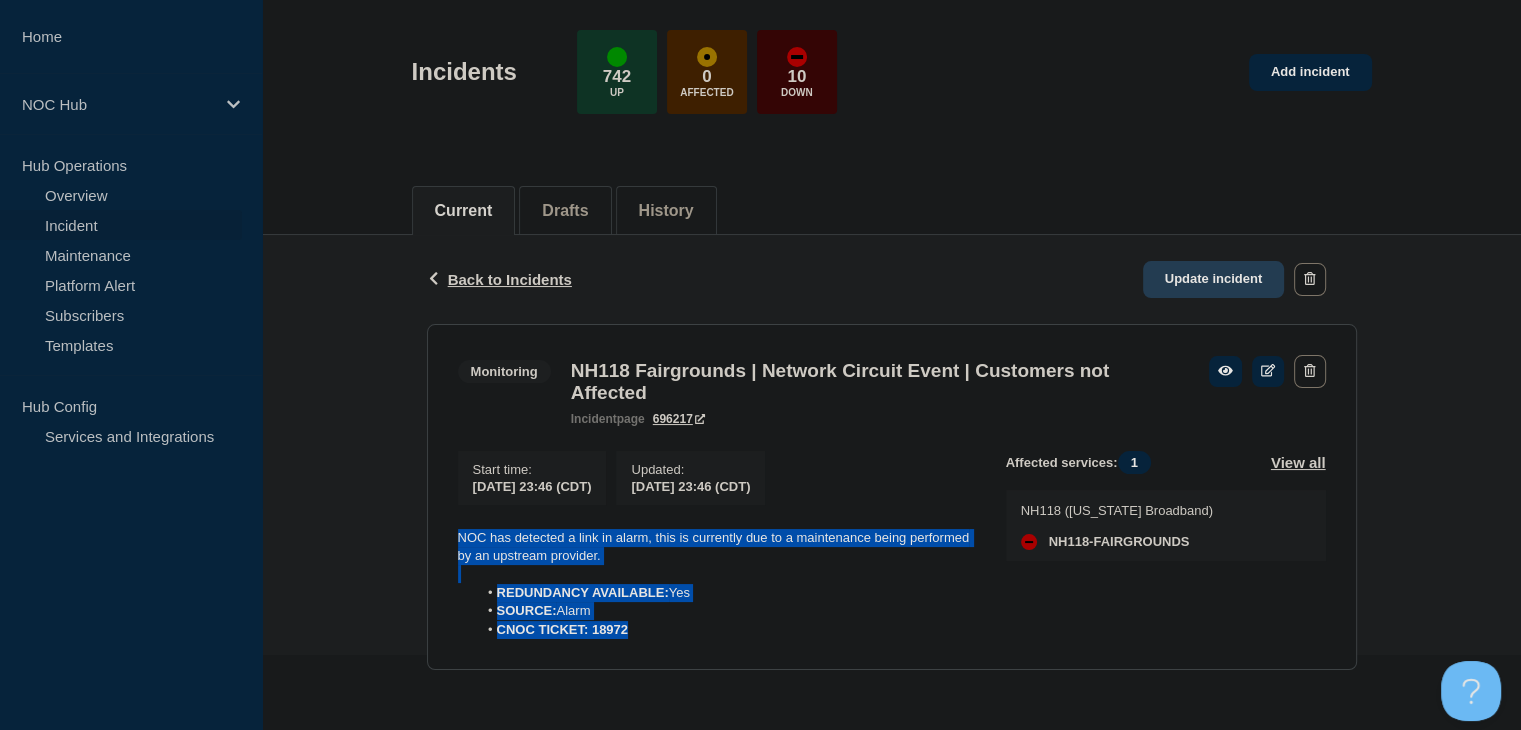 click on "Update incident" 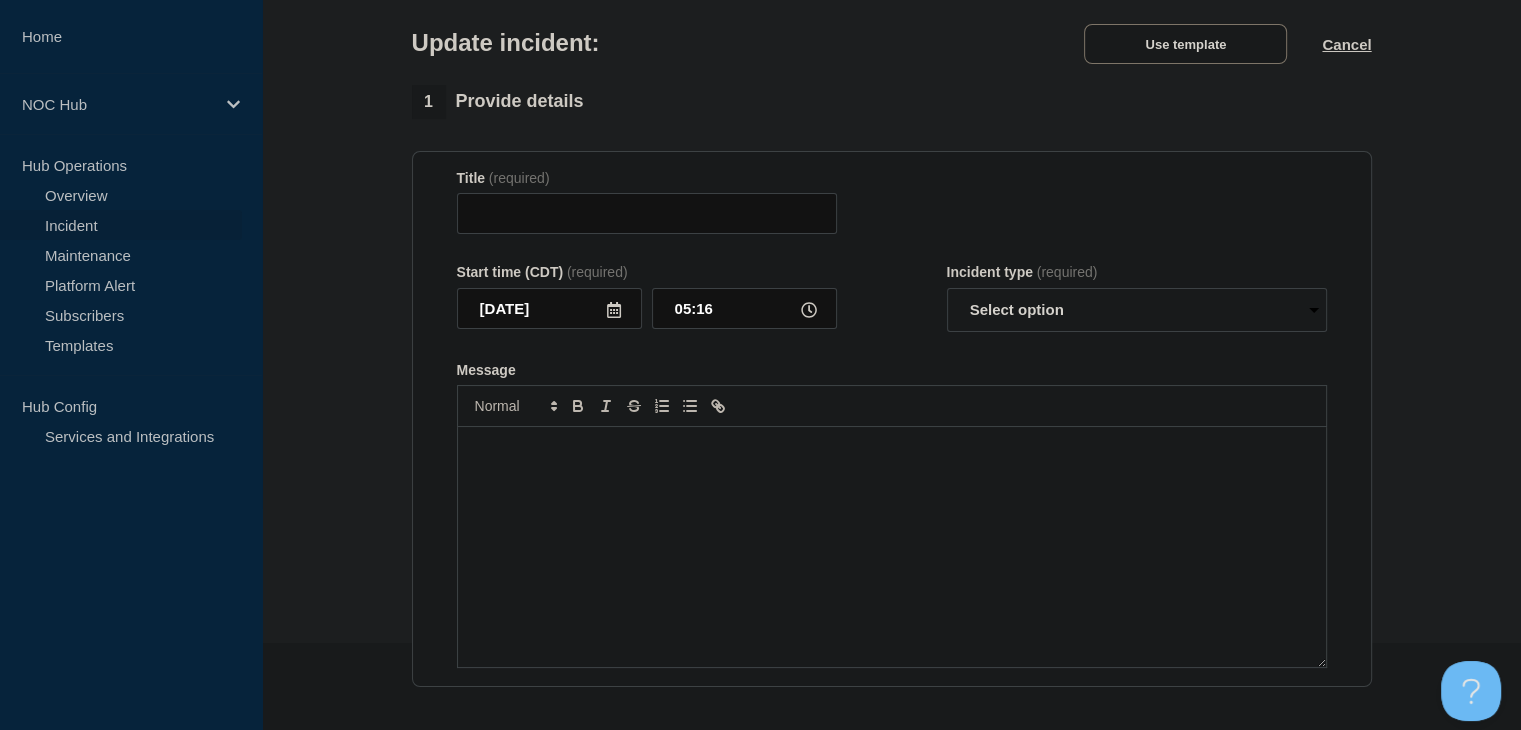 type on "NH118 Fairgrounds | Network Circuit Event | Customers not Affected" 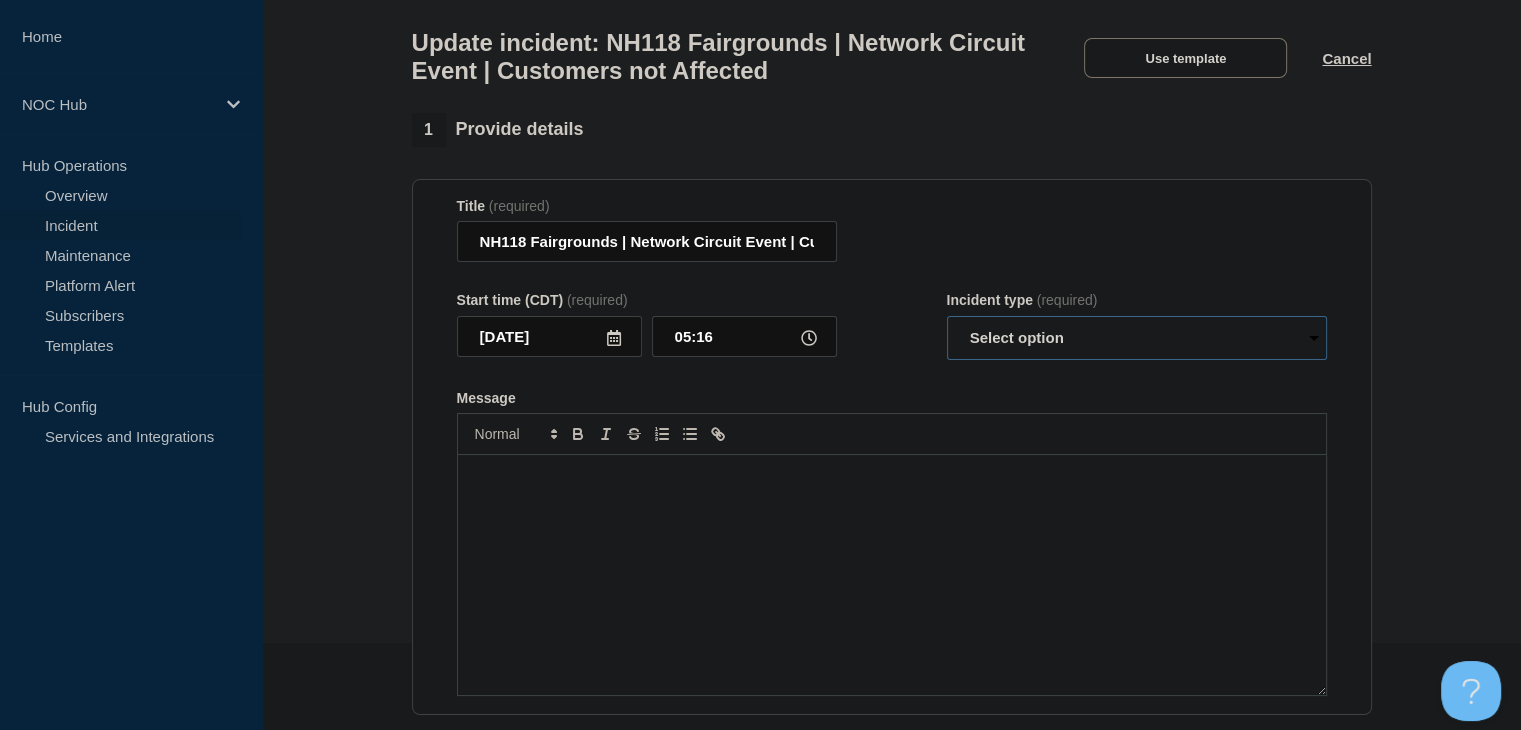 click on "Select option Investigating Identified Monitoring Resolved" at bounding box center (1137, 338) 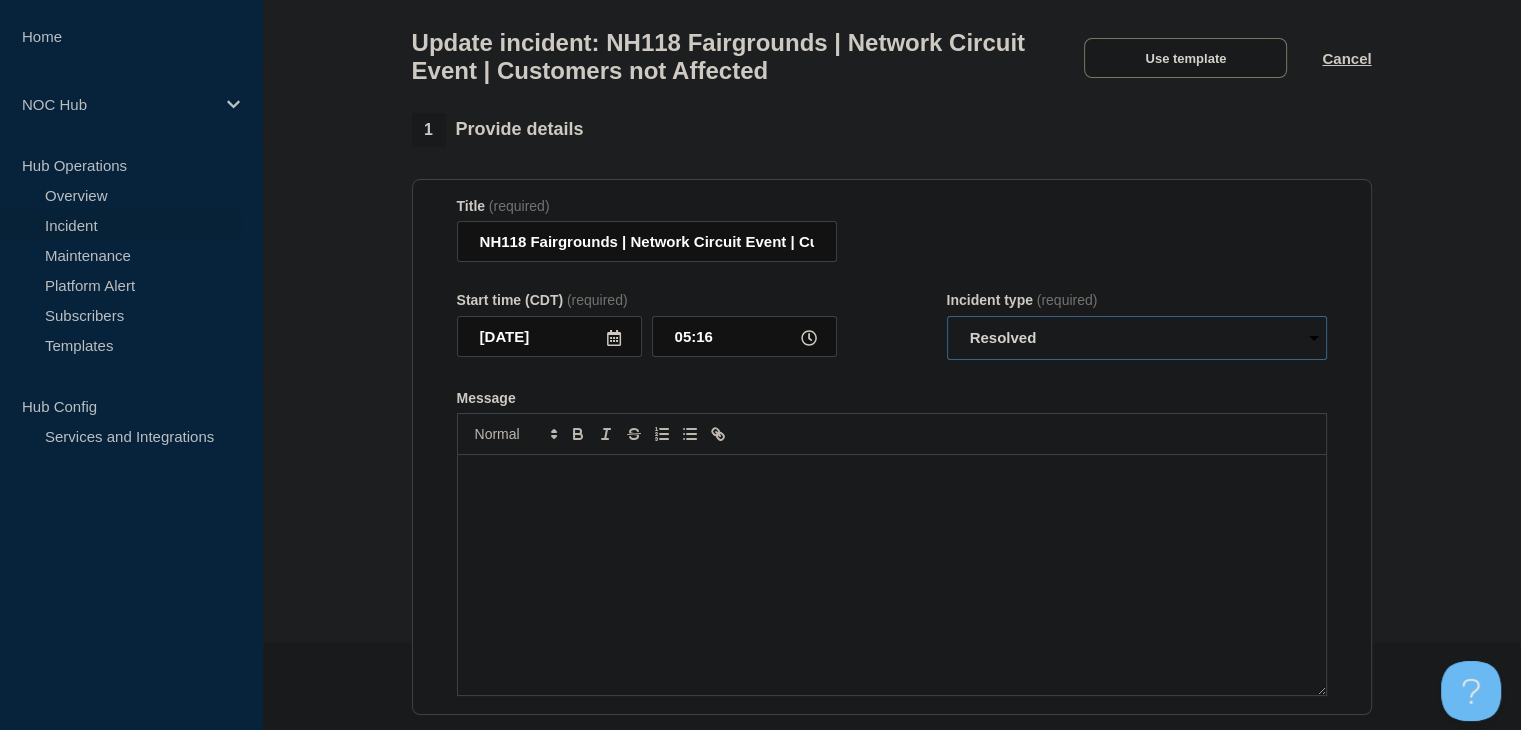 click on "Select option Investigating Identified Monitoring Resolved" at bounding box center (1137, 338) 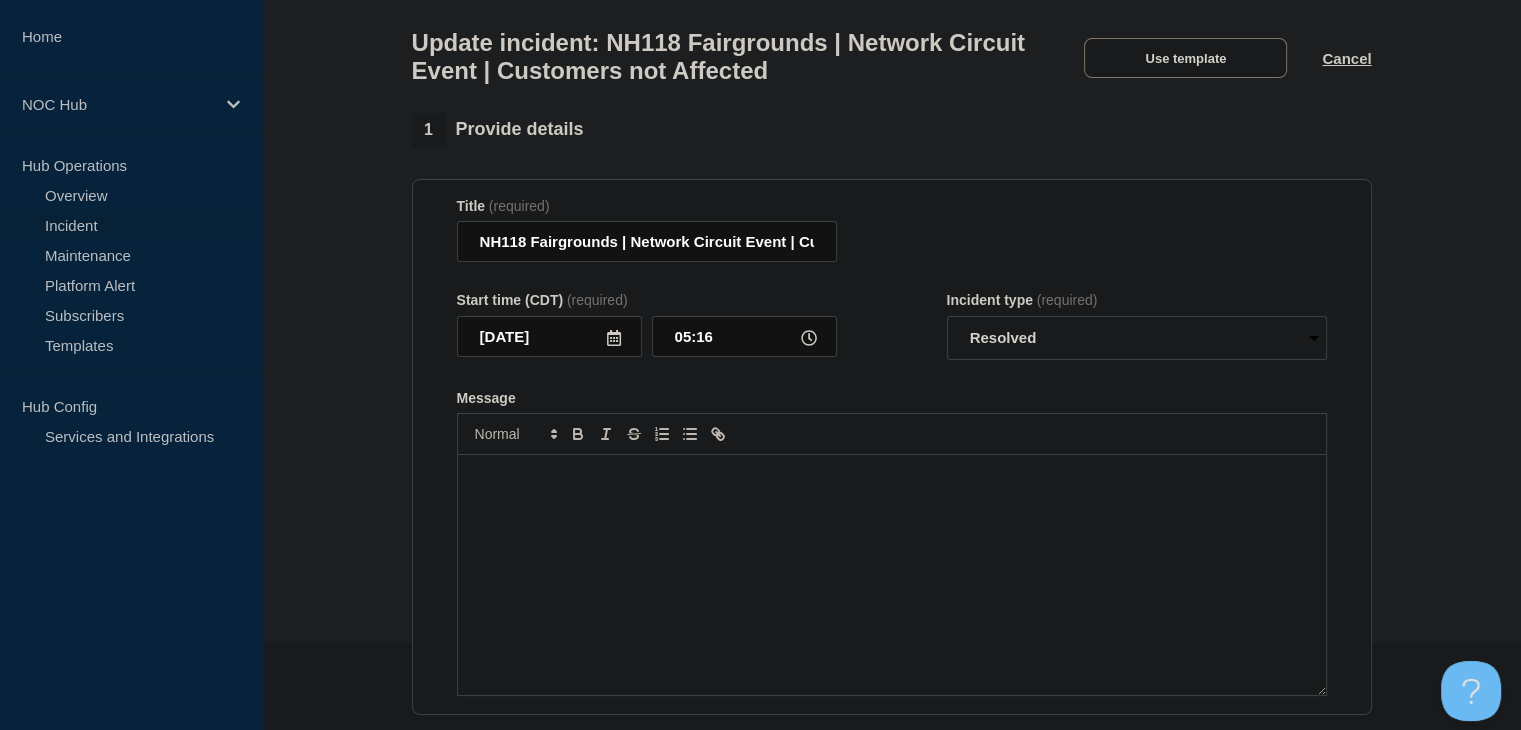 click at bounding box center [892, 575] 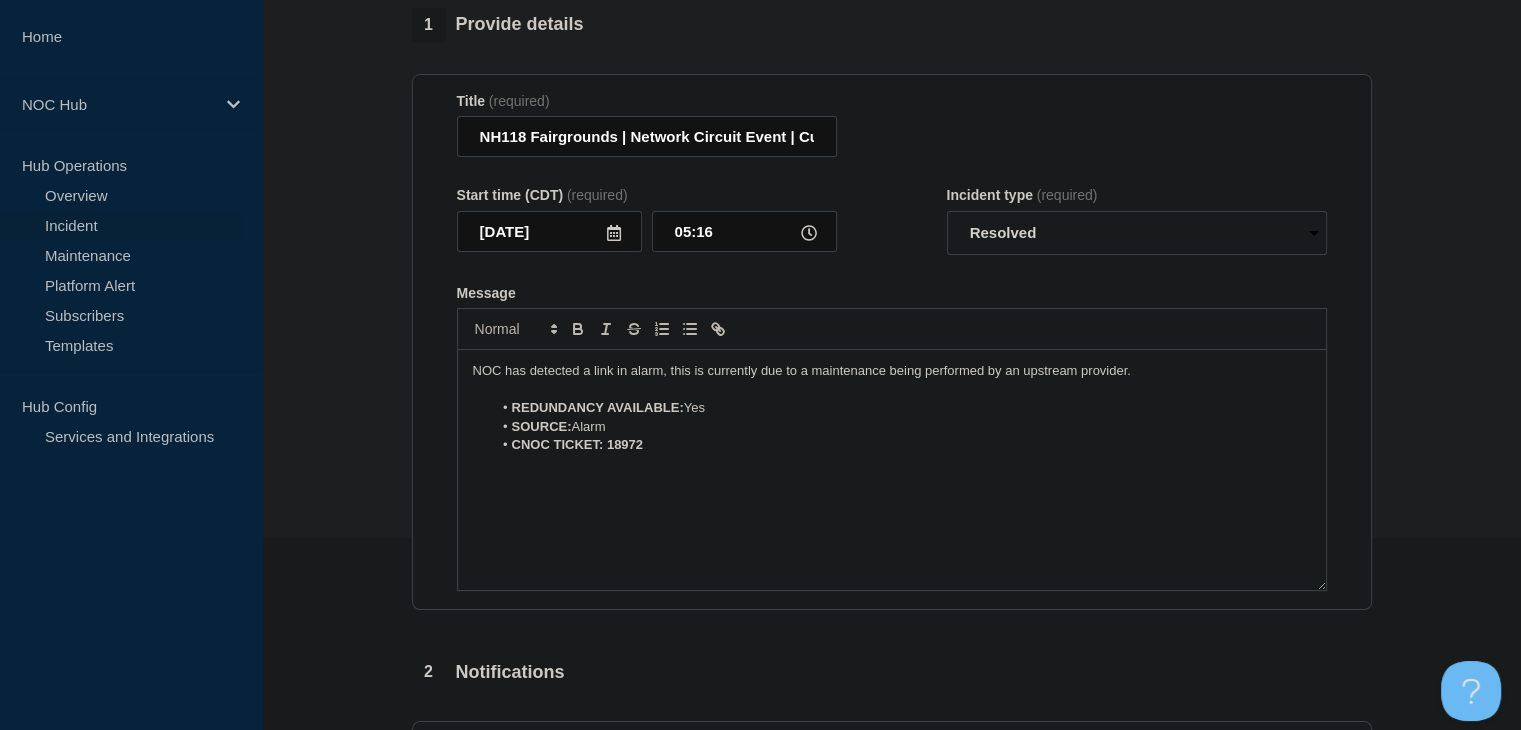 scroll, scrollTop: 287, scrollLeft: 0, axis: vertical 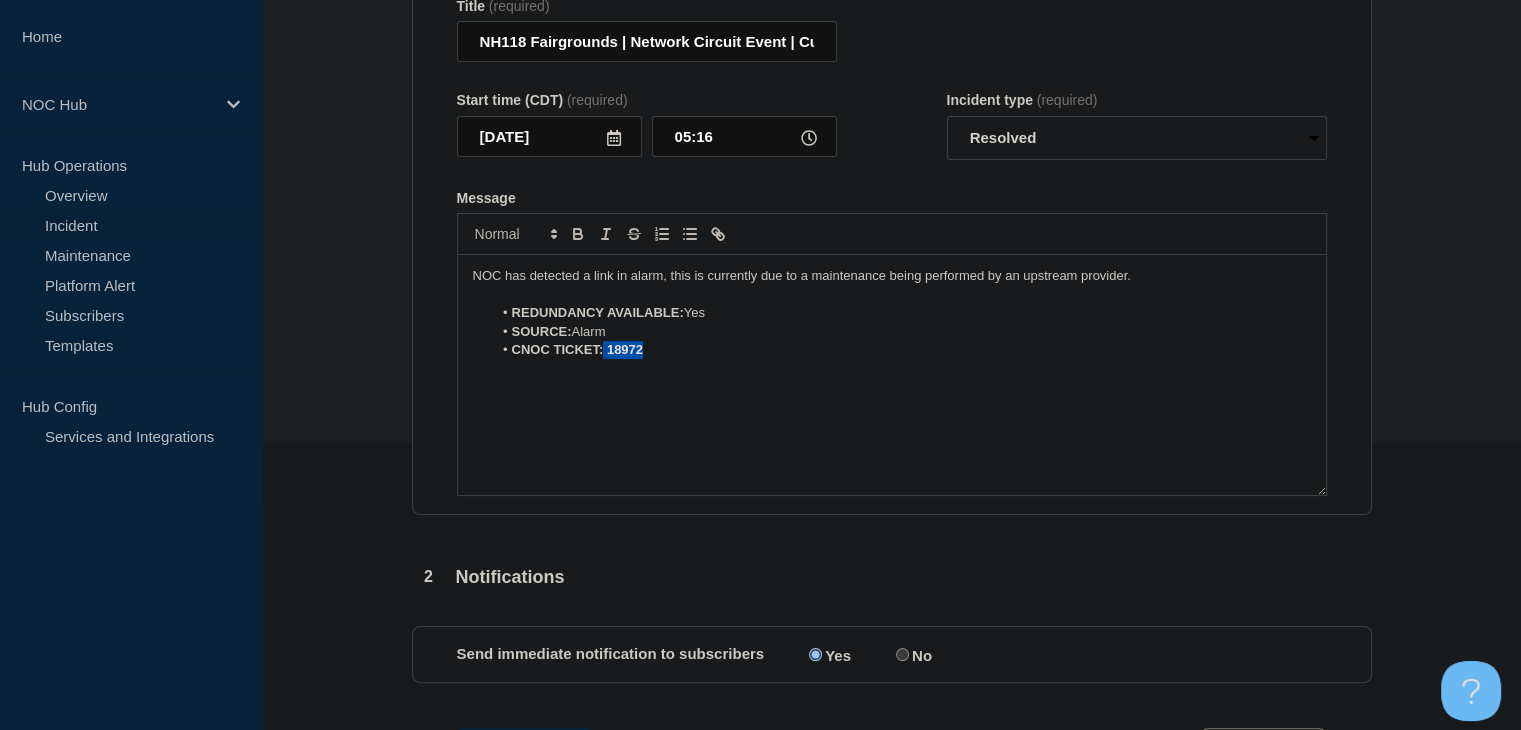 drag, startPoint x: 648, startPoint y: 365, endPoint x: 604, endPoint y: 366, distance: 44.011364 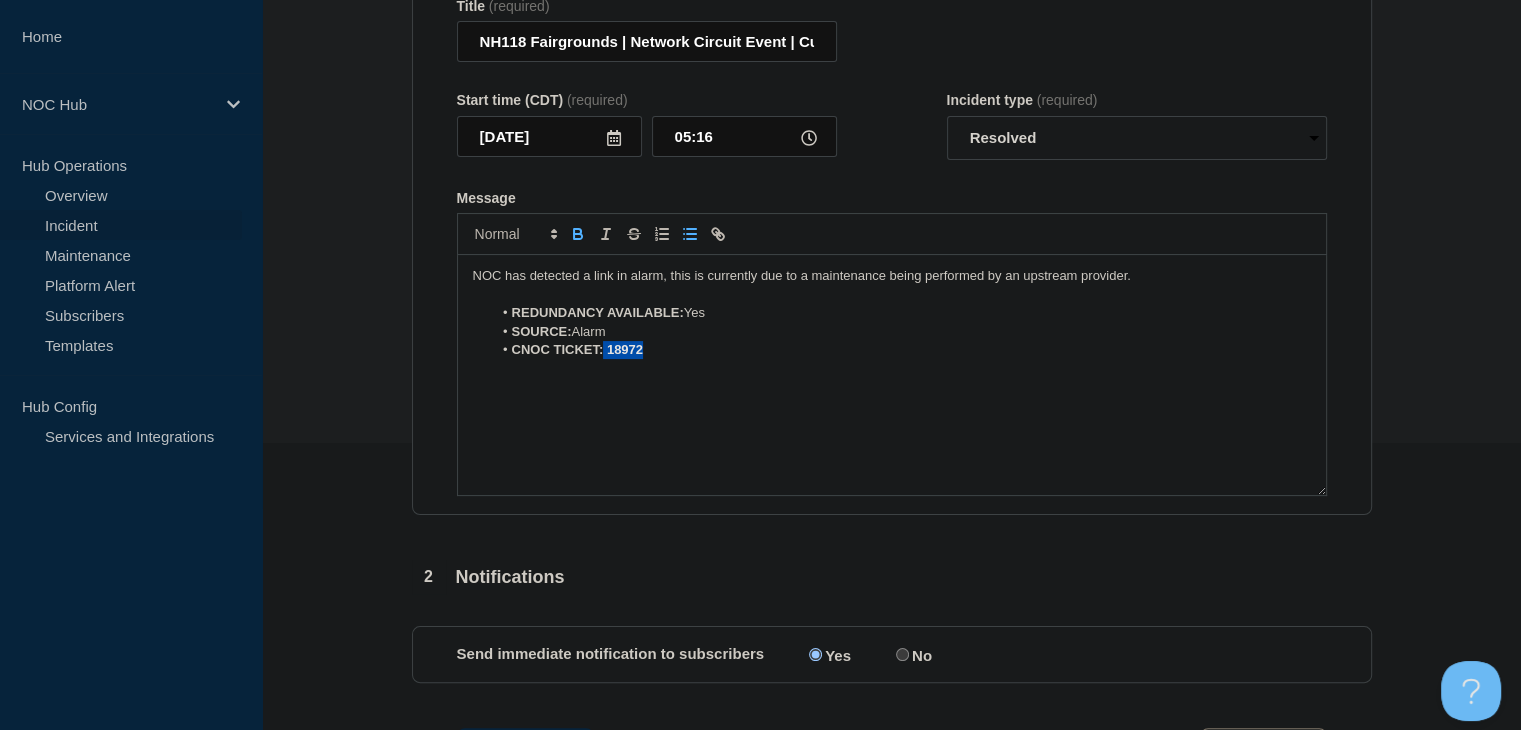 click 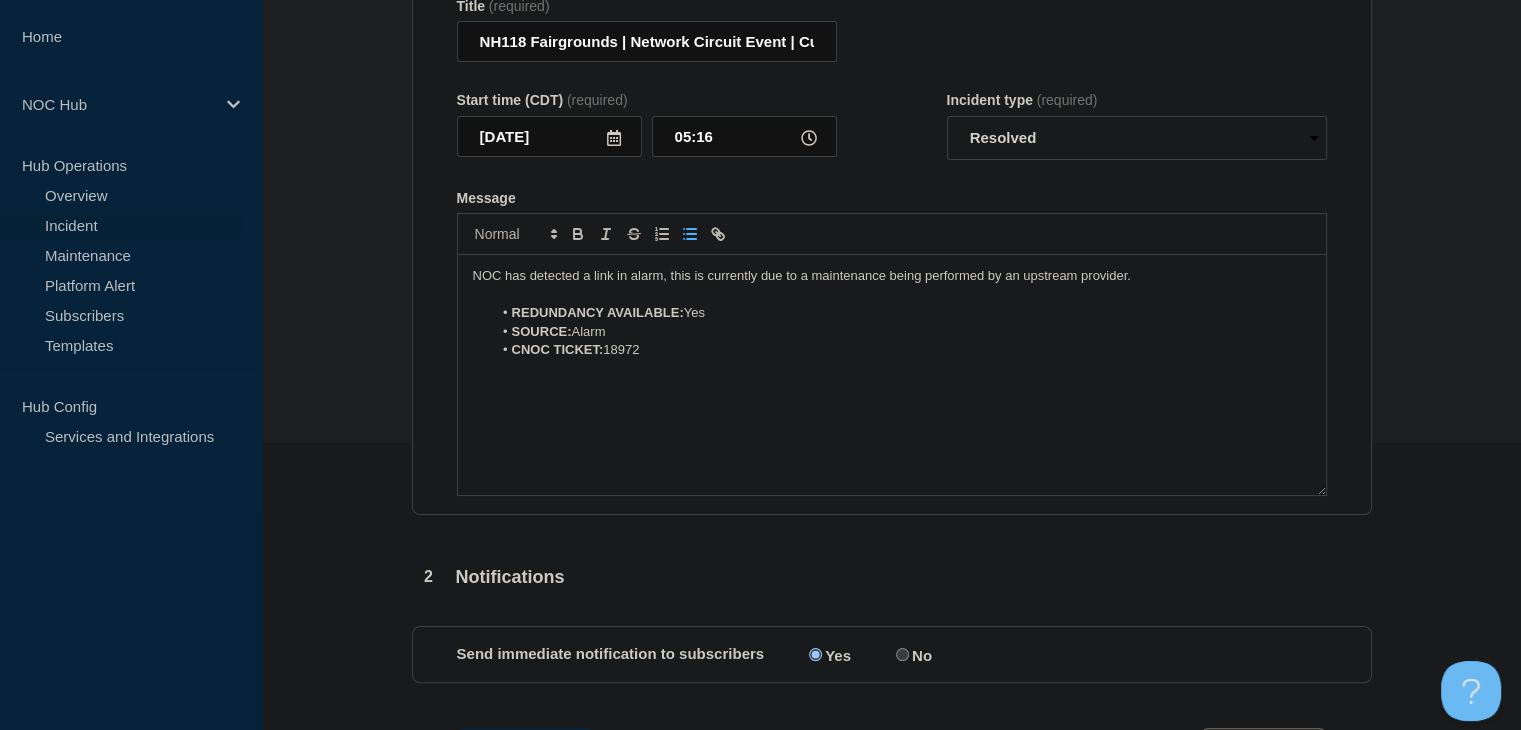 click at bounding box center (892, 368) 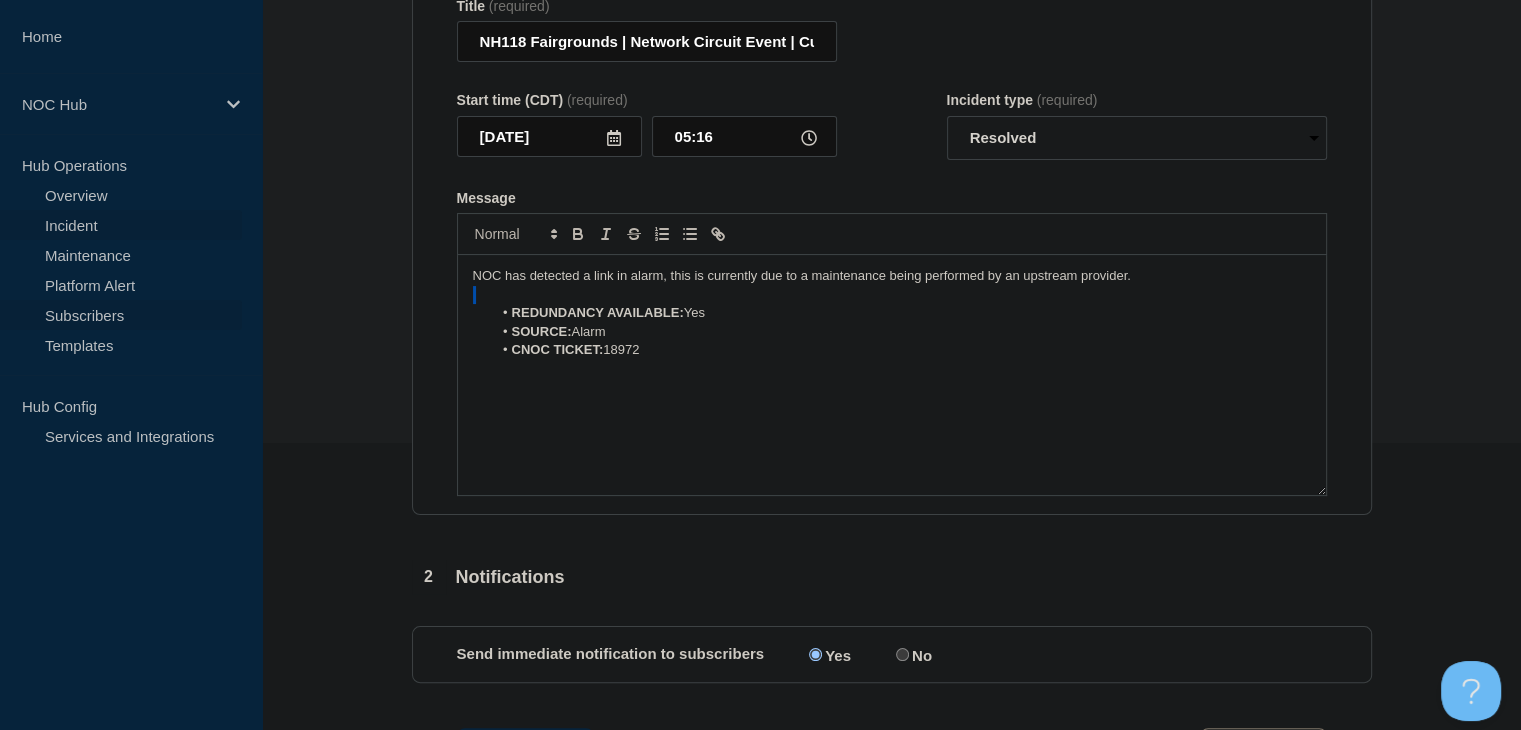 drag, startPoint x: 1175, startPoint y: 287, endPoint x: 240, endPoint y: 301, distance: 935.1048 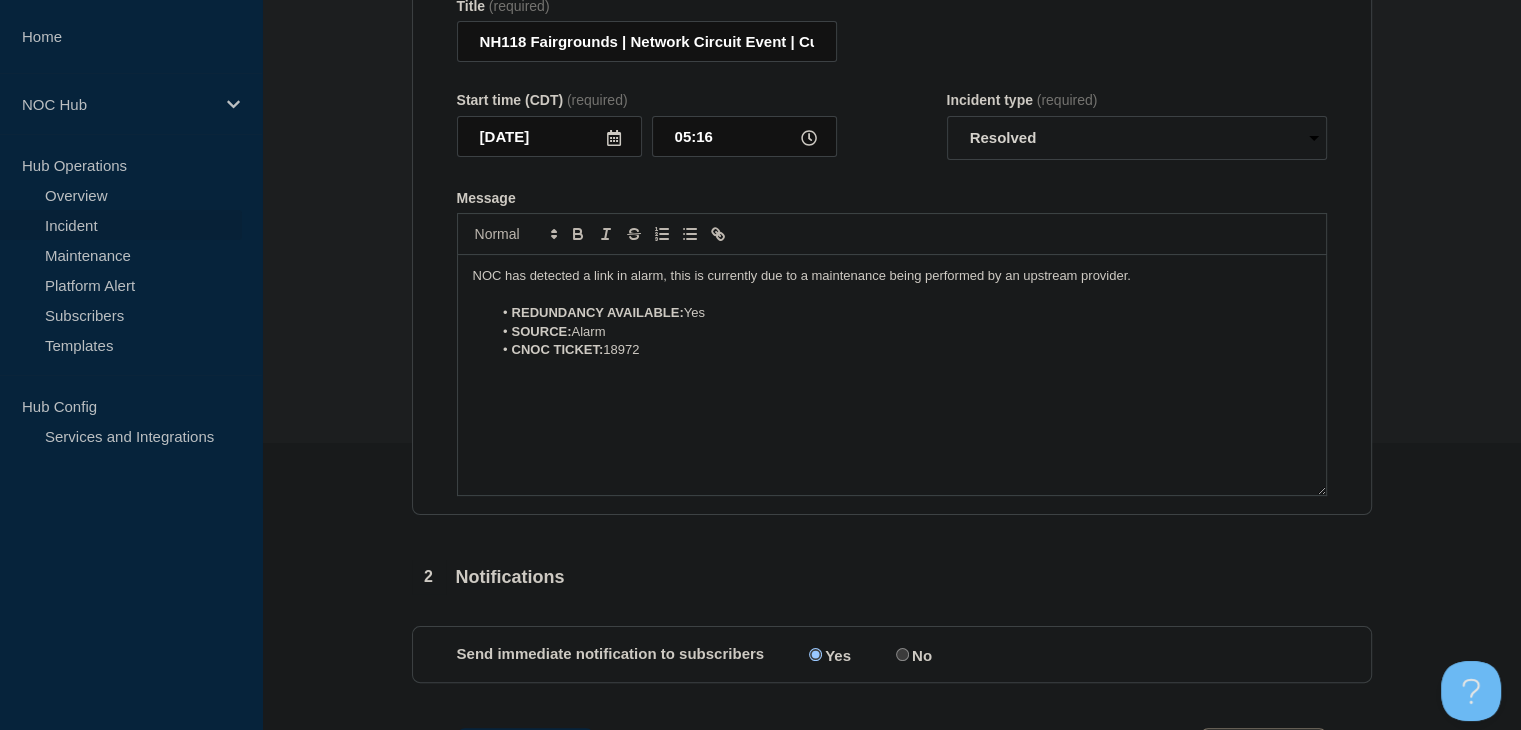 click on "NOC has detected a link in alarm, this is currently due to a maintenance being performed by an upstream provider." at bounding box center (892, 276) 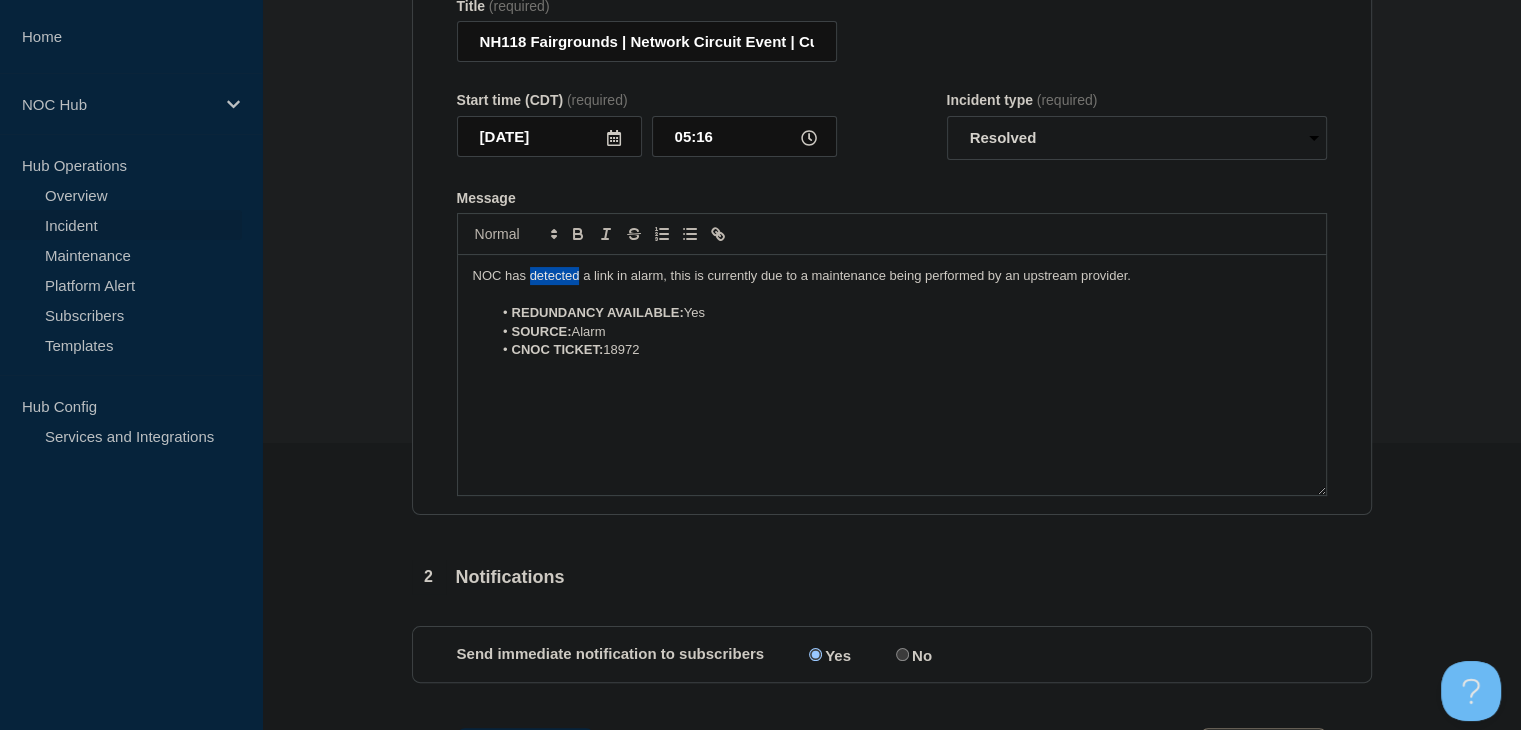 click on "NOC has detected a link in alarm, this is currently due to a maintenance being performed by an upstream provider." at bounding box center [892, 276] 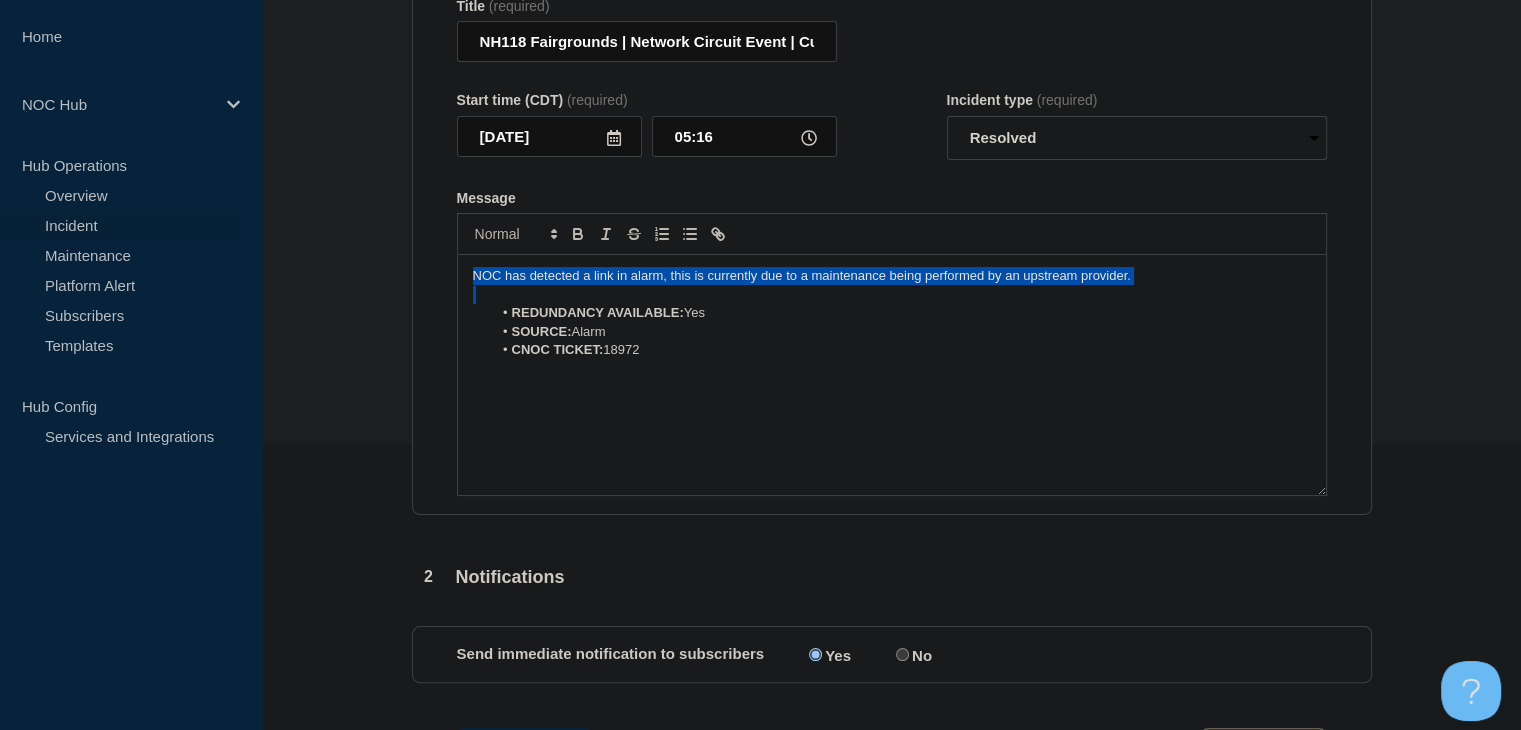 click on "NOC has detected a link in alarm, this is currently due to a maintenance being performed by an upstream provider." at bounding box center (892, 276) 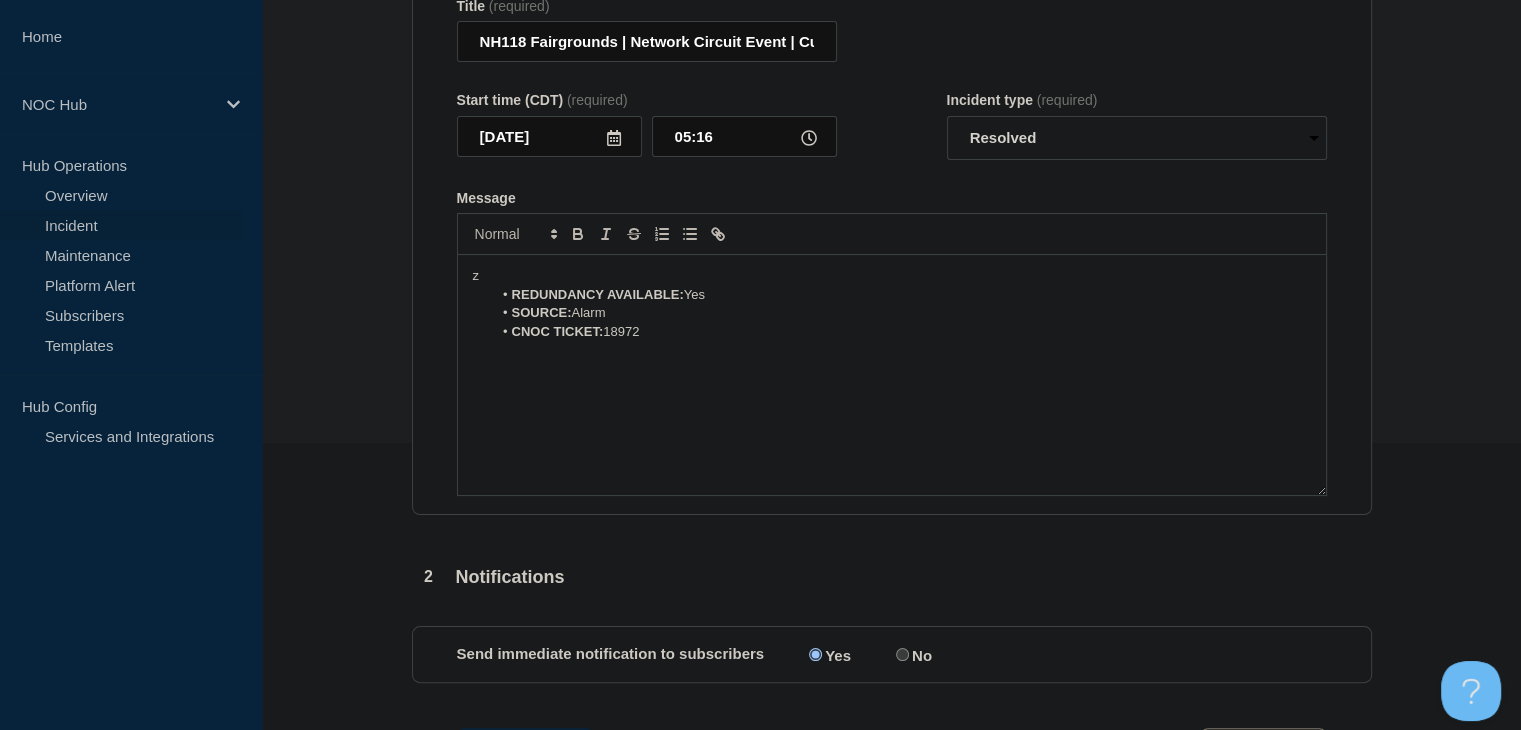 type 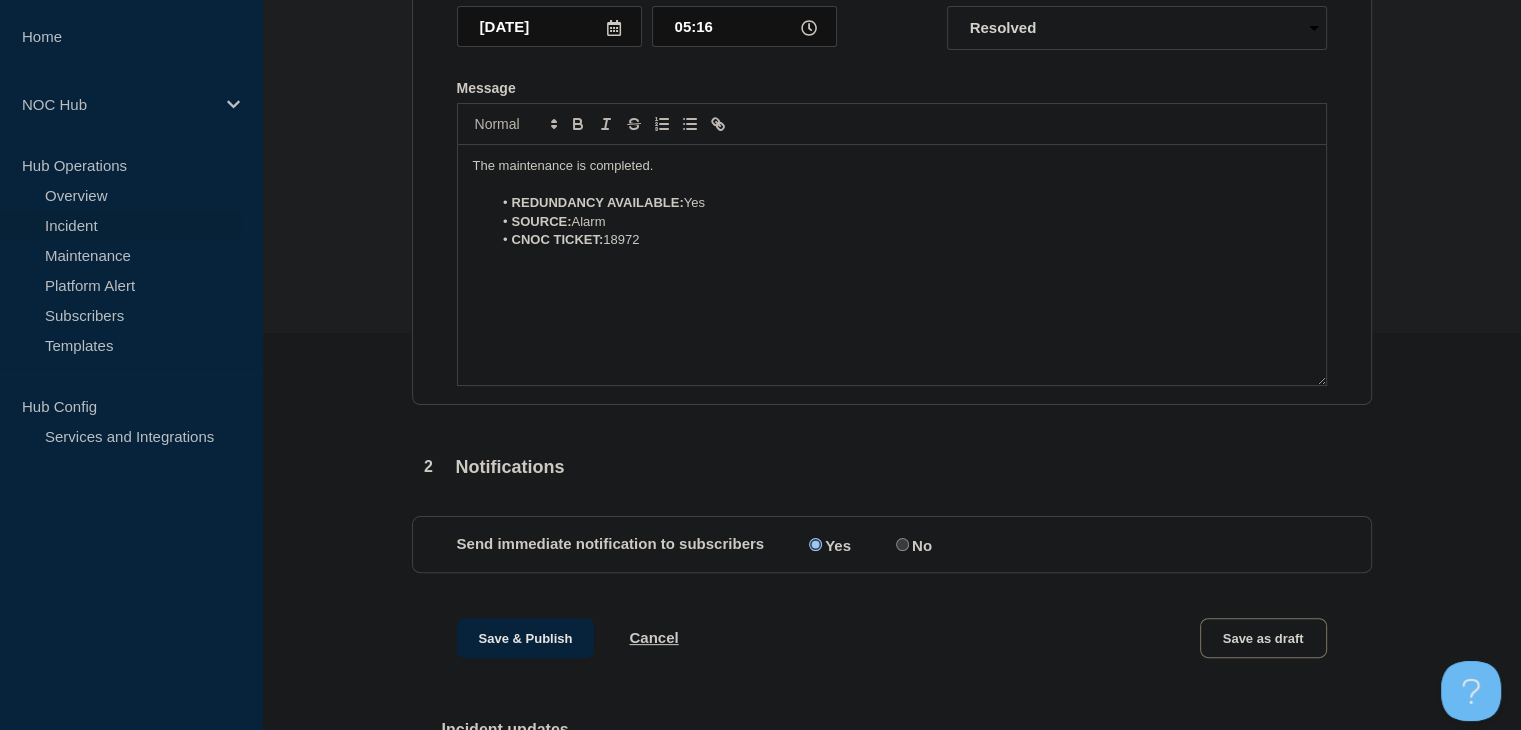 scroll, scrollTop: 584, scrollLeft: 0, axis: vertical 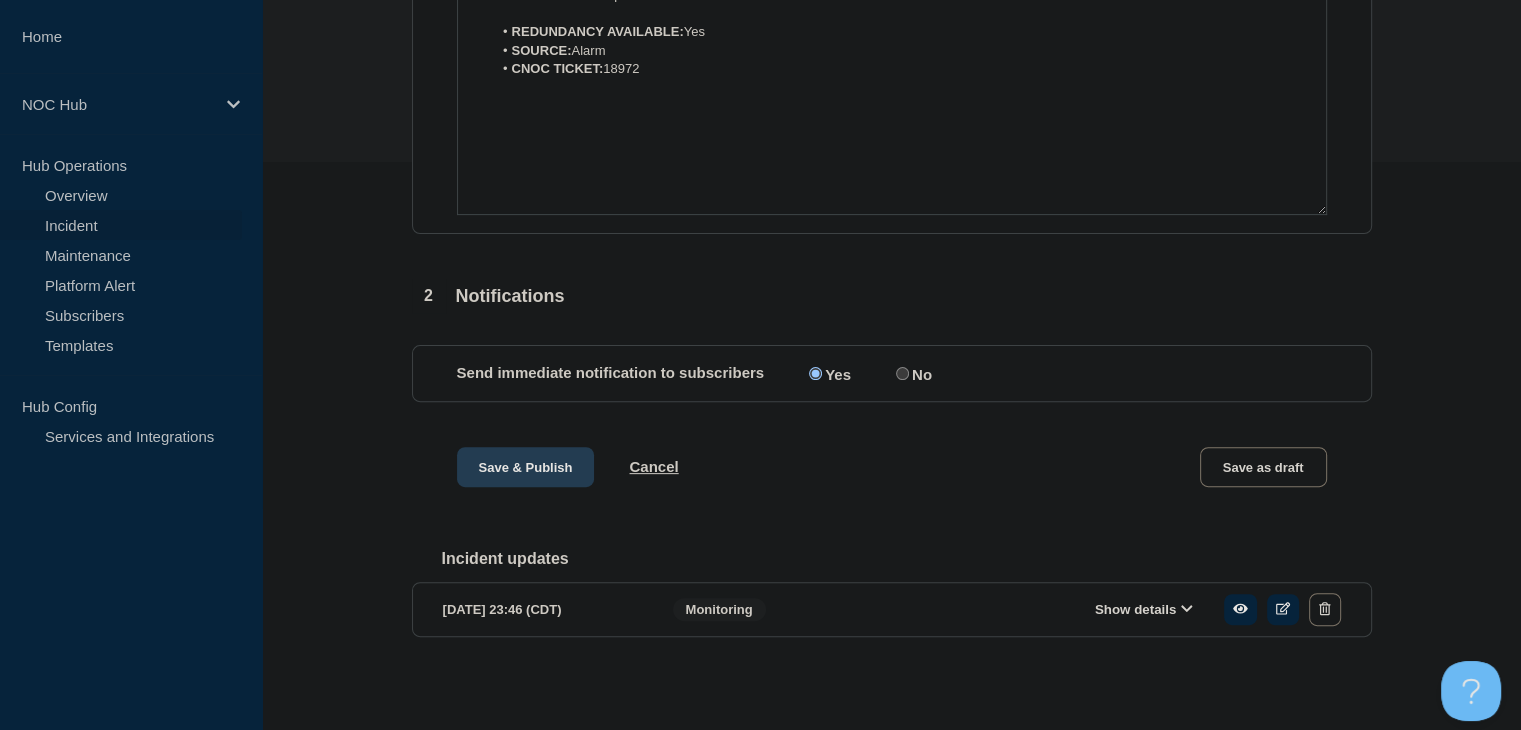 click on "Save & Publish" at bounding box center (526, 467) 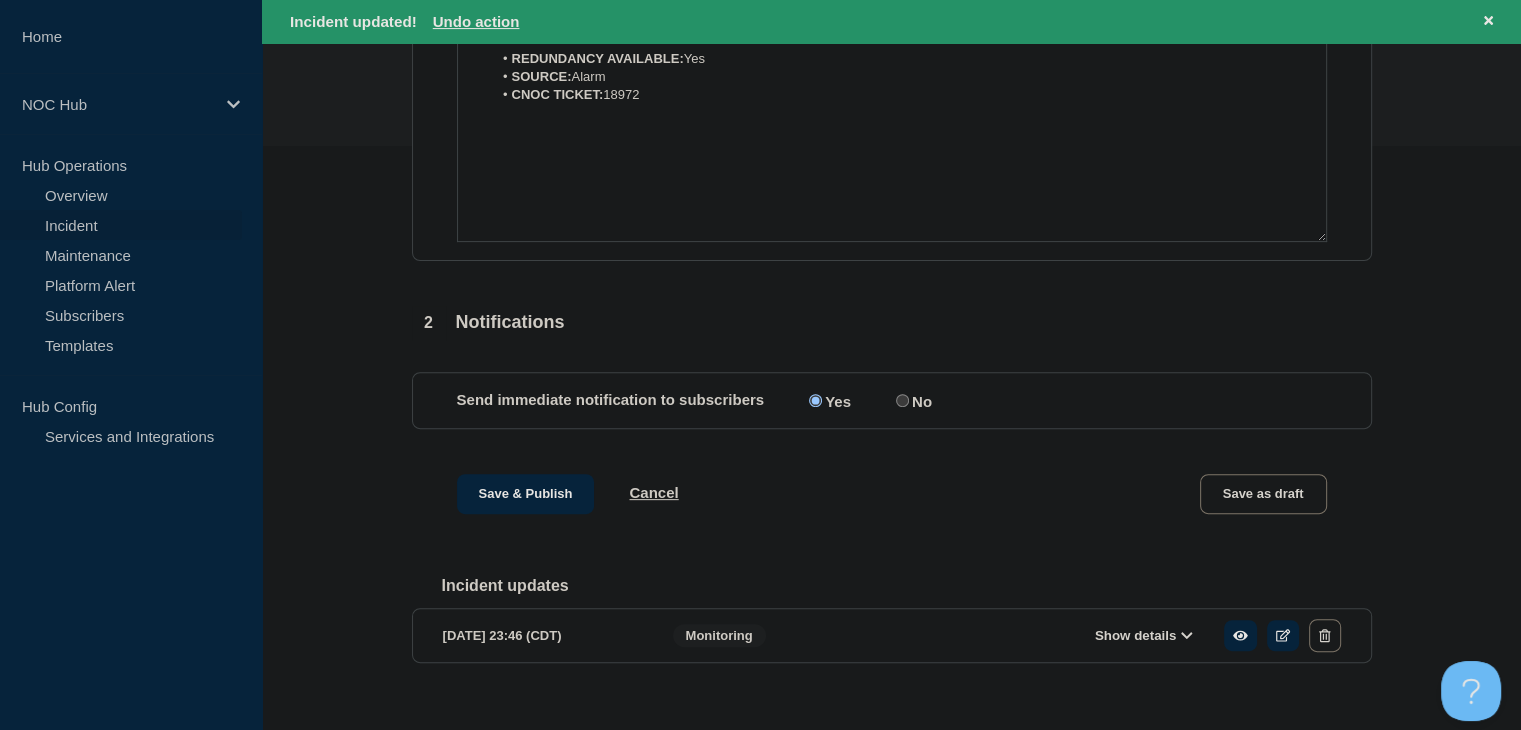 scroll, scrollTop: 0, scrollLeft: 0, axis: both 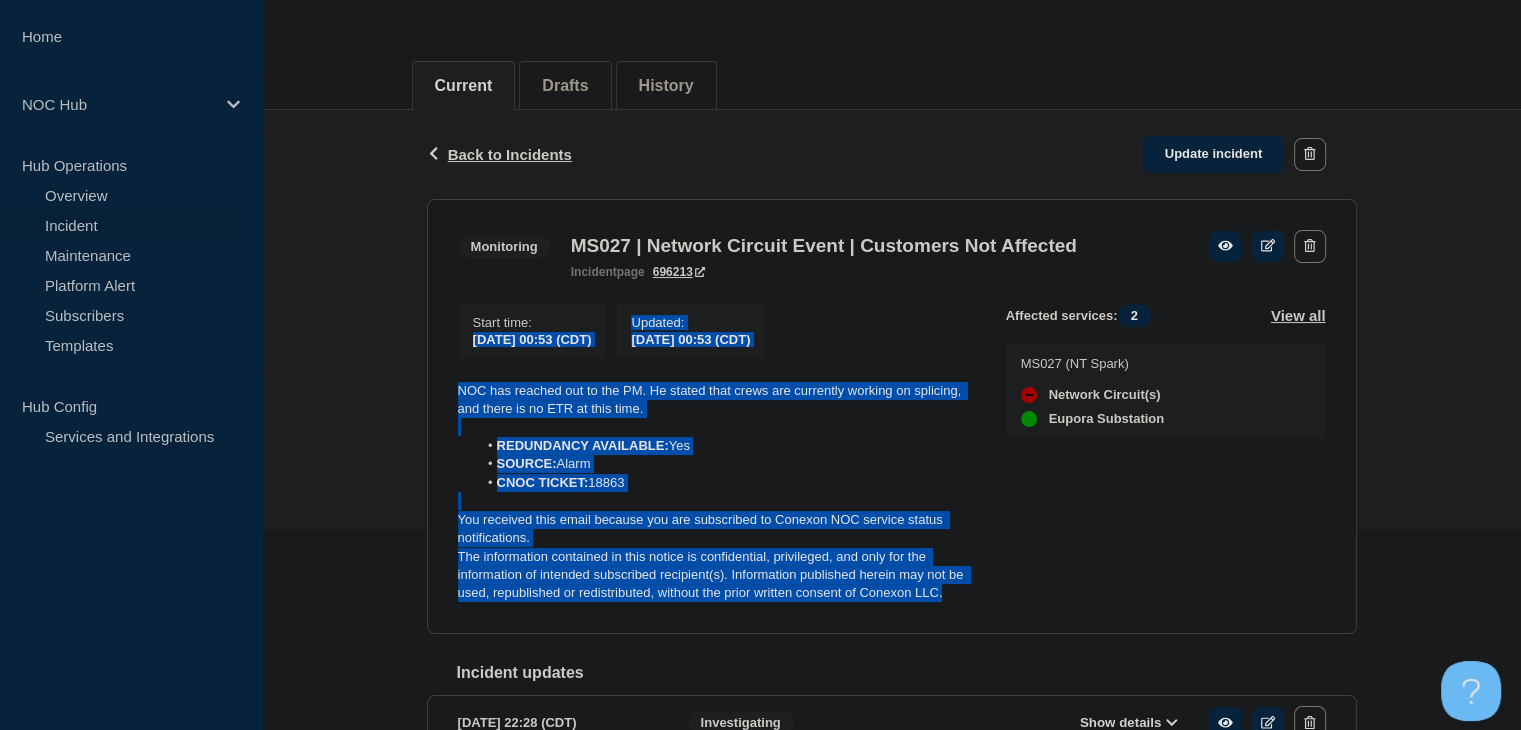 drag, startPoint x: 949, startPoint y: 600, endPoint x: 373, endPoint y: 362, distance: 623.2335 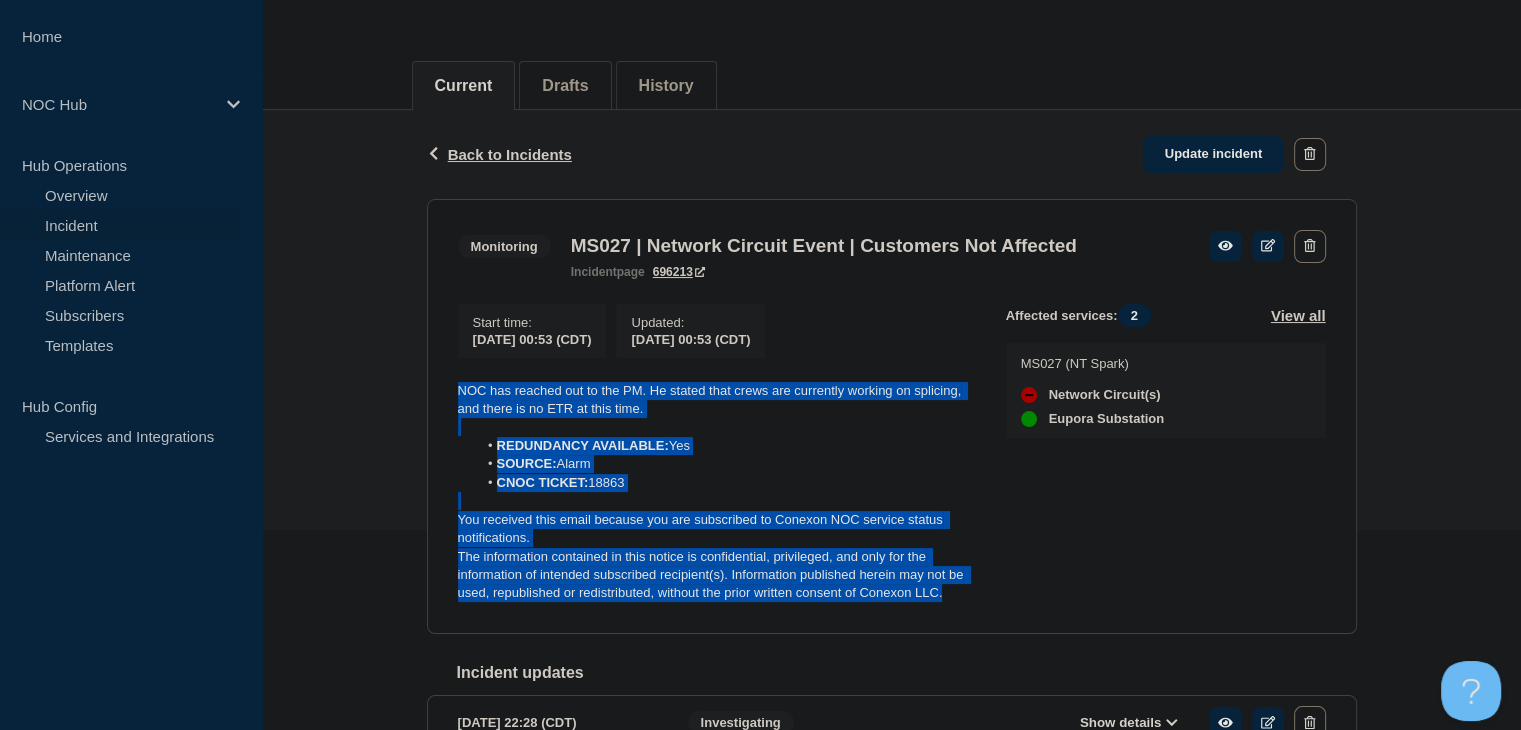 drag, startPoint x: 917, startPoint y: 597, endPoint x: 450, endPoint y: 397, distance: 508.0246 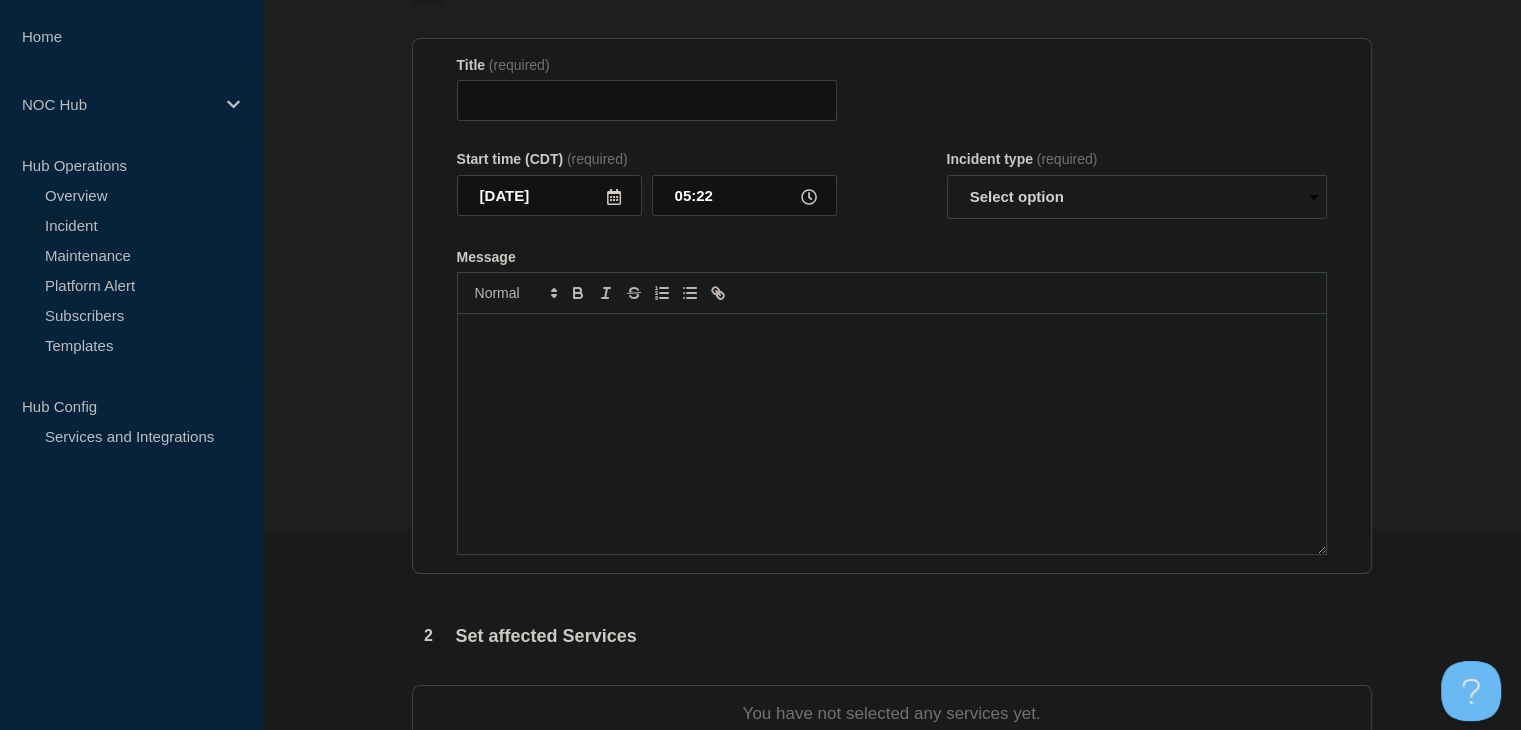 type on "MS027 | Network Circuit Event | Customers Not Affected" 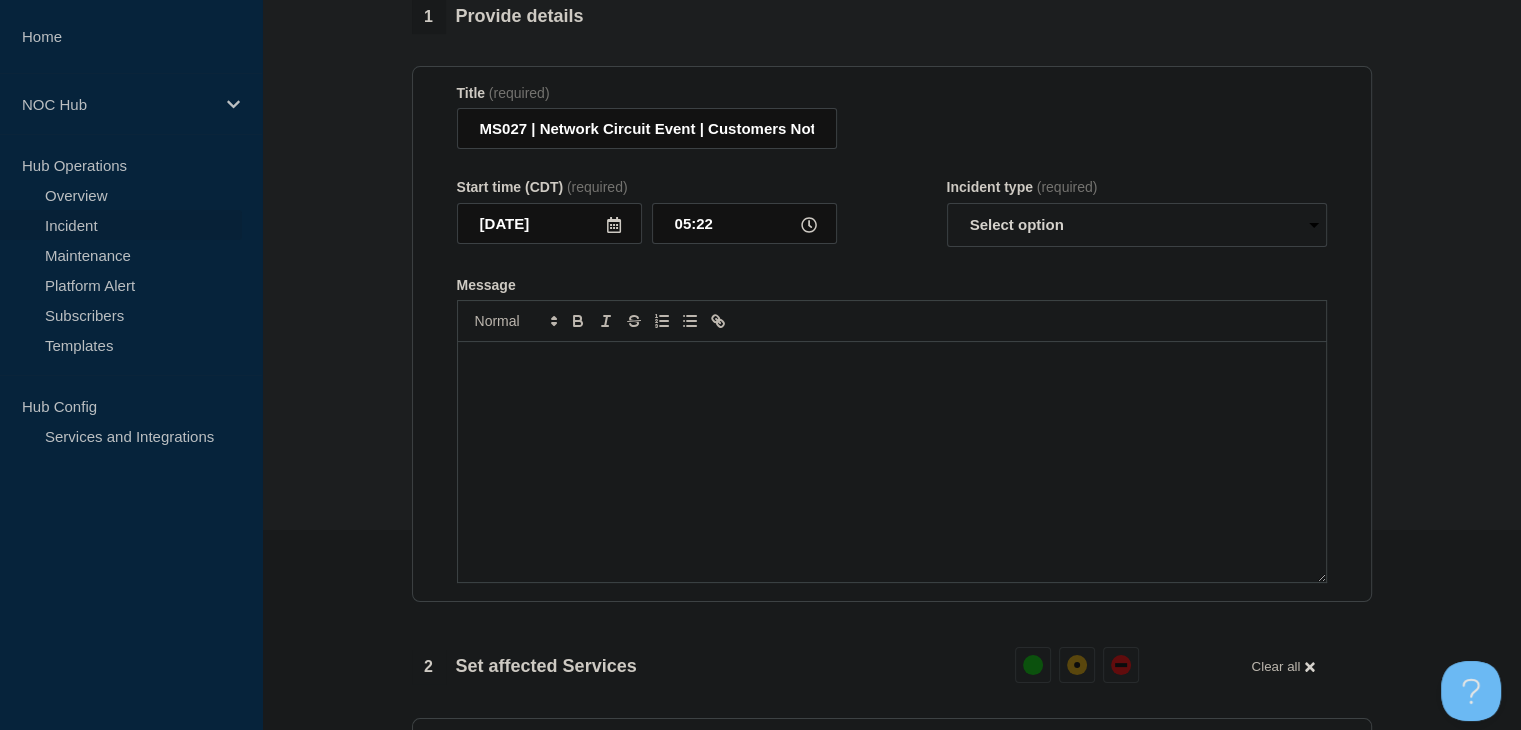 click at bounding box center (892, 462) 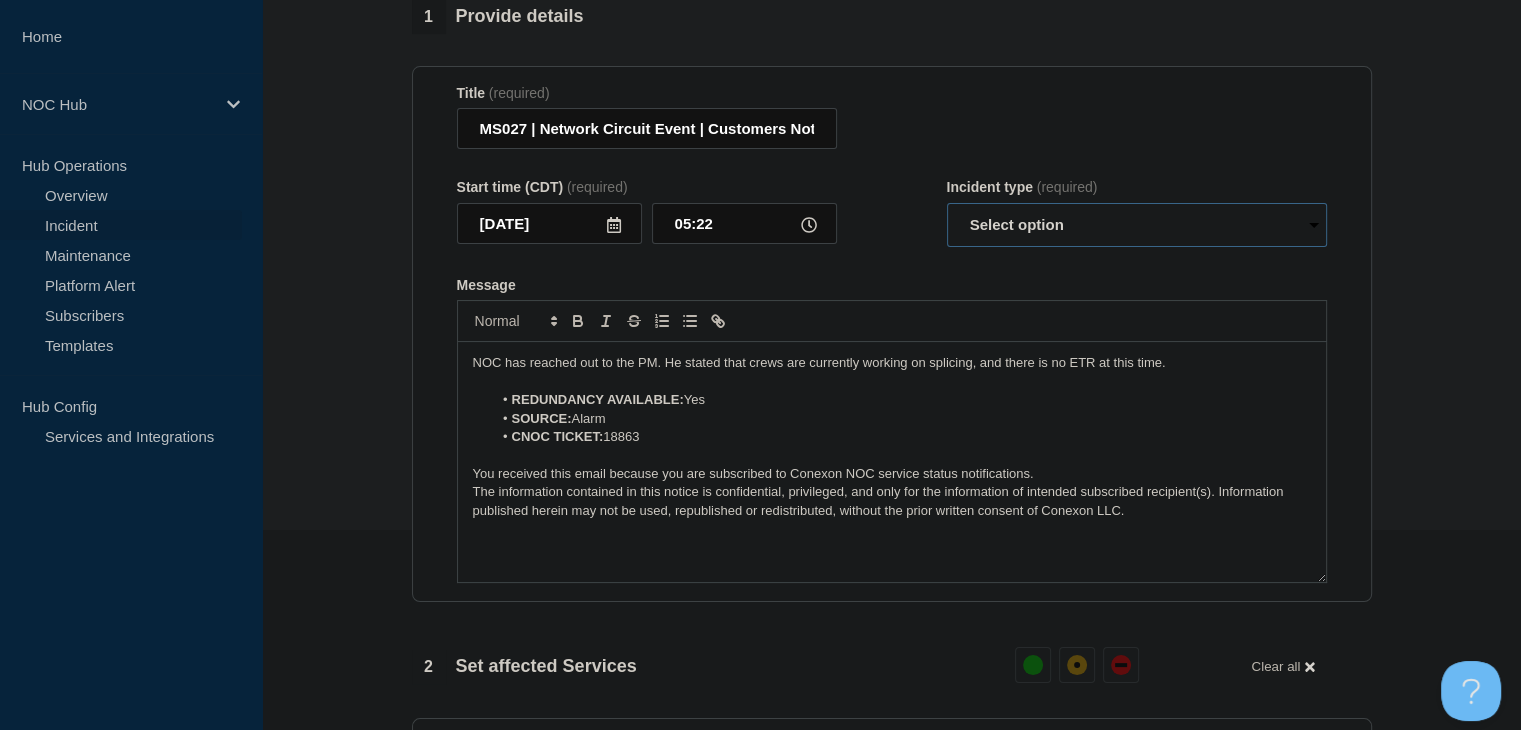 click on "Select option Investigating Identified Monitoring Resolved" at bounding box center [1137, 225] 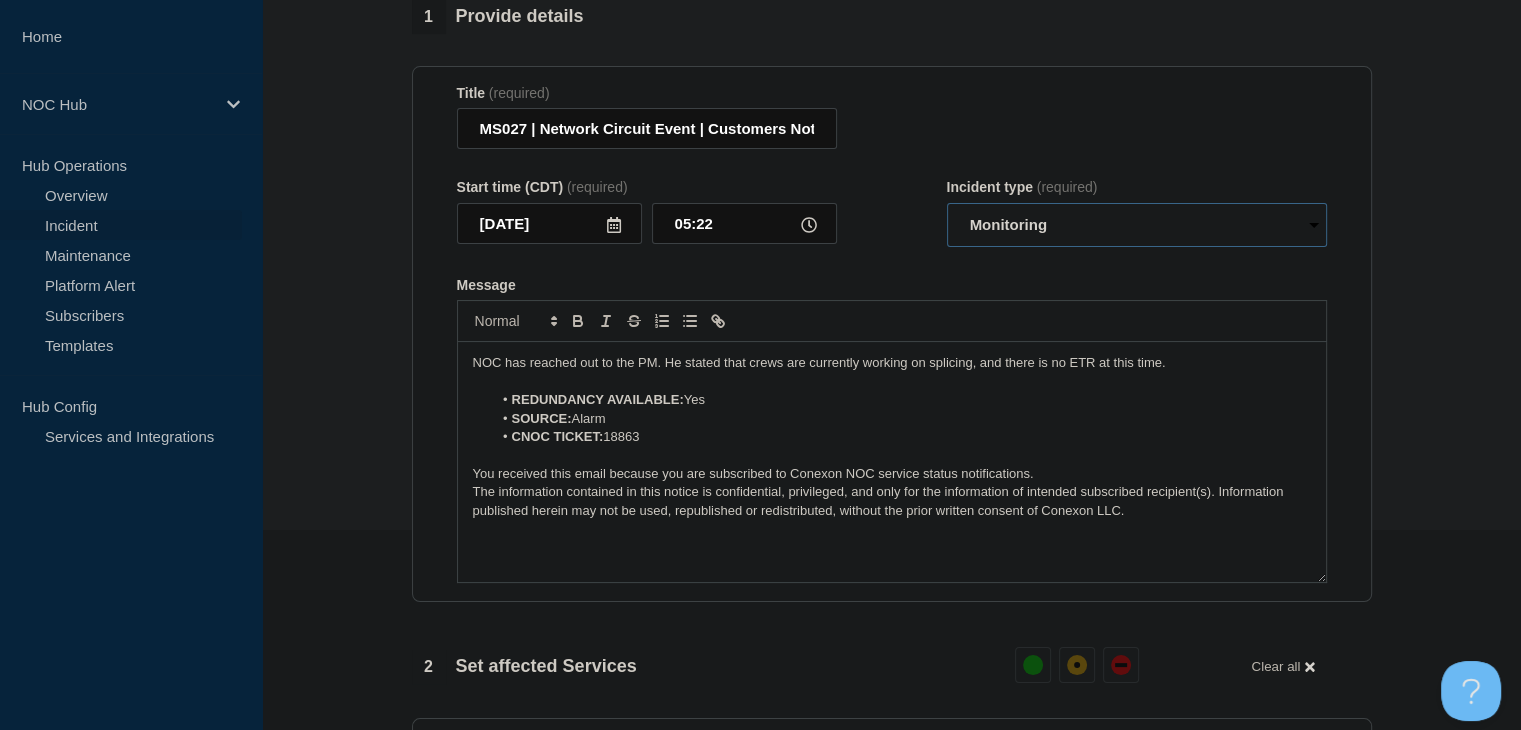 click on "Select option Investigating Identified Monitoring Resolved" at bounding box center (1137, 225) 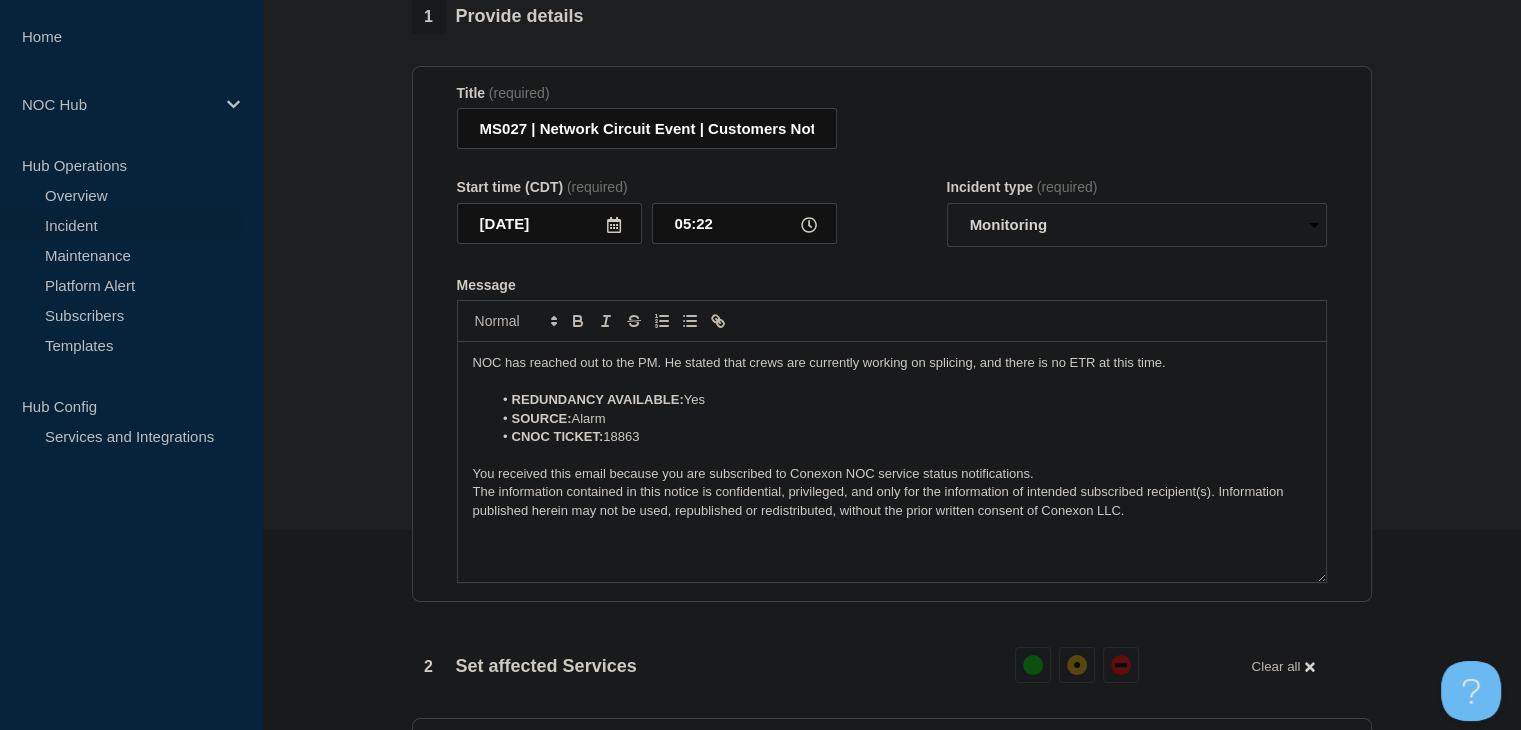click on "NOC has reached out to the PM. He stated that crews are currently working on splicing, and there is no ETR at this time." at bounding box center (892, 363) 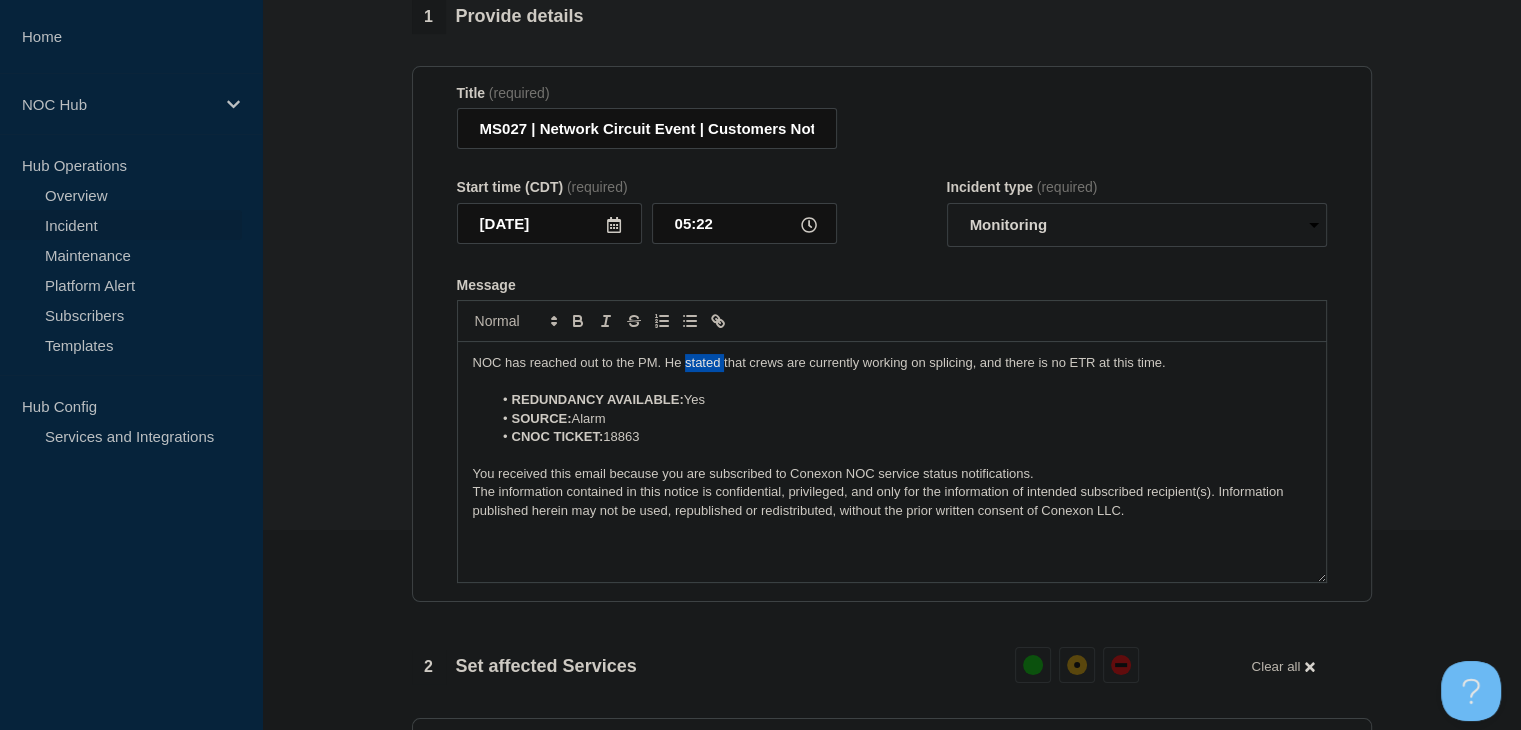 click on "NOC has reached out to the PM. He stated that crews are currently working on splicing, and there is no ETR at this time." at bounding box center [892, 363] 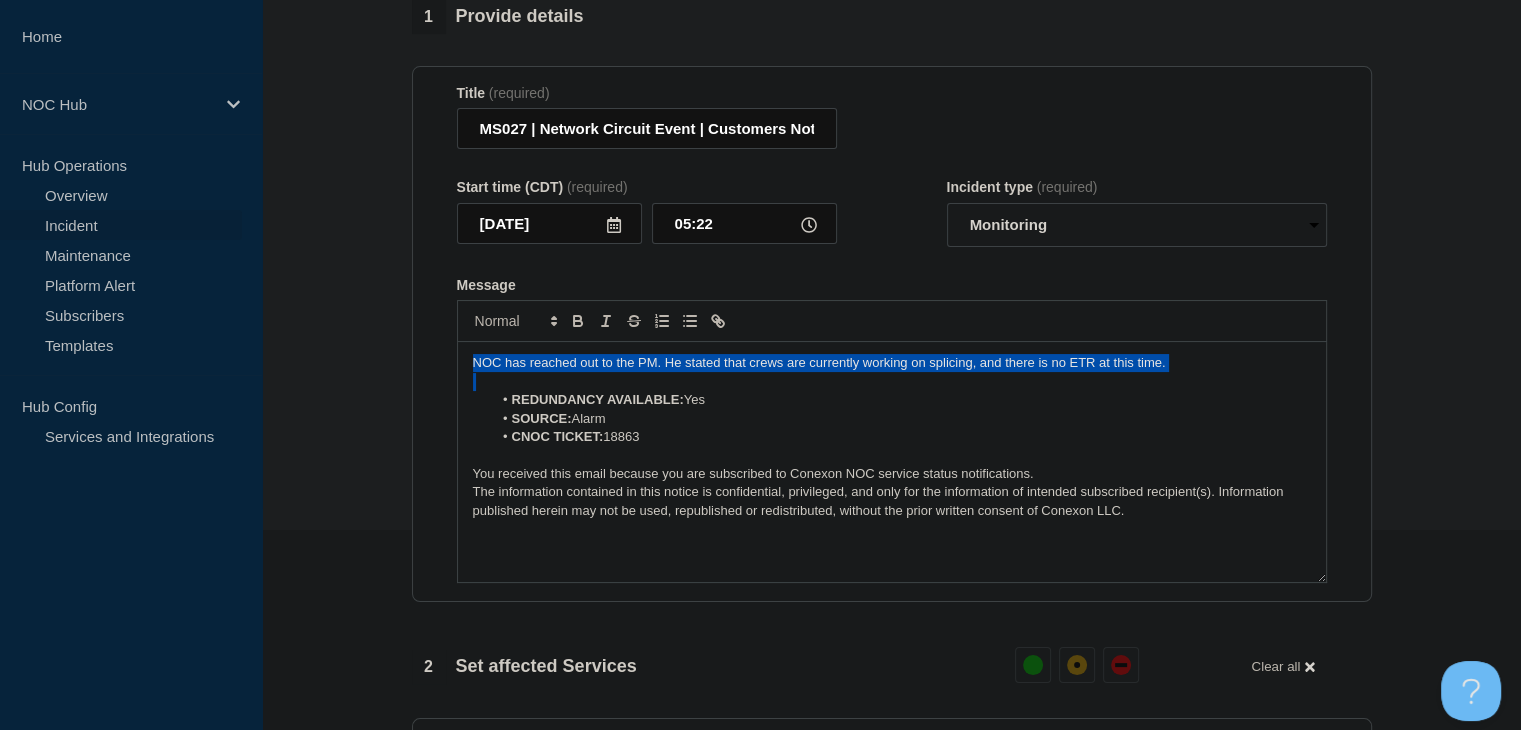 click on "NOC has reached out to the PM. He stated that crews are currently working on splicing, and there is no ETR at this time." at bounding box center [892, 363] 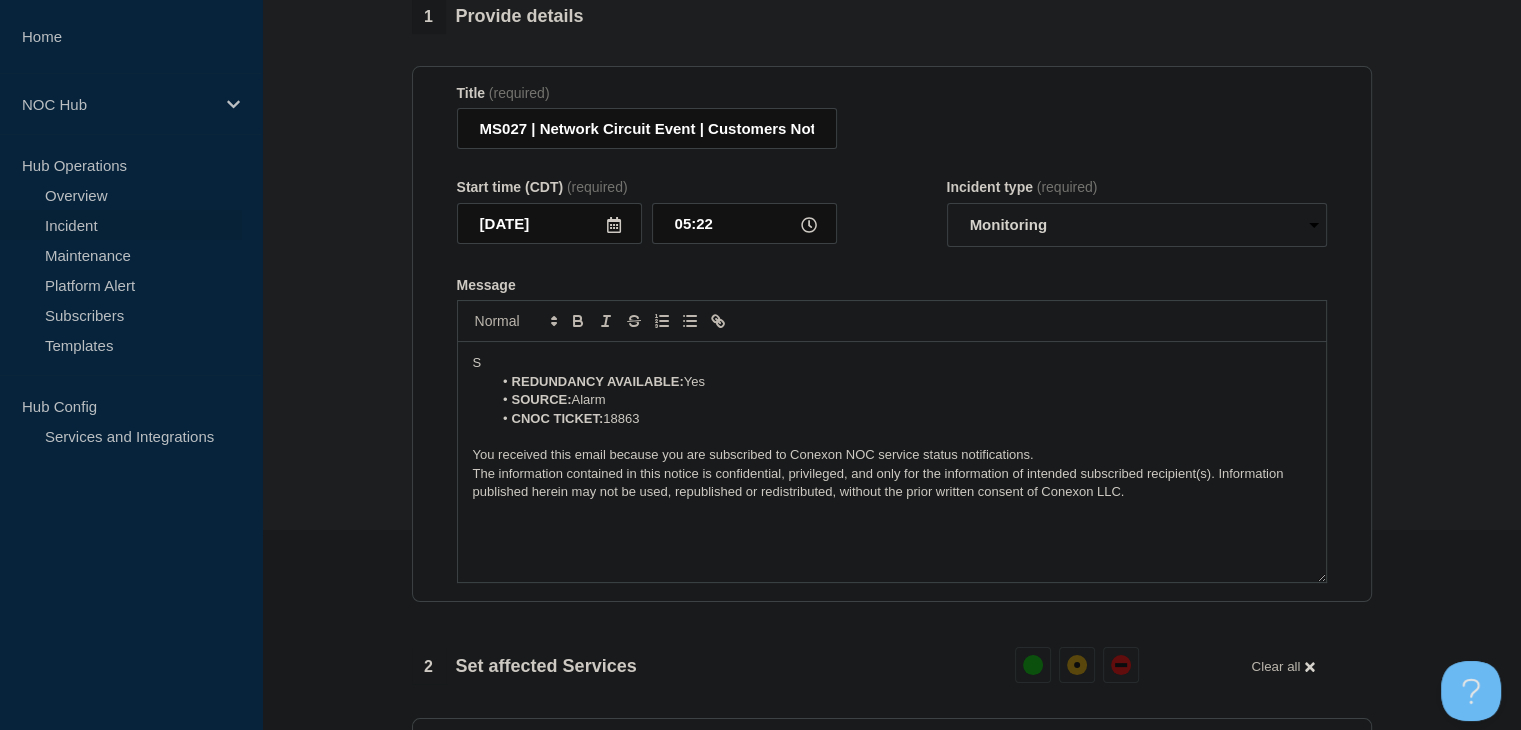 type 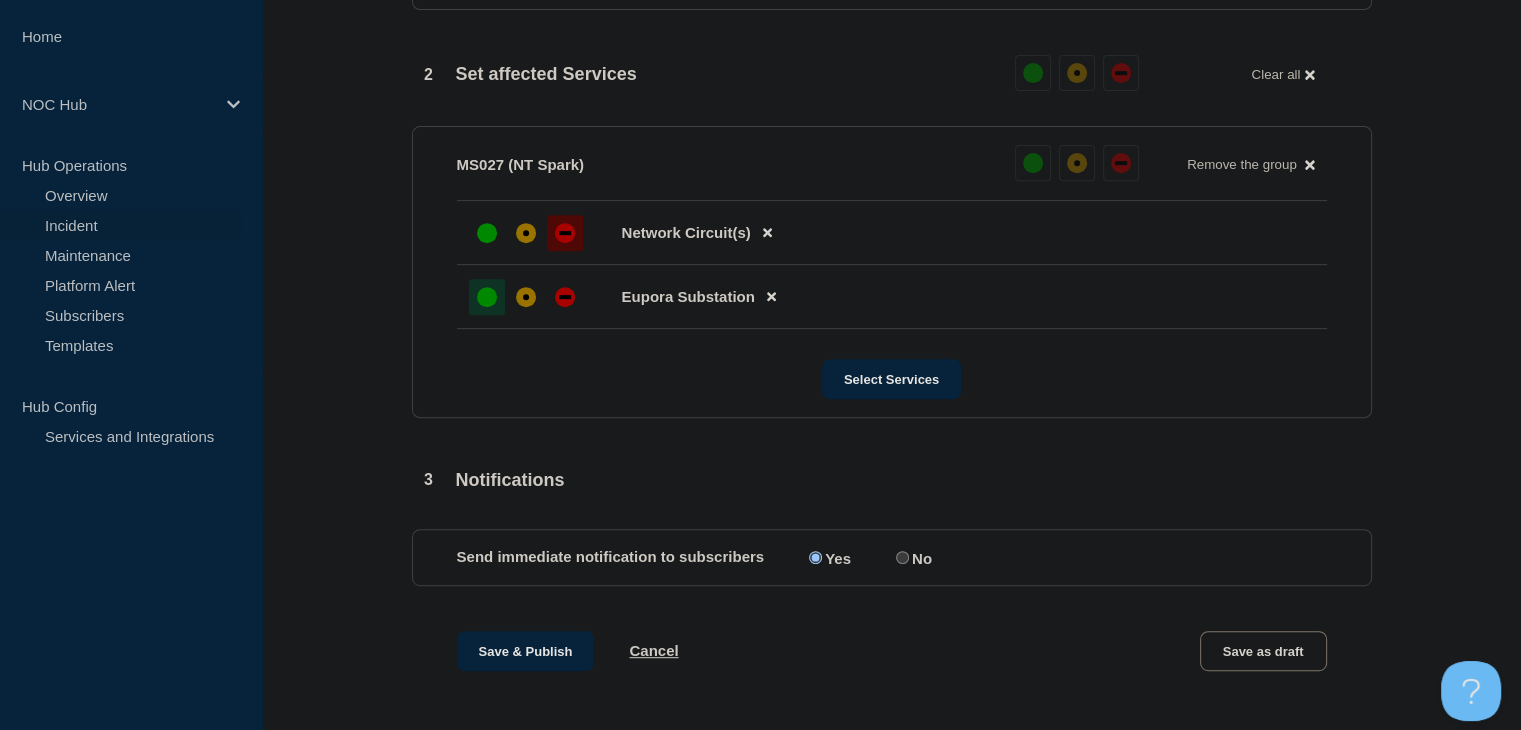 scroll, scrollTop: 800, scrollLeft: 0, axis: vertical 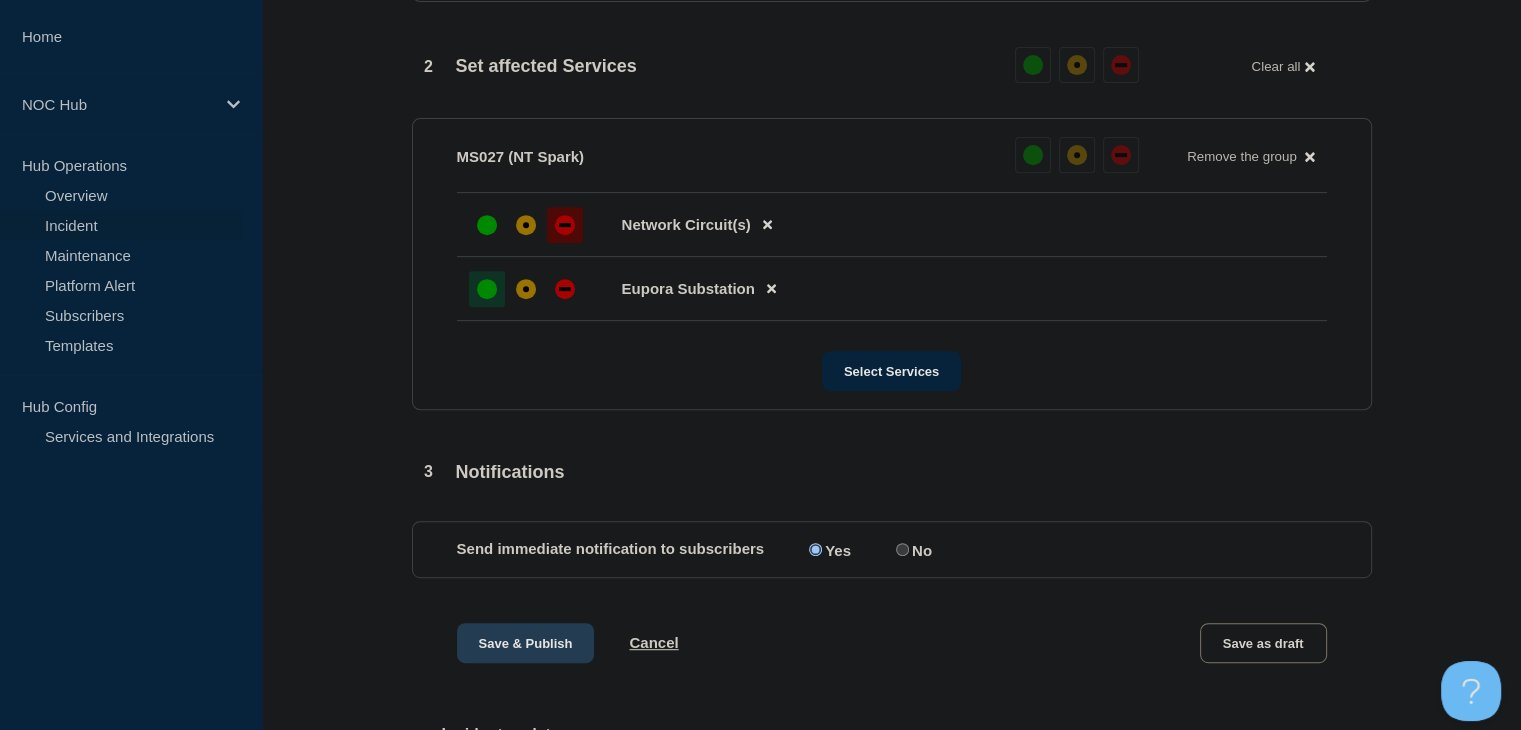 click on "Save & Publish" at bounding box center [526, 643] 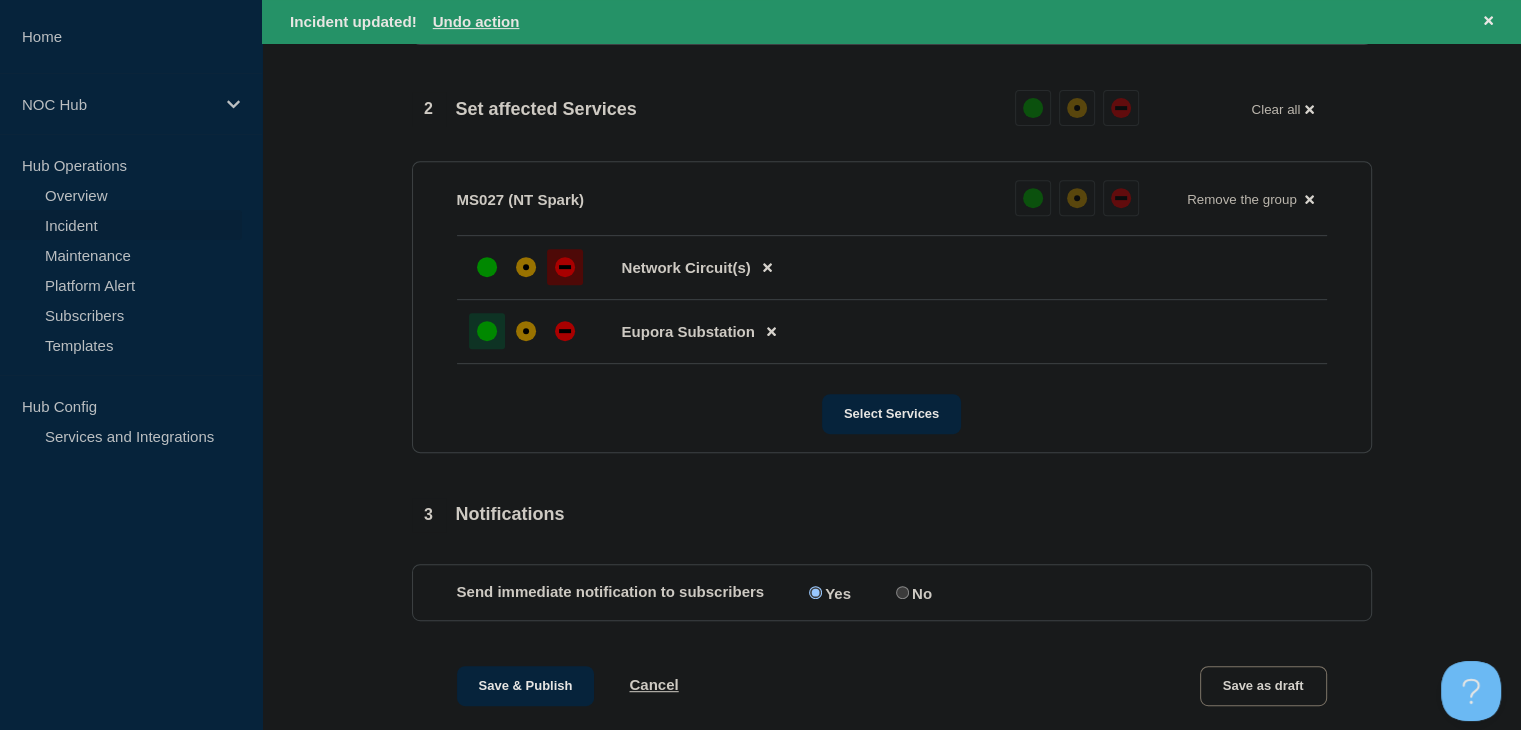 scroll, scrollTop: 0, scrollLeft: 0, axis: both 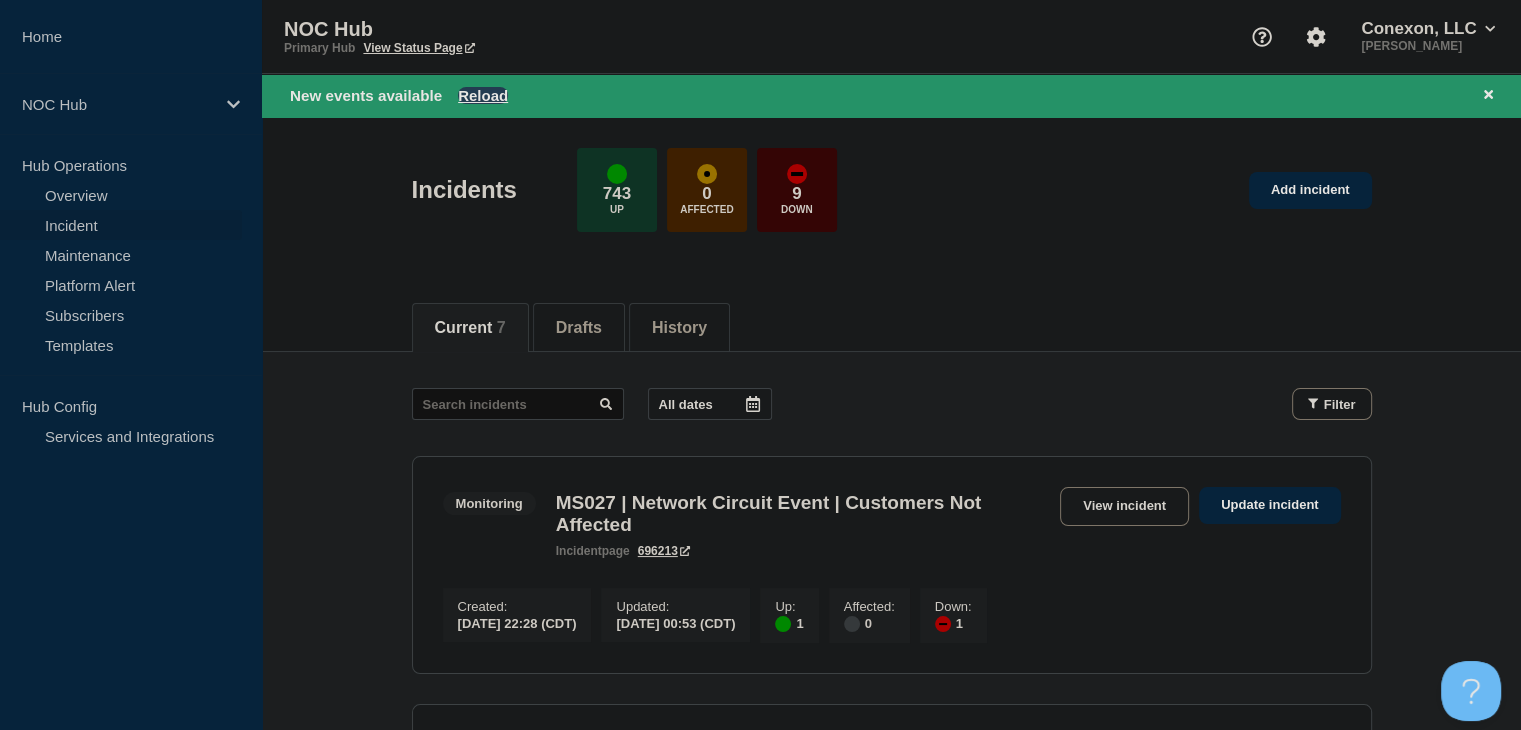 click on "Reload" at bounding box center [483, 95] 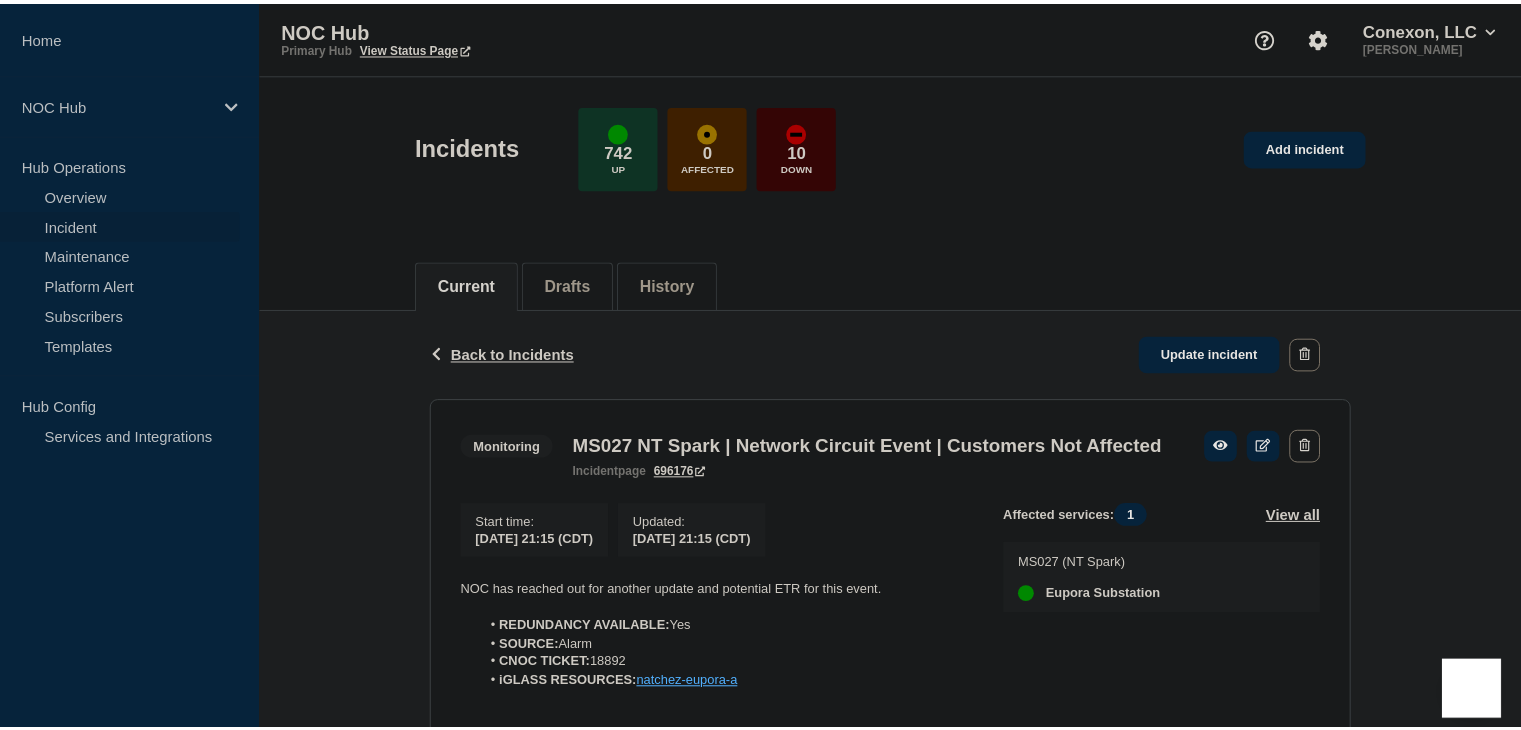 scroll, scrollTop: 0, scrollLeft: 0, axis: both 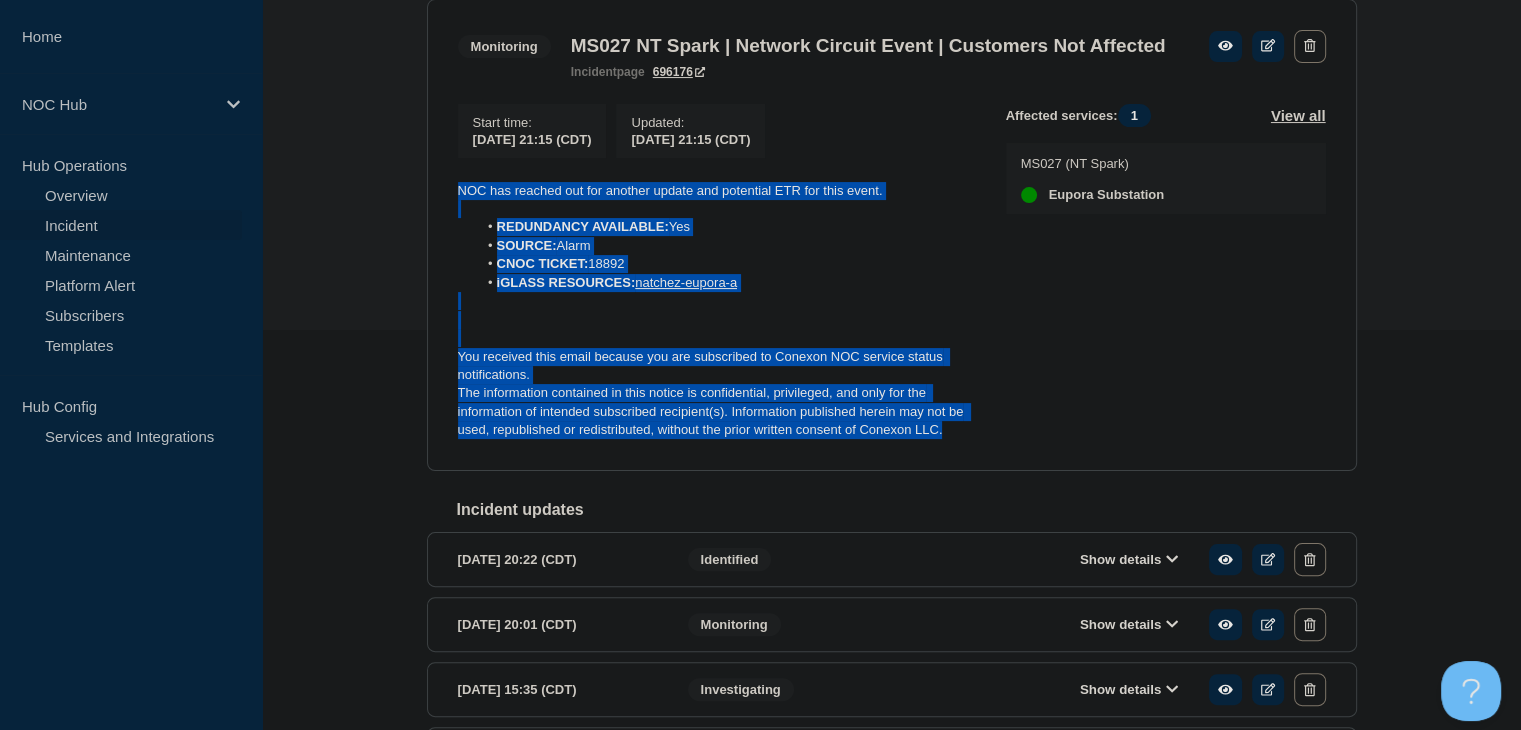 drag, startPoint x: 959, startPoint y: 465, endPoint x: 421, endPoint y: 214, distance: 593.6708 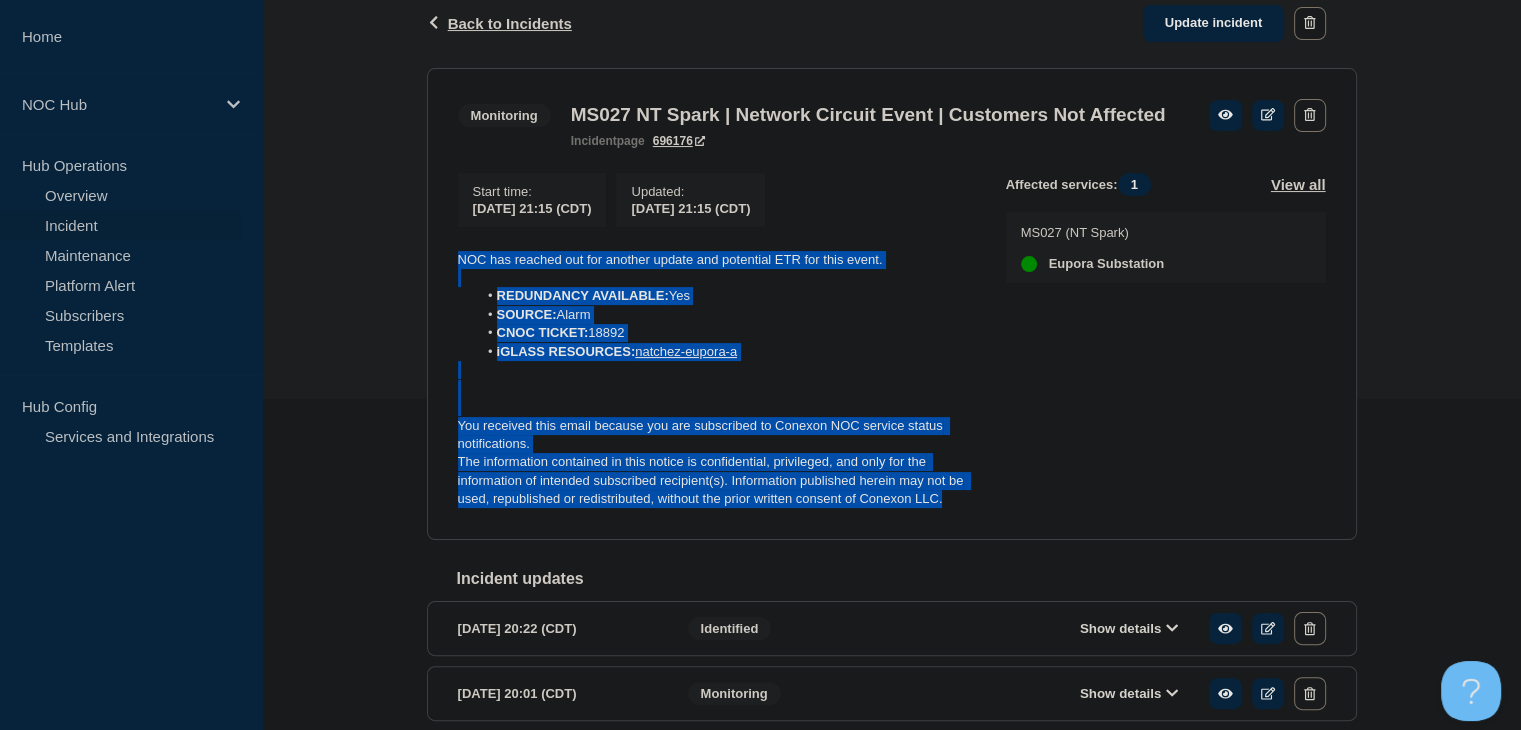 scroll, scrollTop: 300, scrollLeft: 0, axis: vertical 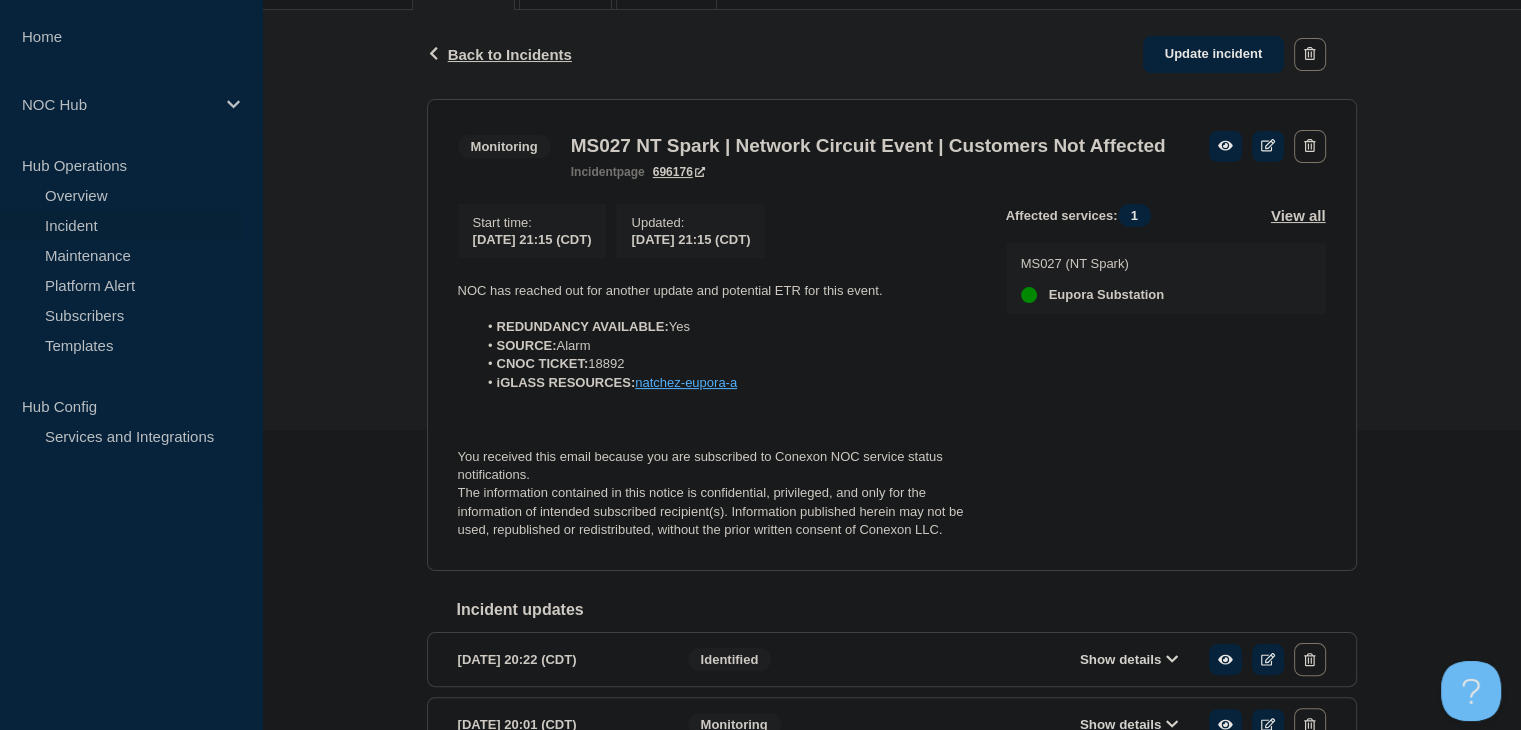 click on "Back Back to Incidents Update incident" at bounding box center (892, 54) 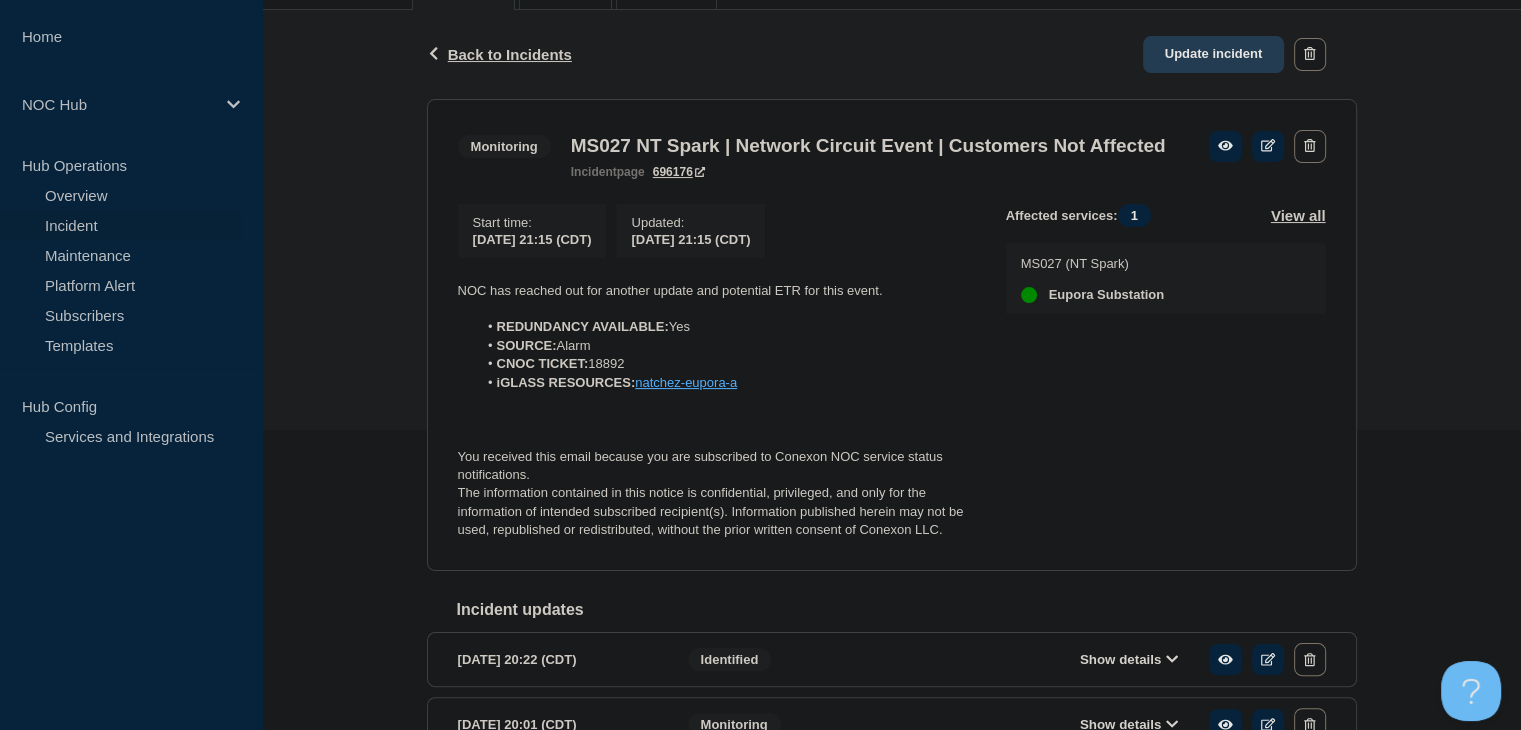 click on "Update incident" 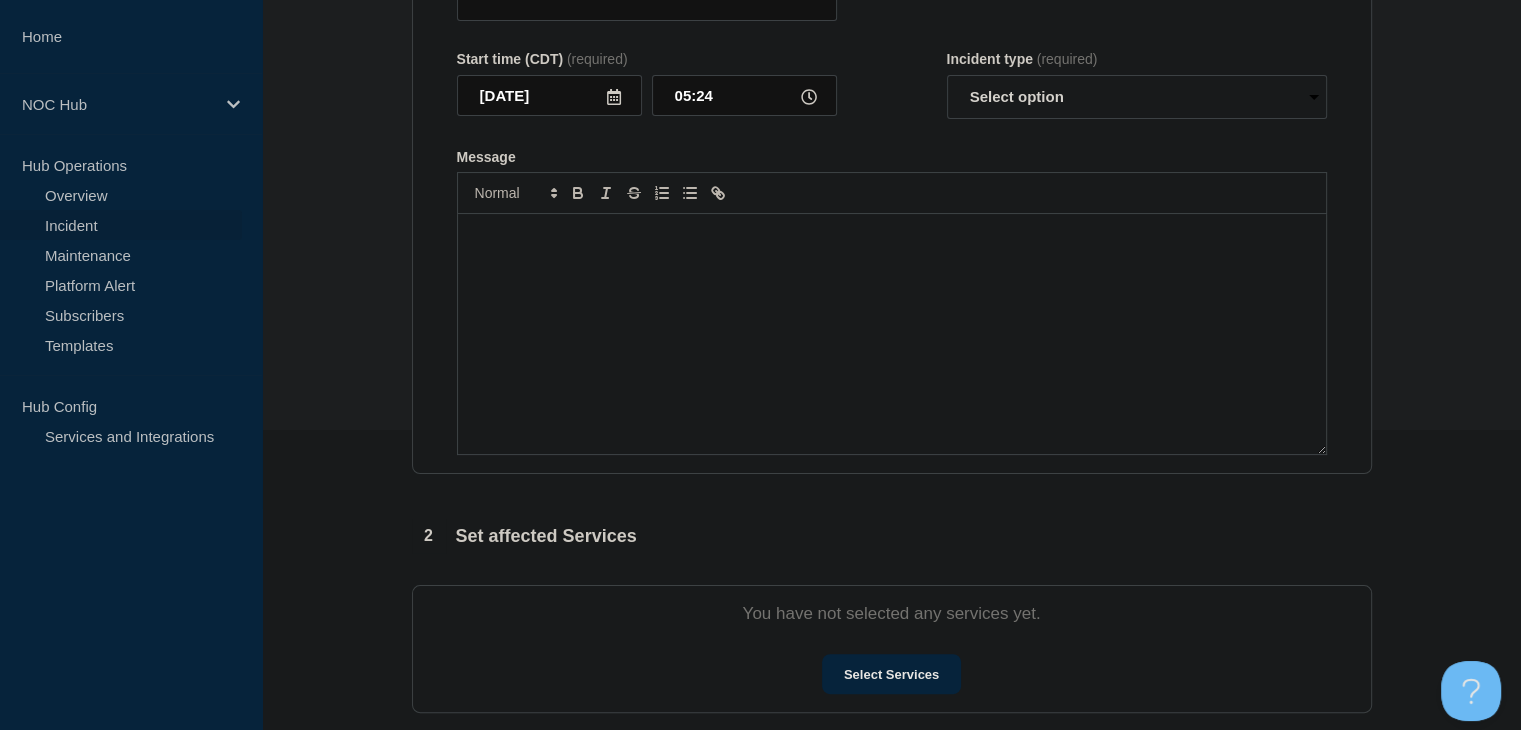 type on "MS027 NT Spark | Network Circuit Event | Customers Not Affected" 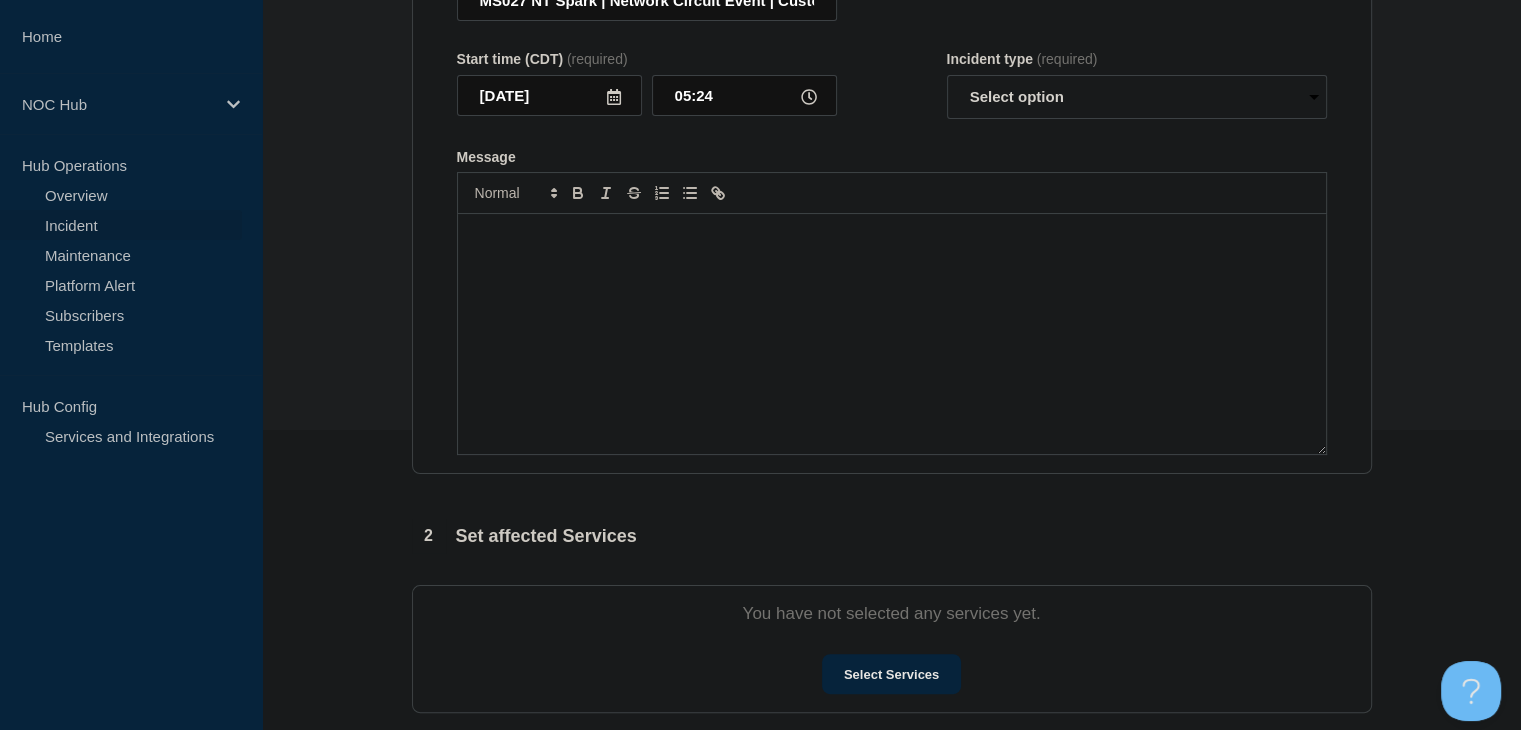 click at bounding box center [892, 334] 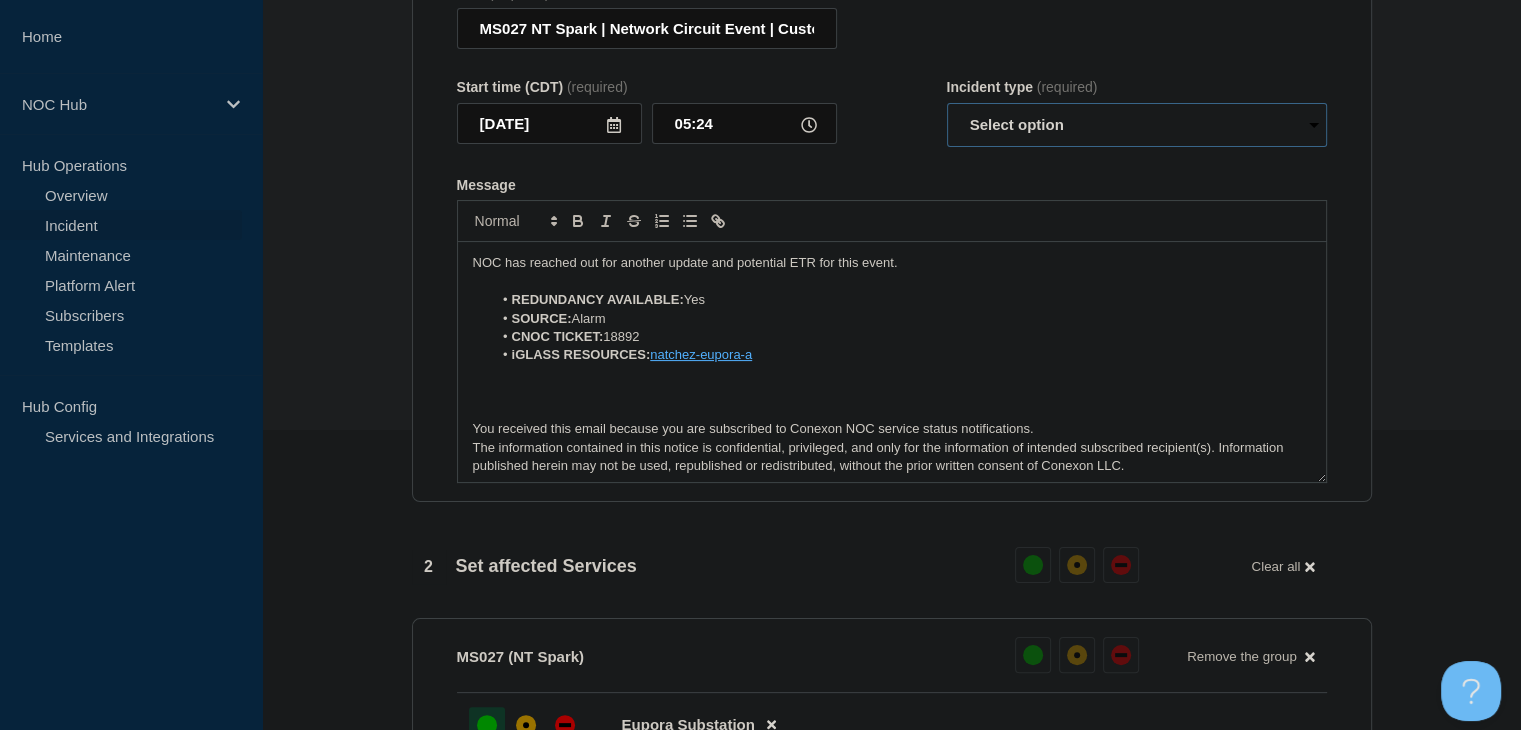 drag, startPoint x: 1056, startPoint y: 127, endPoint x: 1052, endPoint y: 137, distance: 10.770329 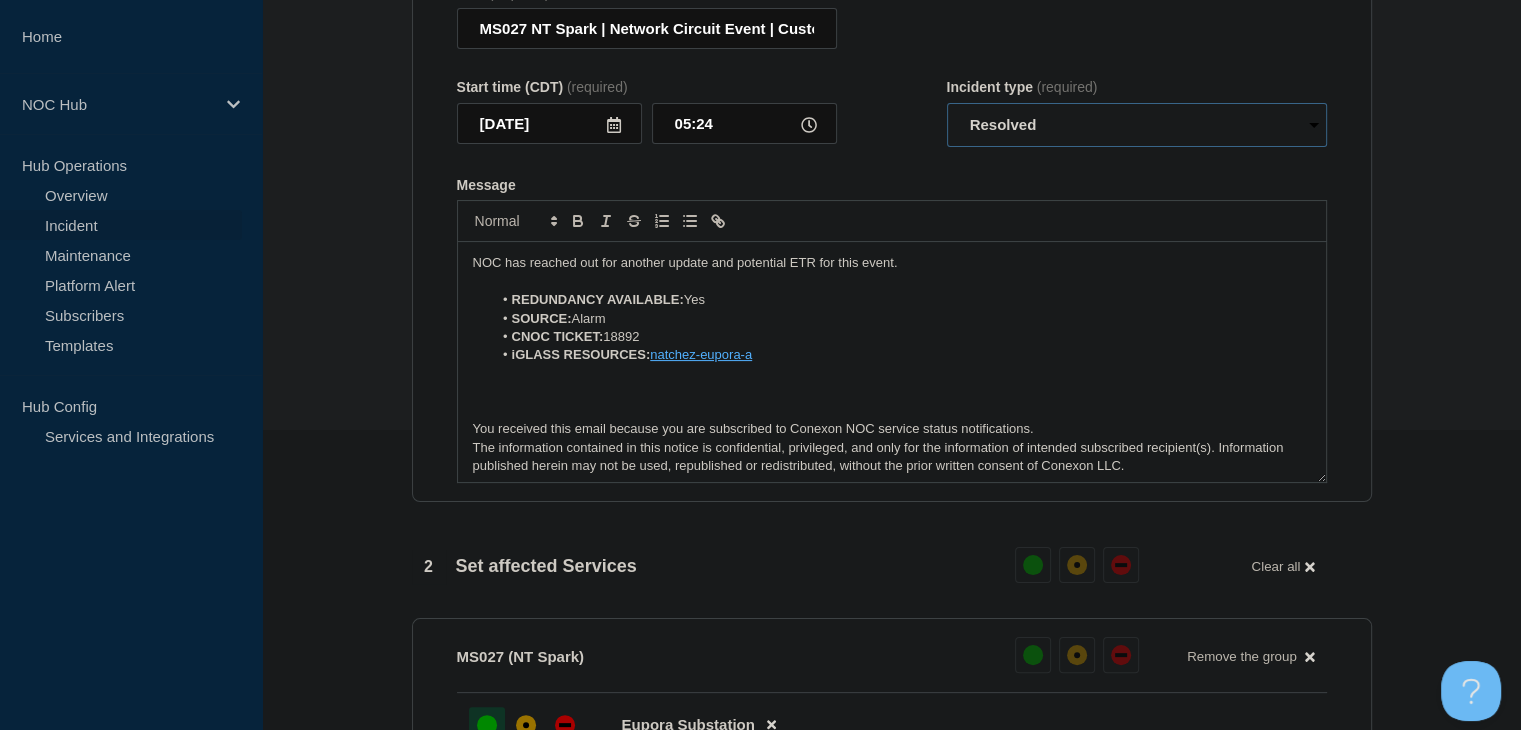click on "Select option Investigating Identified Monitoring Resolved" at bounding box center (1137, 125) 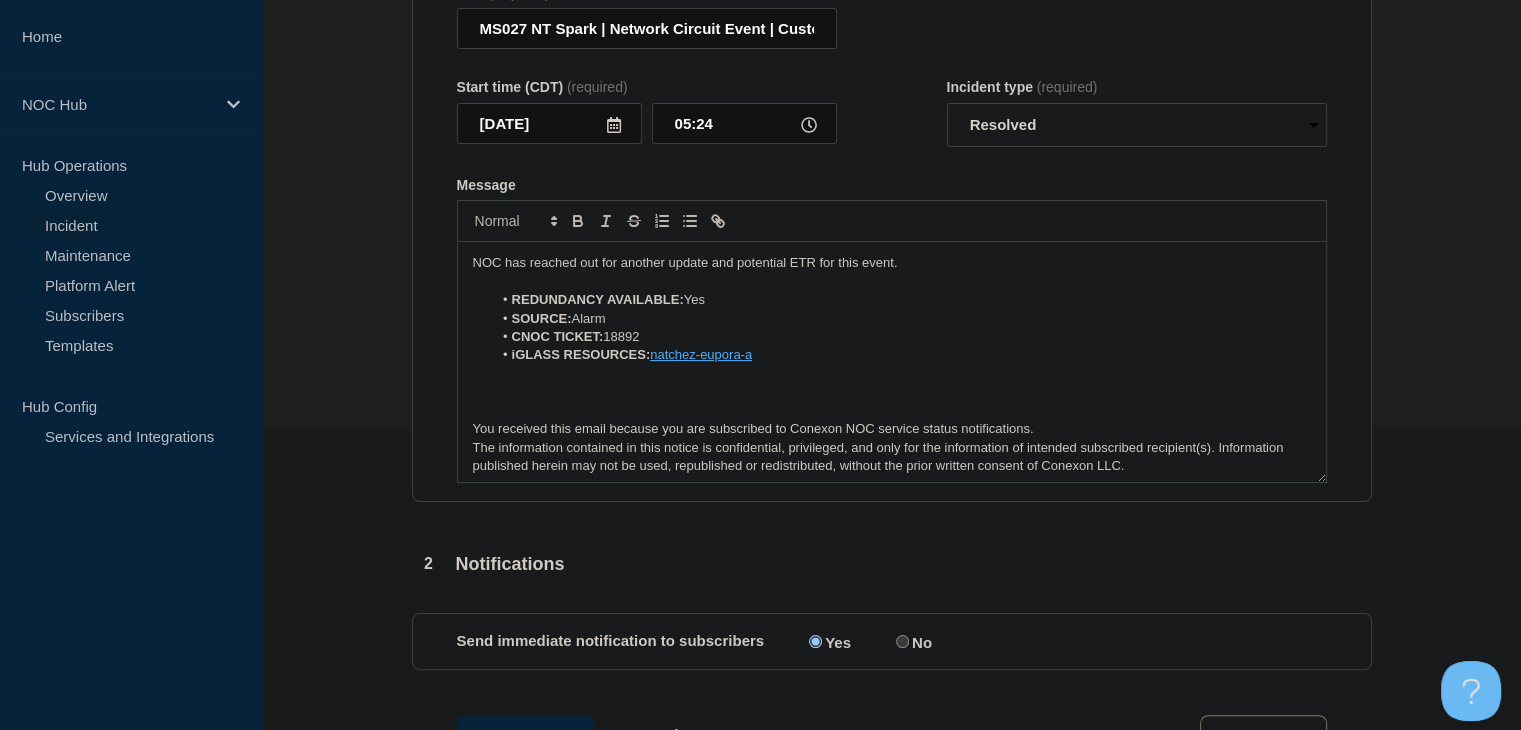 click on "NOC has reached out for another update and potential ETR for this event." at bounding box center (892, 263) 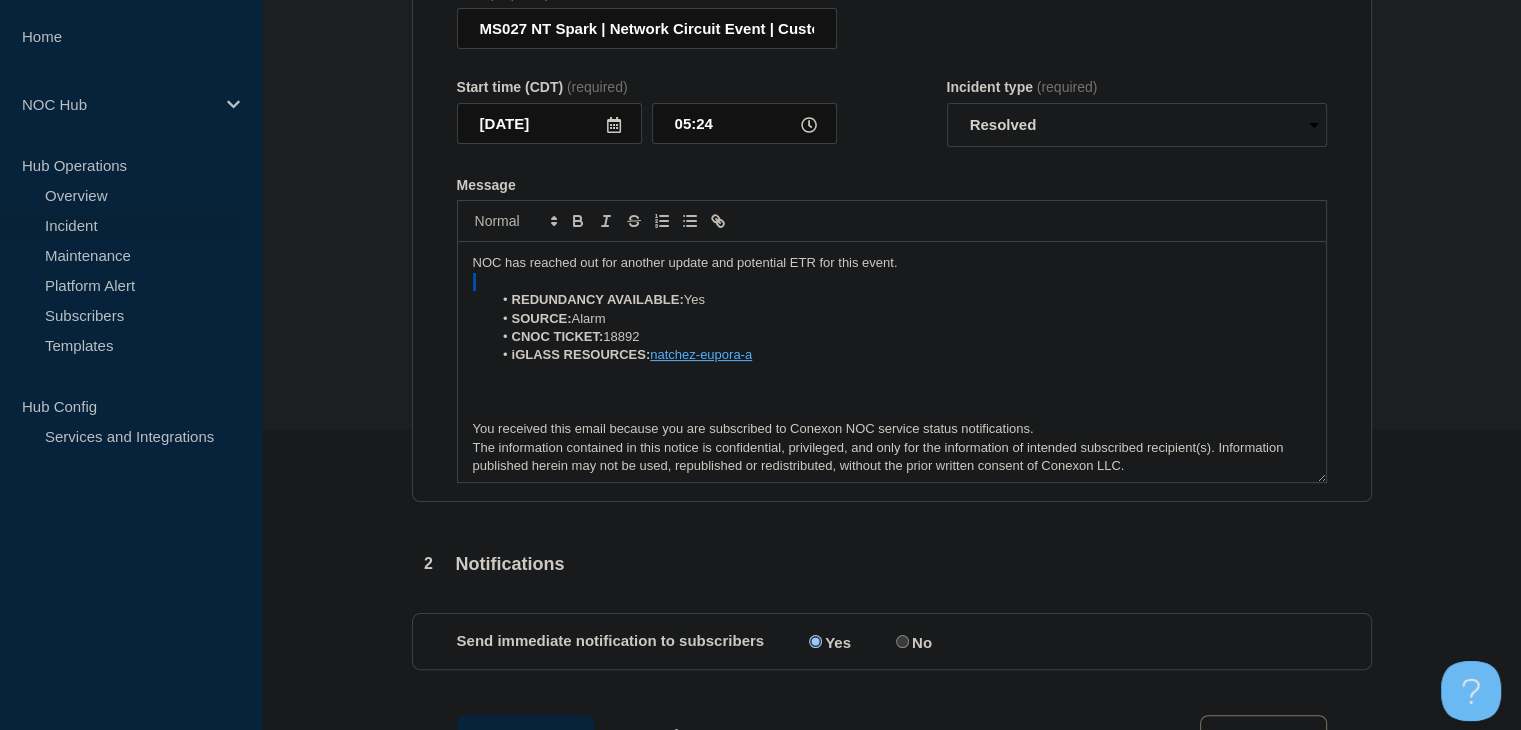 click on "NOC has reached out for another update and potential ETR for this event." at bounding box center (892, 263) 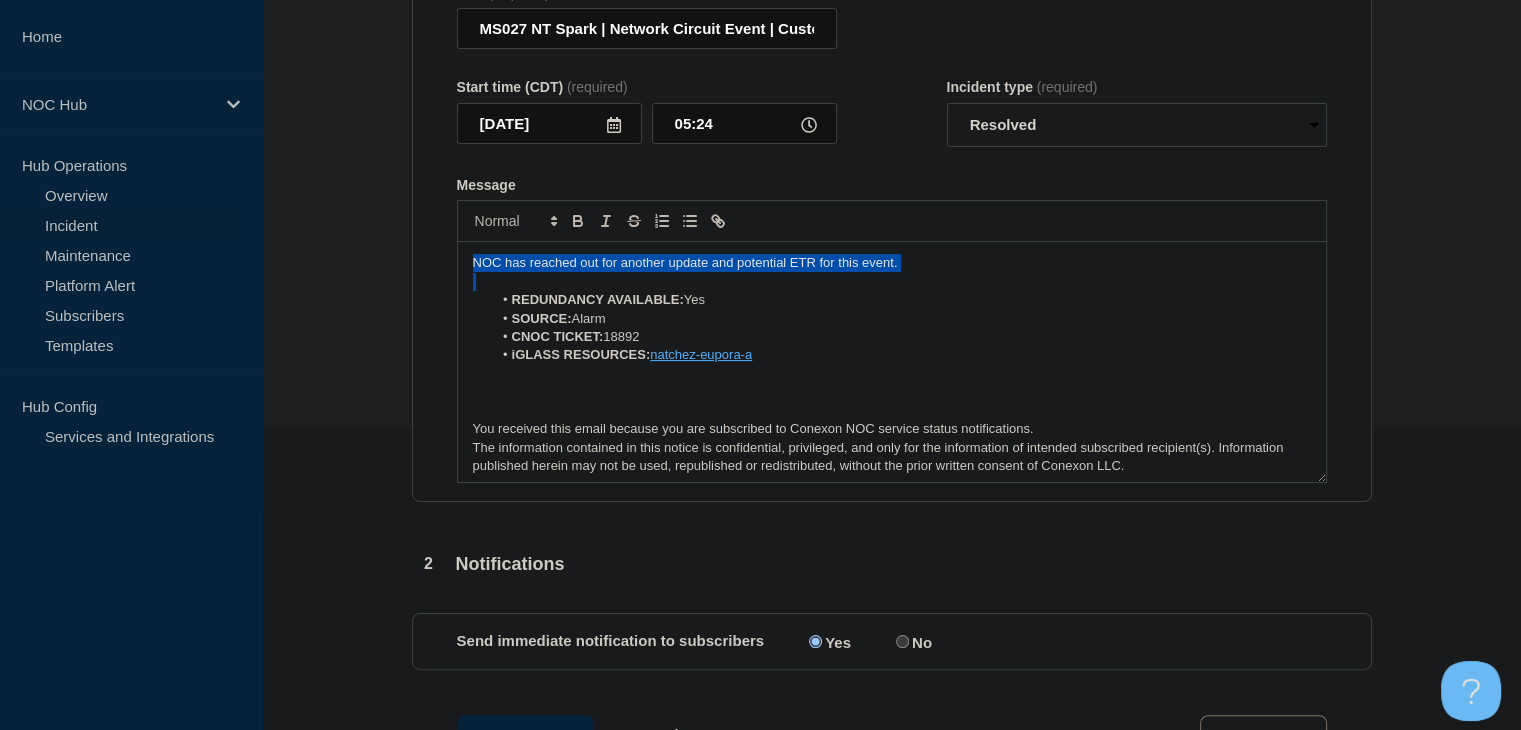 click on "NOC has reached out for another update and potential ETR for this event." at bounding box center [892, 263] 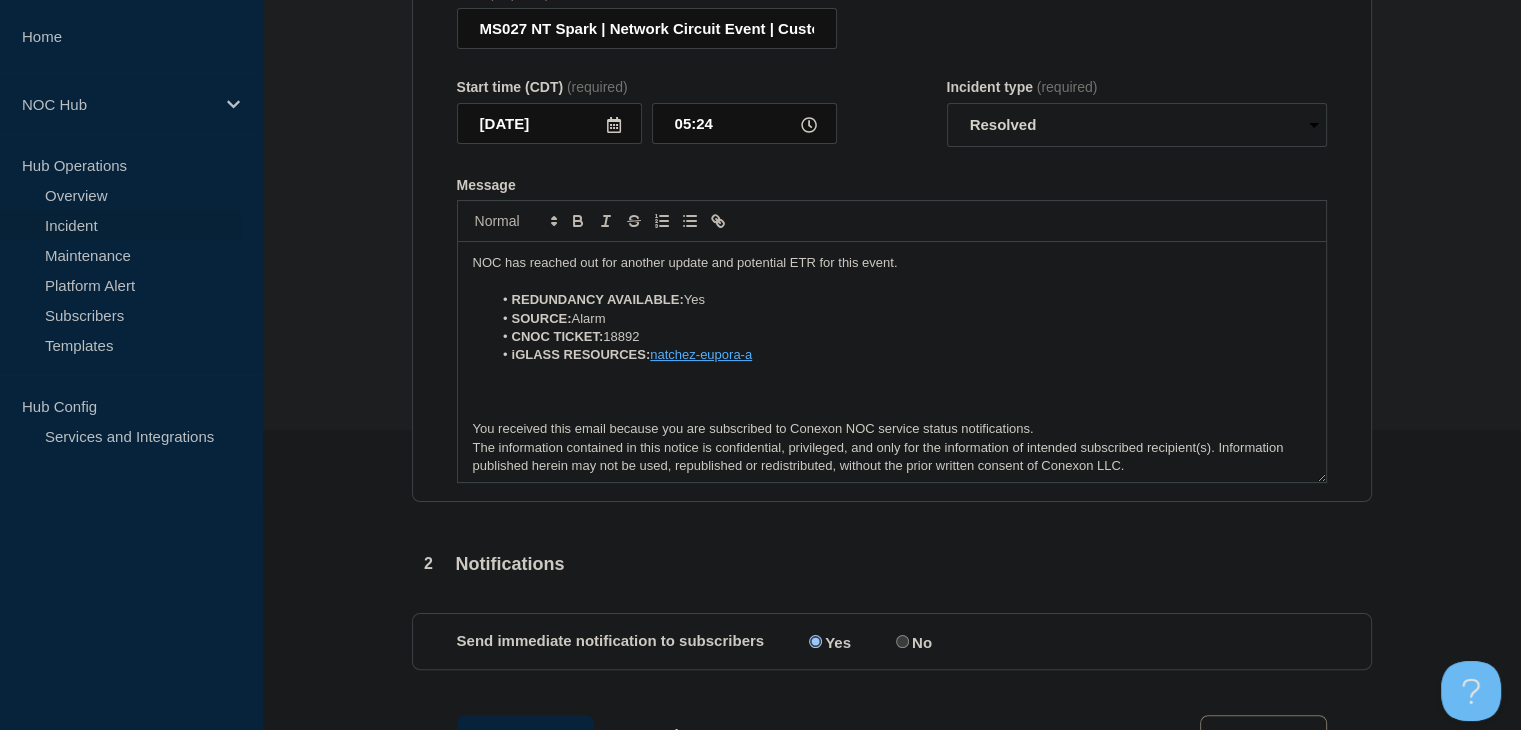 type 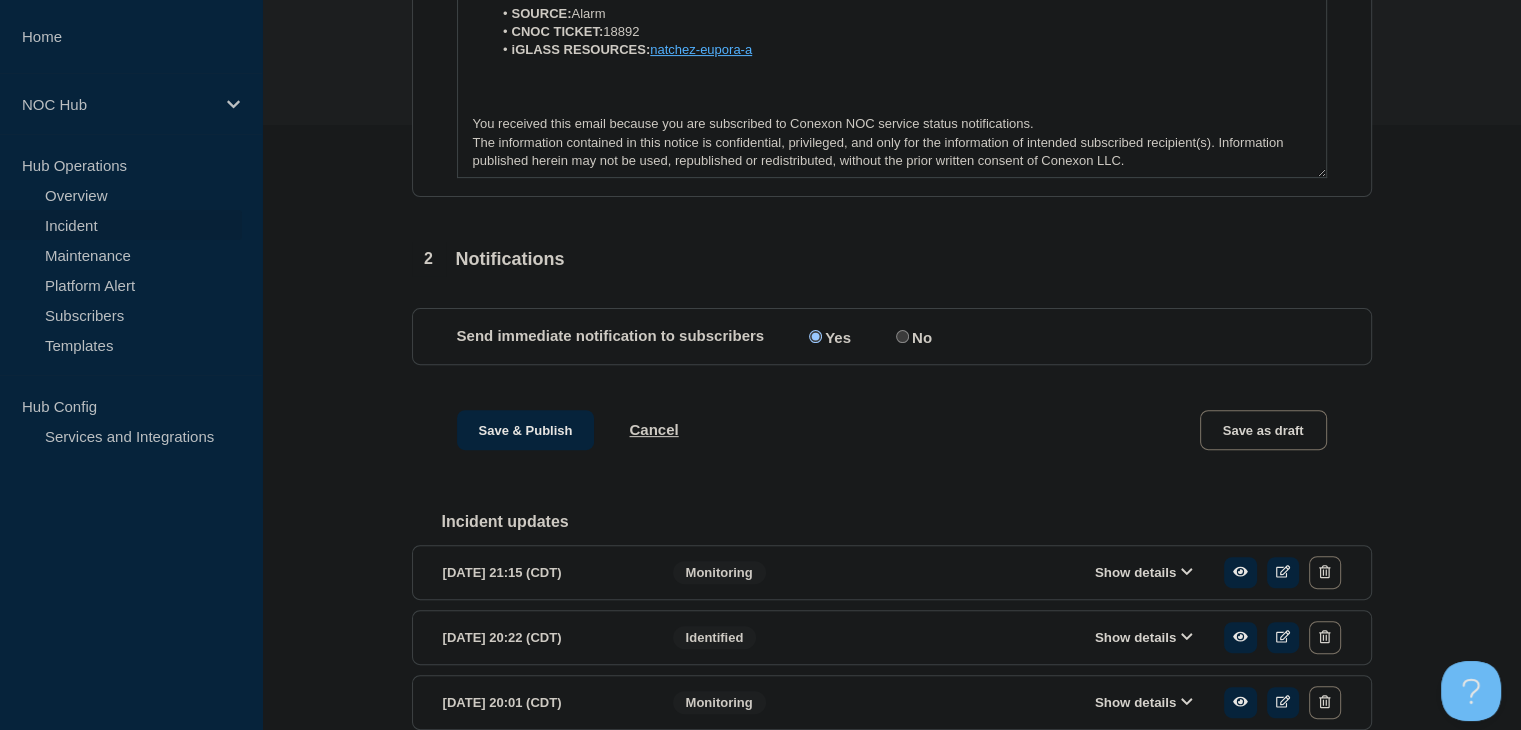 scroll, scrollTop: 800, scrollLeft: 0, axis: vertical 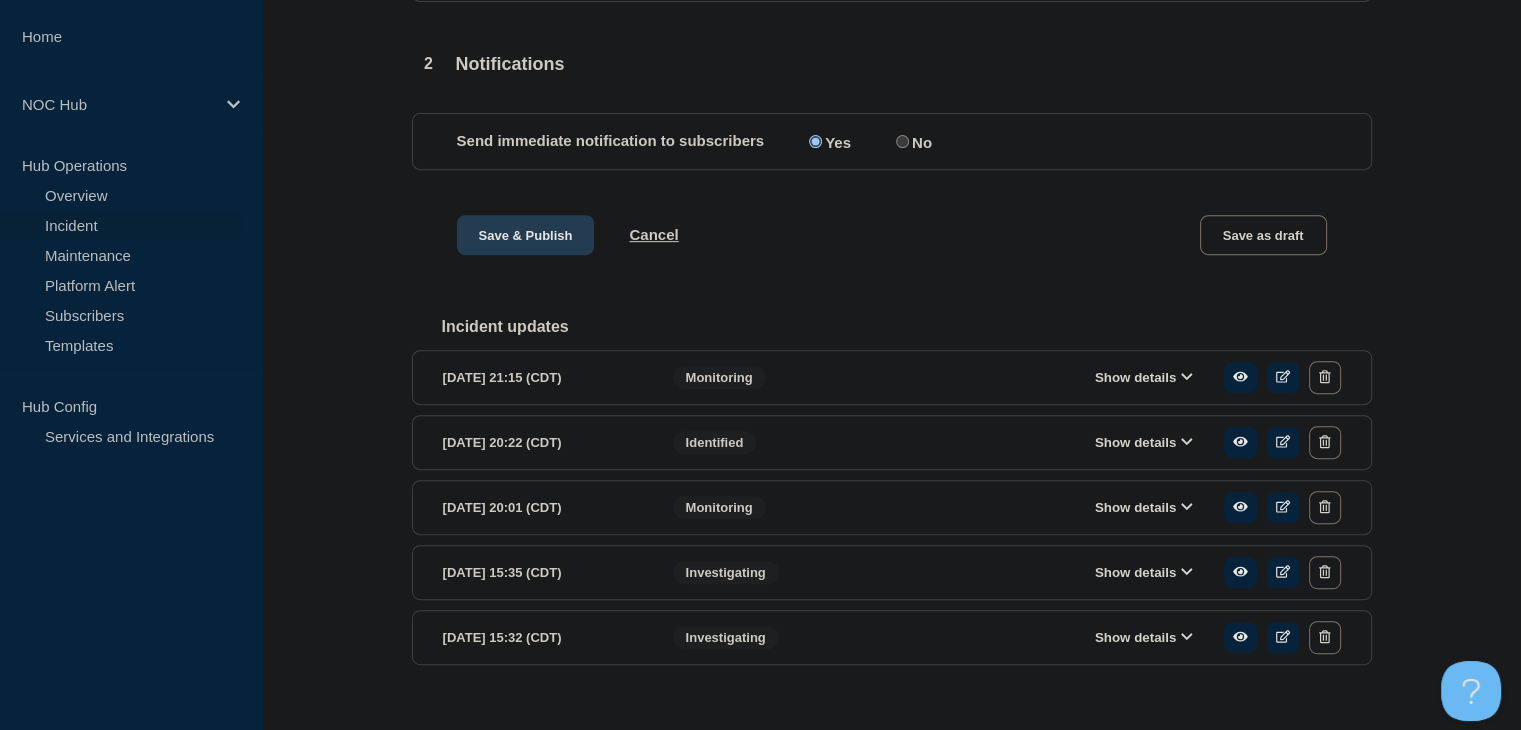click on "Save & Publish" at bounding box center [526, 235] 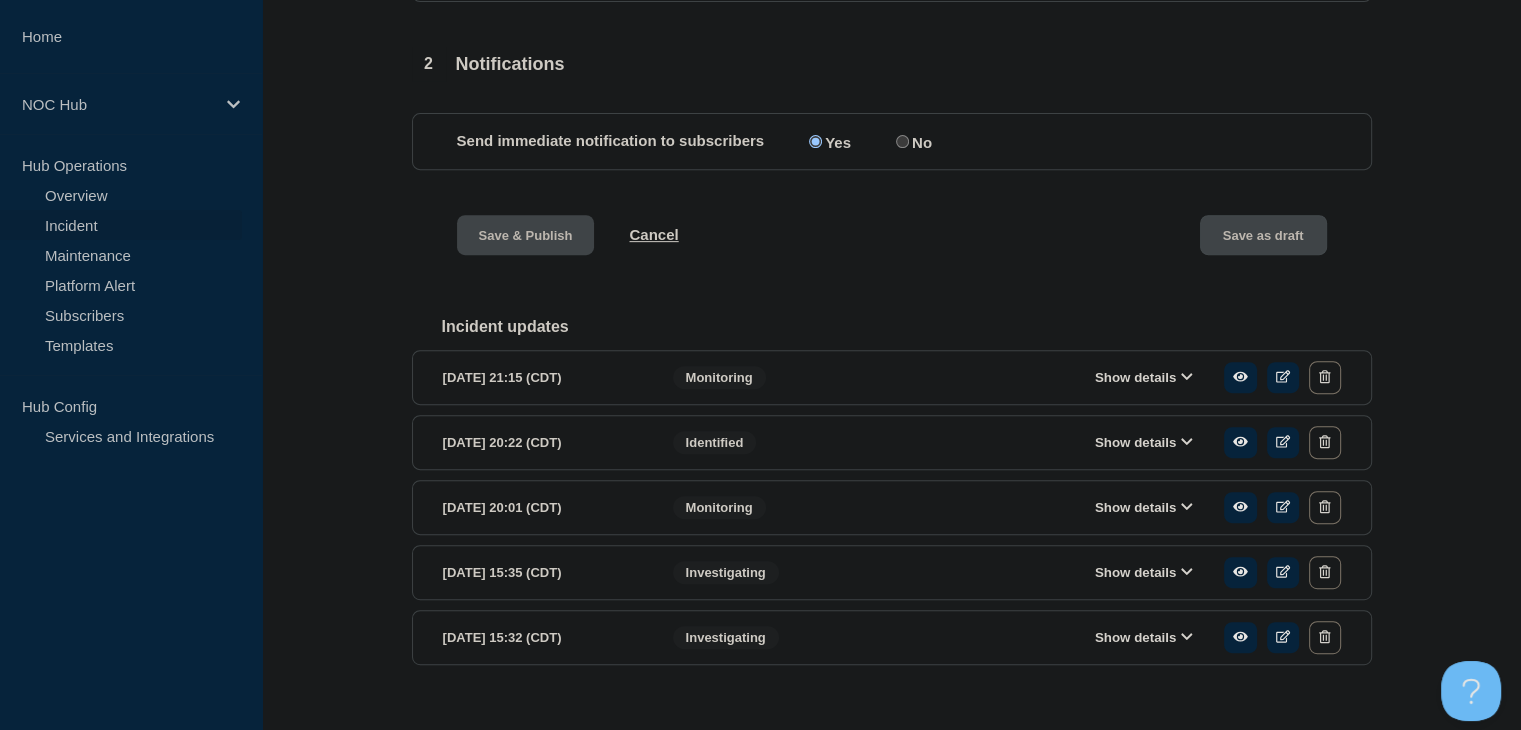 scroll, scrollTop: 0, scrollLeft: 0, axis: both 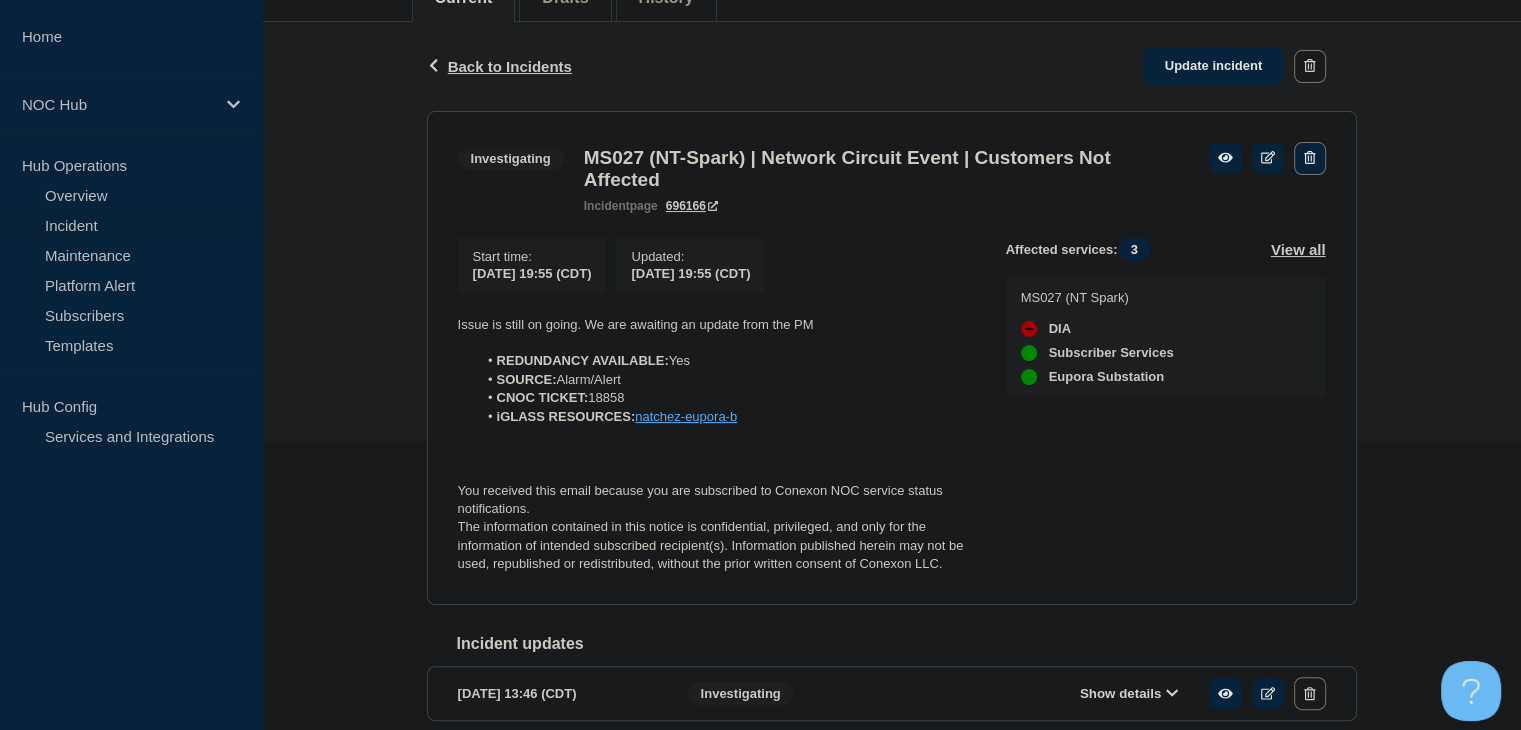 click 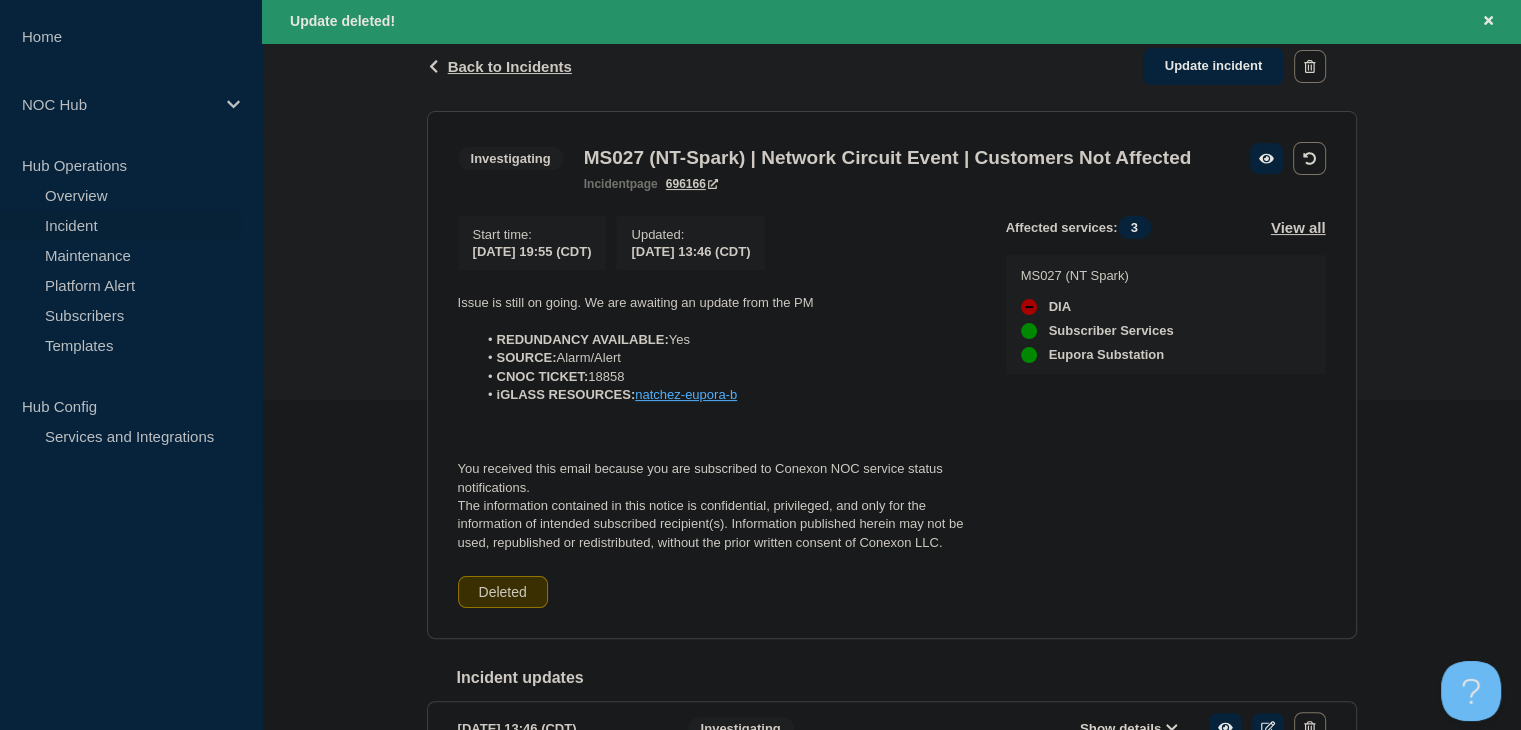 scroll, scrollTop: 30, scrollLeft: 0, axis: vertical 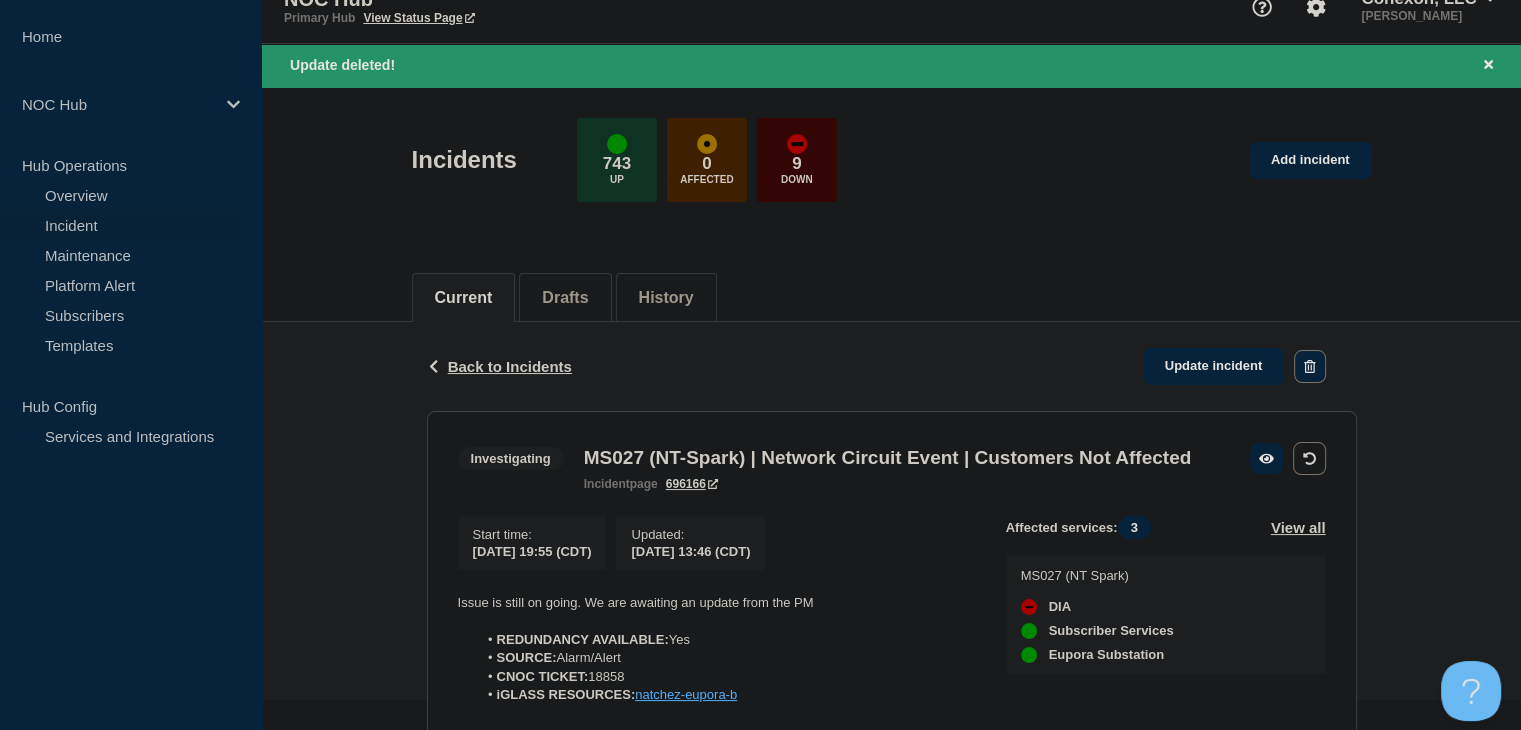 click 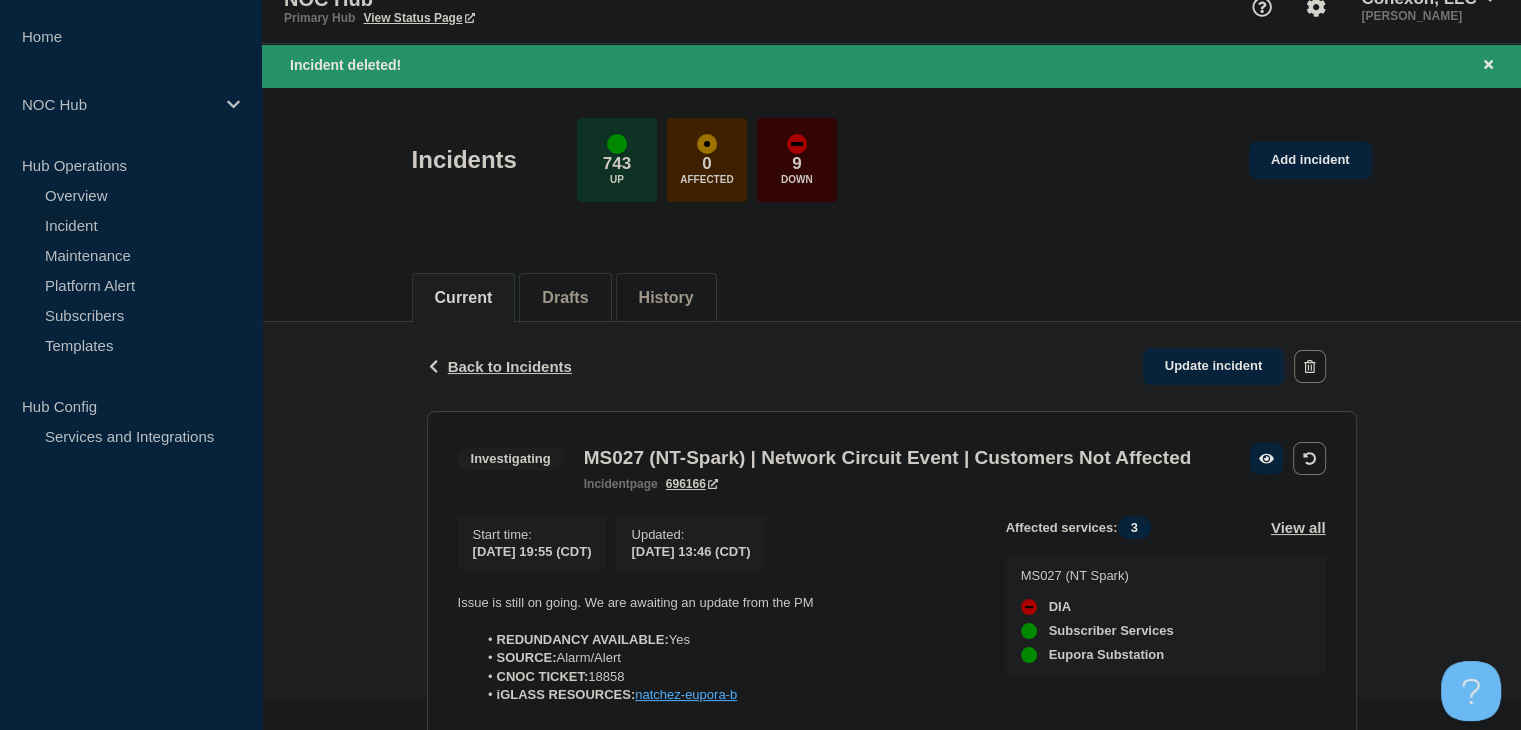 scroll, scrollTop: 0, scrollLeft: 0, axis: both 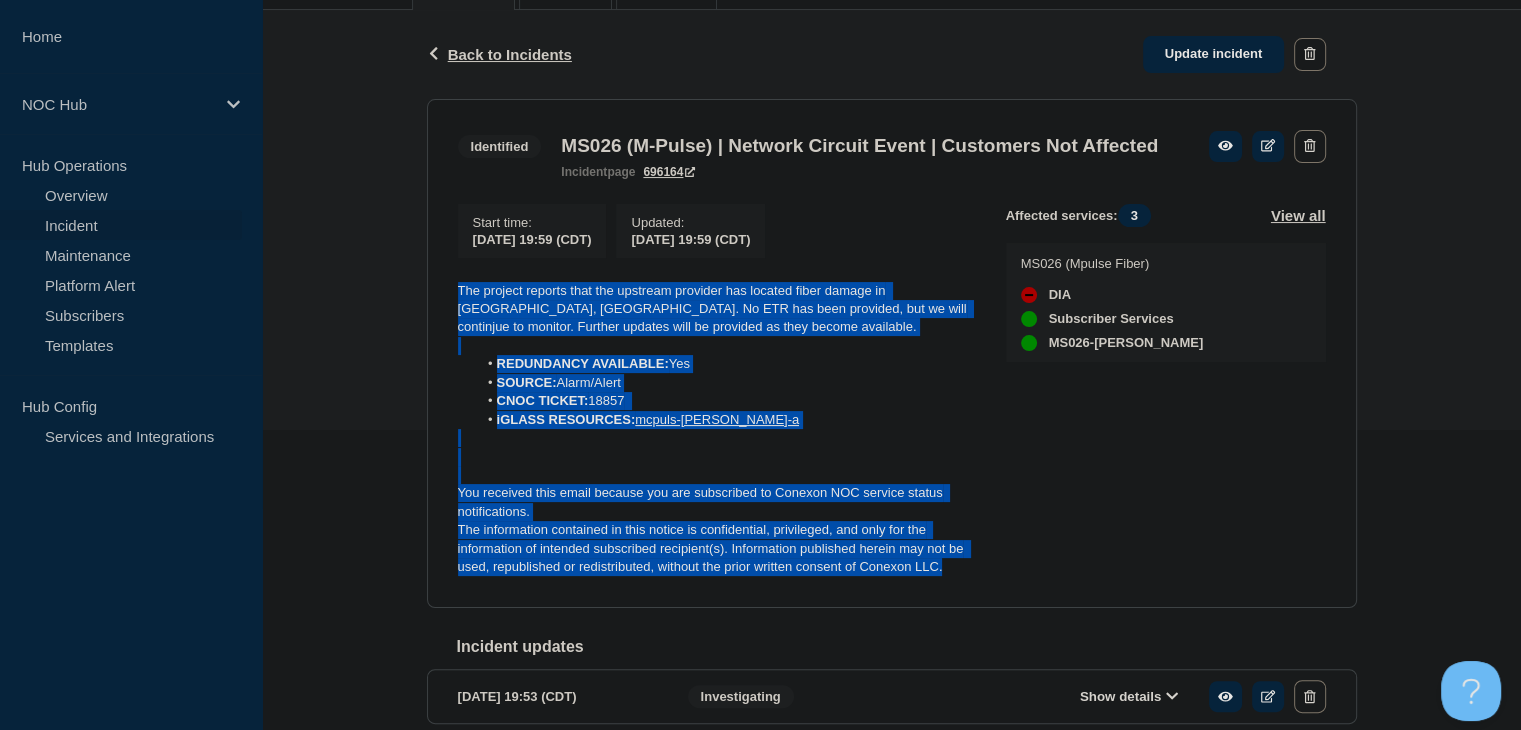 drag, startPoint x: 963, startPoint y: 606, endPoint x: 448, endPoint y: 323, distance: 587.6342 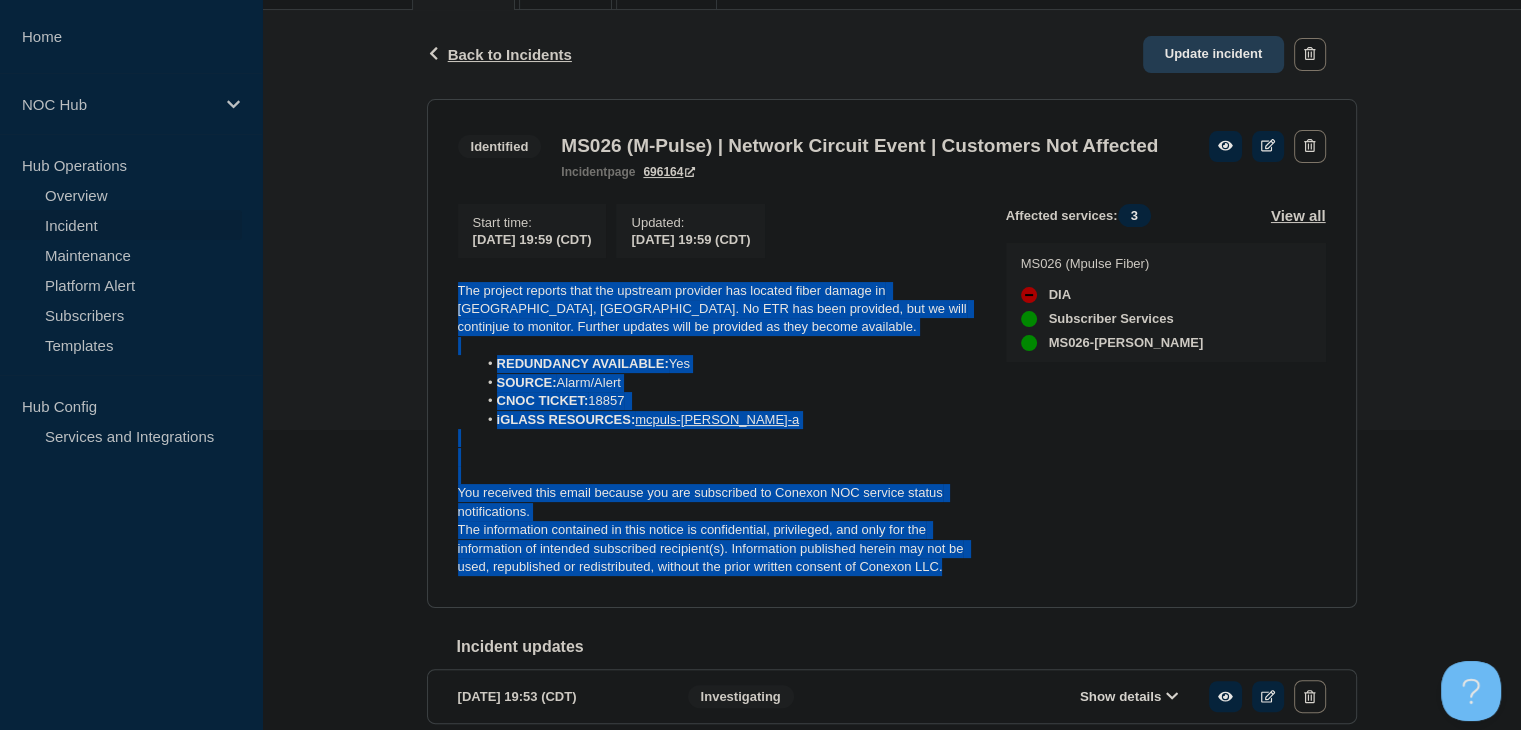 click on "Update incident" 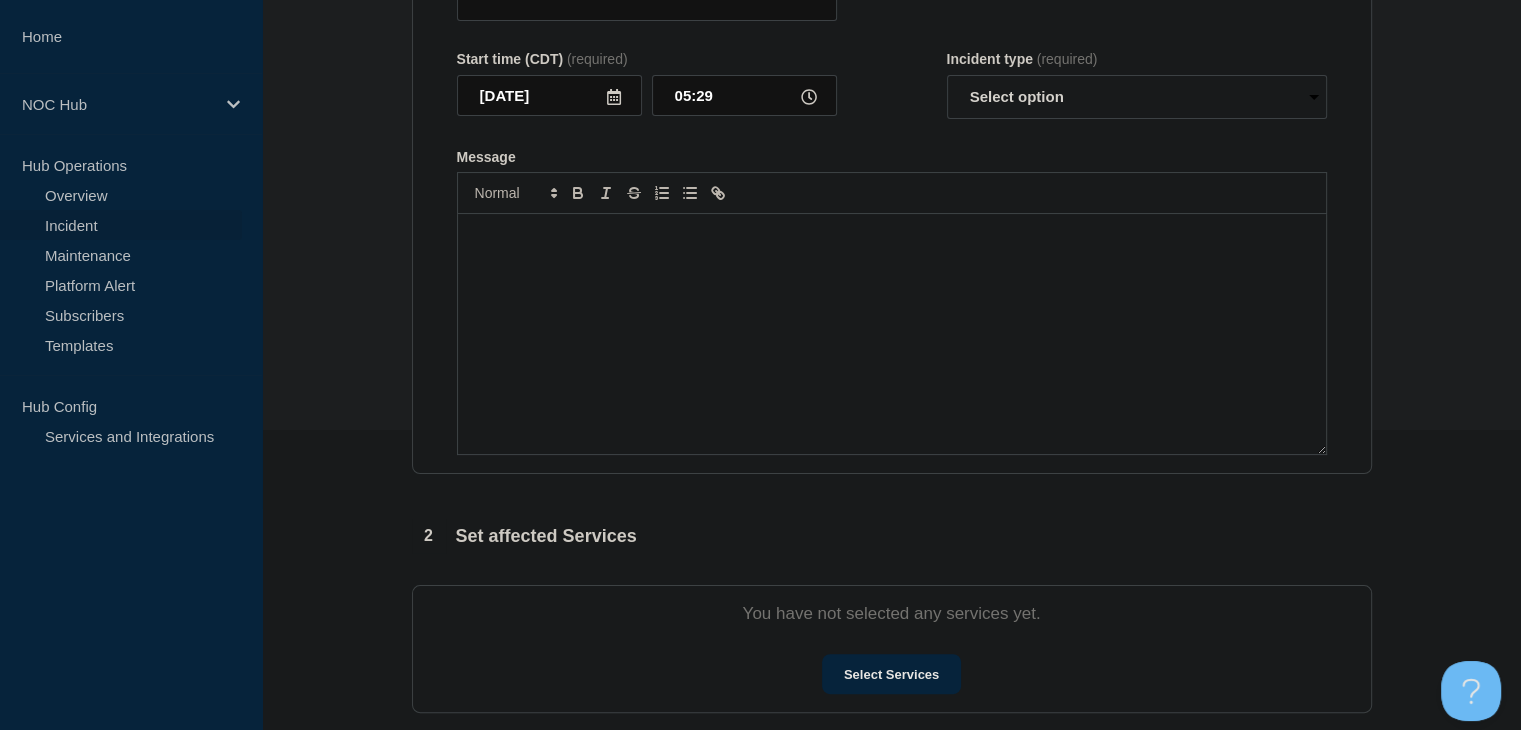 click at bounding box center (892, 334) 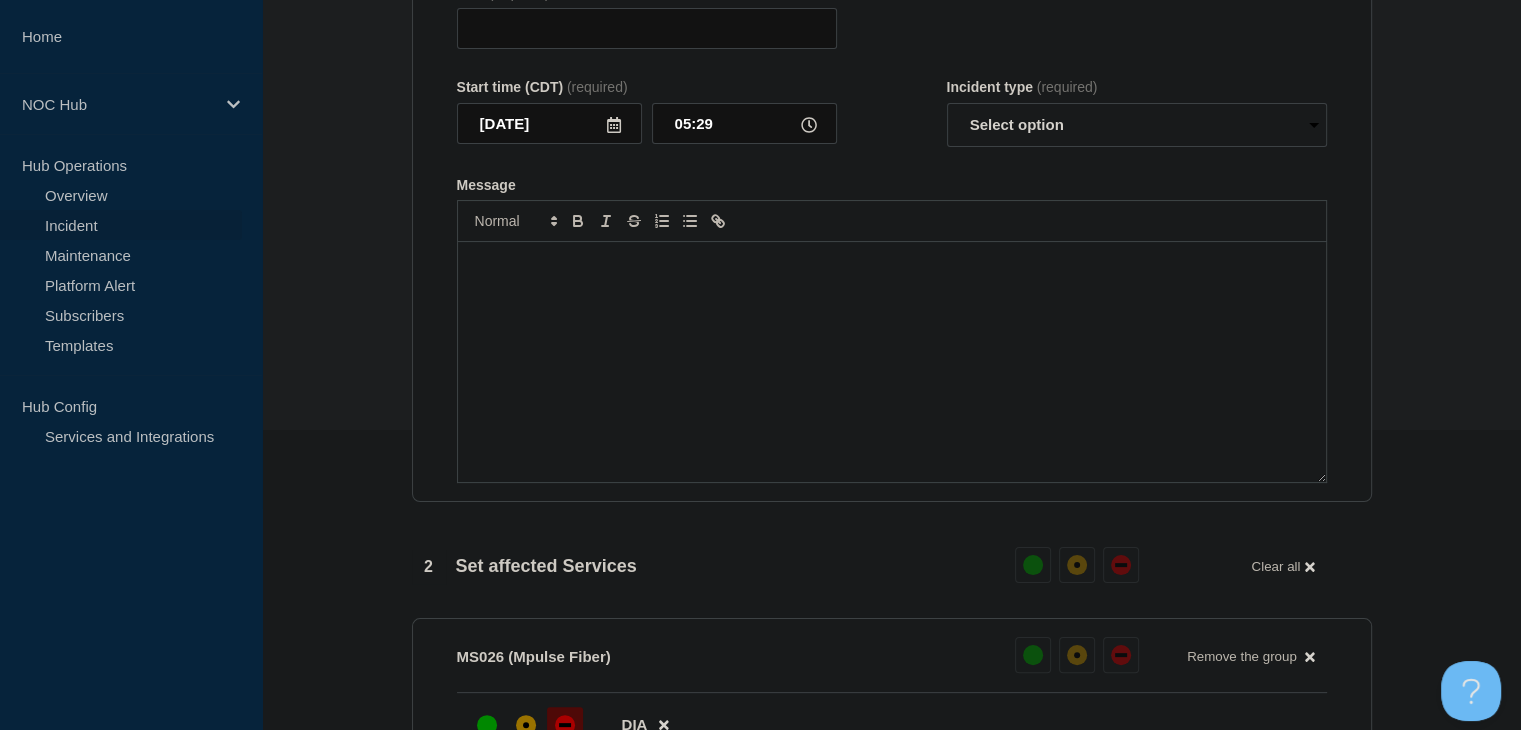 type on "MS026 (M-Pulse)  | Network Circuit Event | Customers Not Affected" 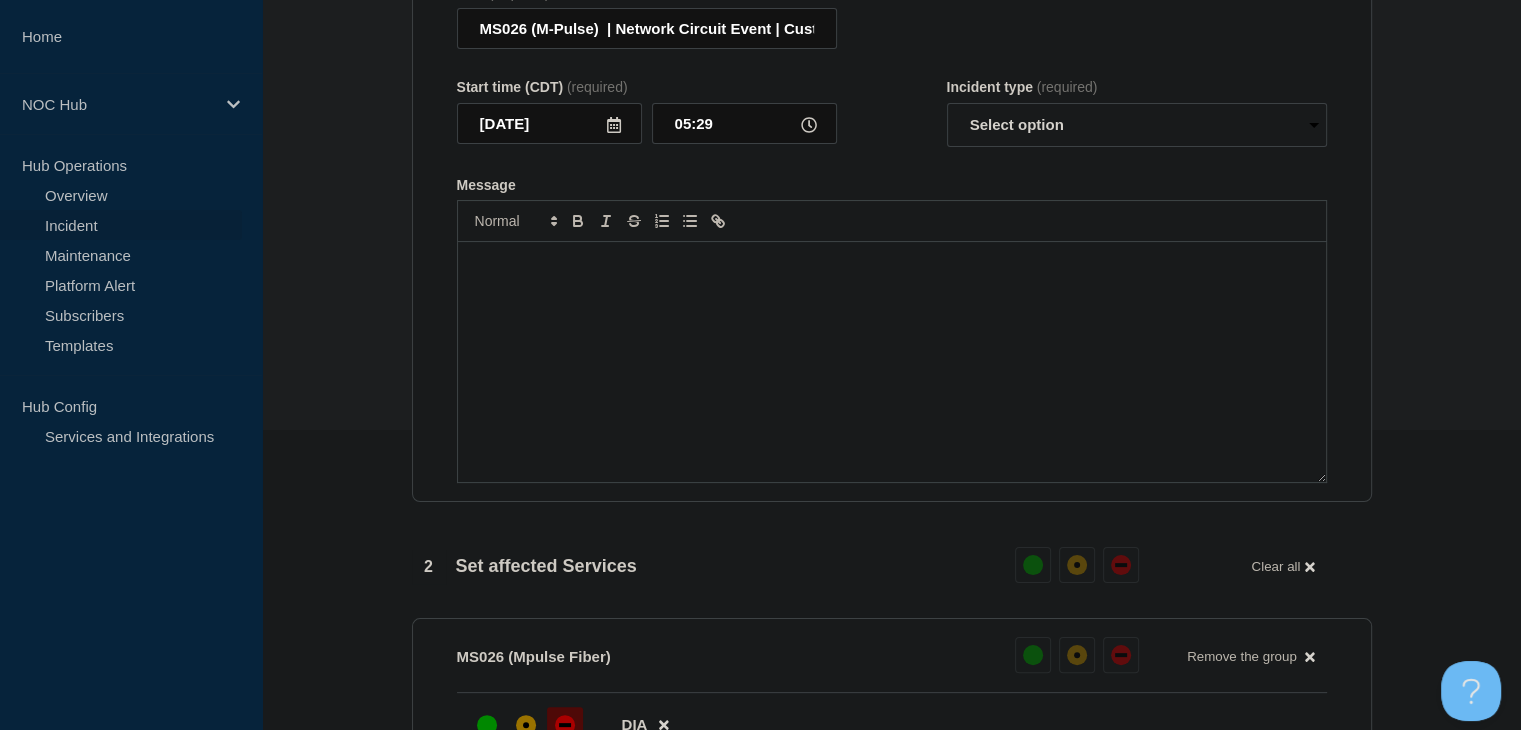 scroll, scrollTop: 333, scrollLeft: 0, axis: vertical 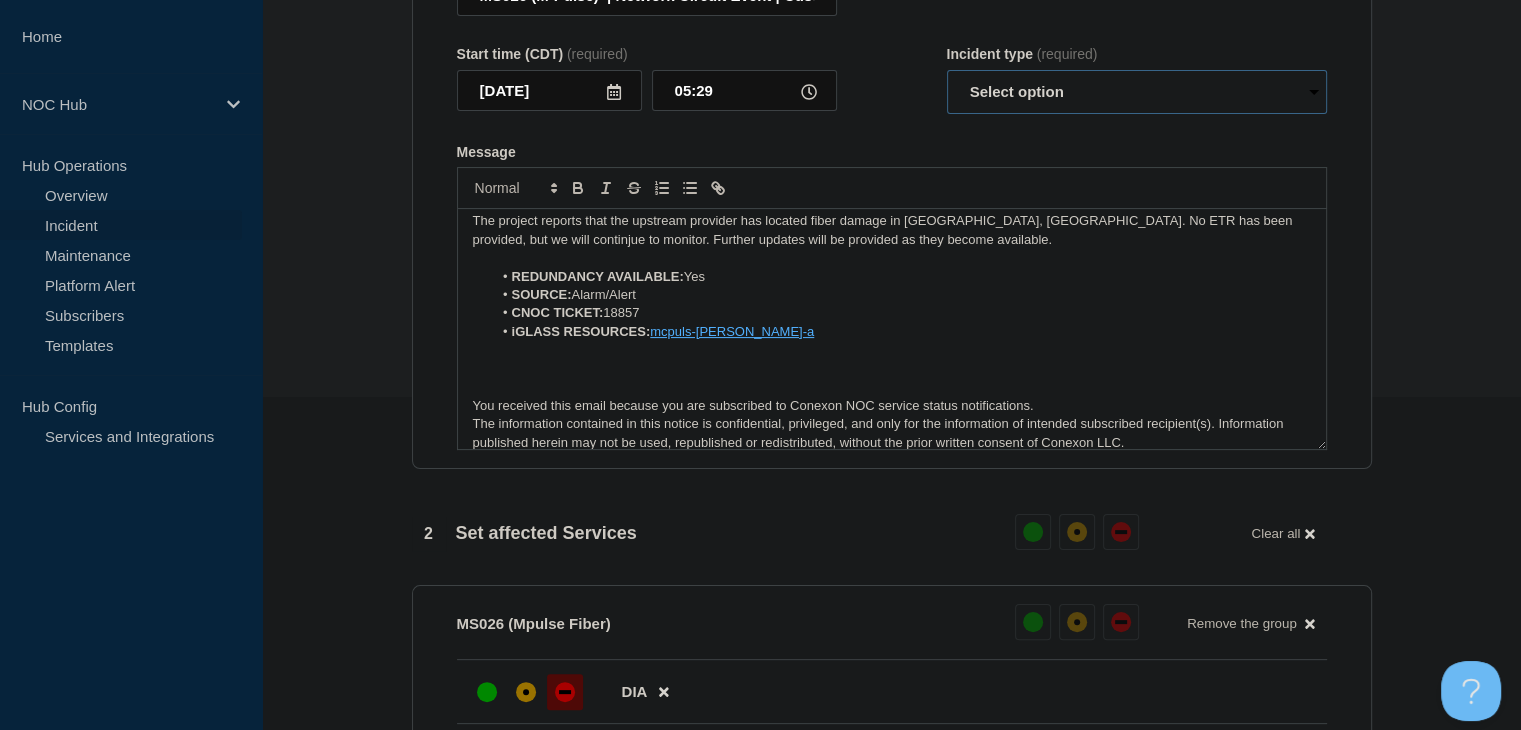 click on "Select option Investigating Identified Monitoring Resolved" at bounding box center [1137, 92] 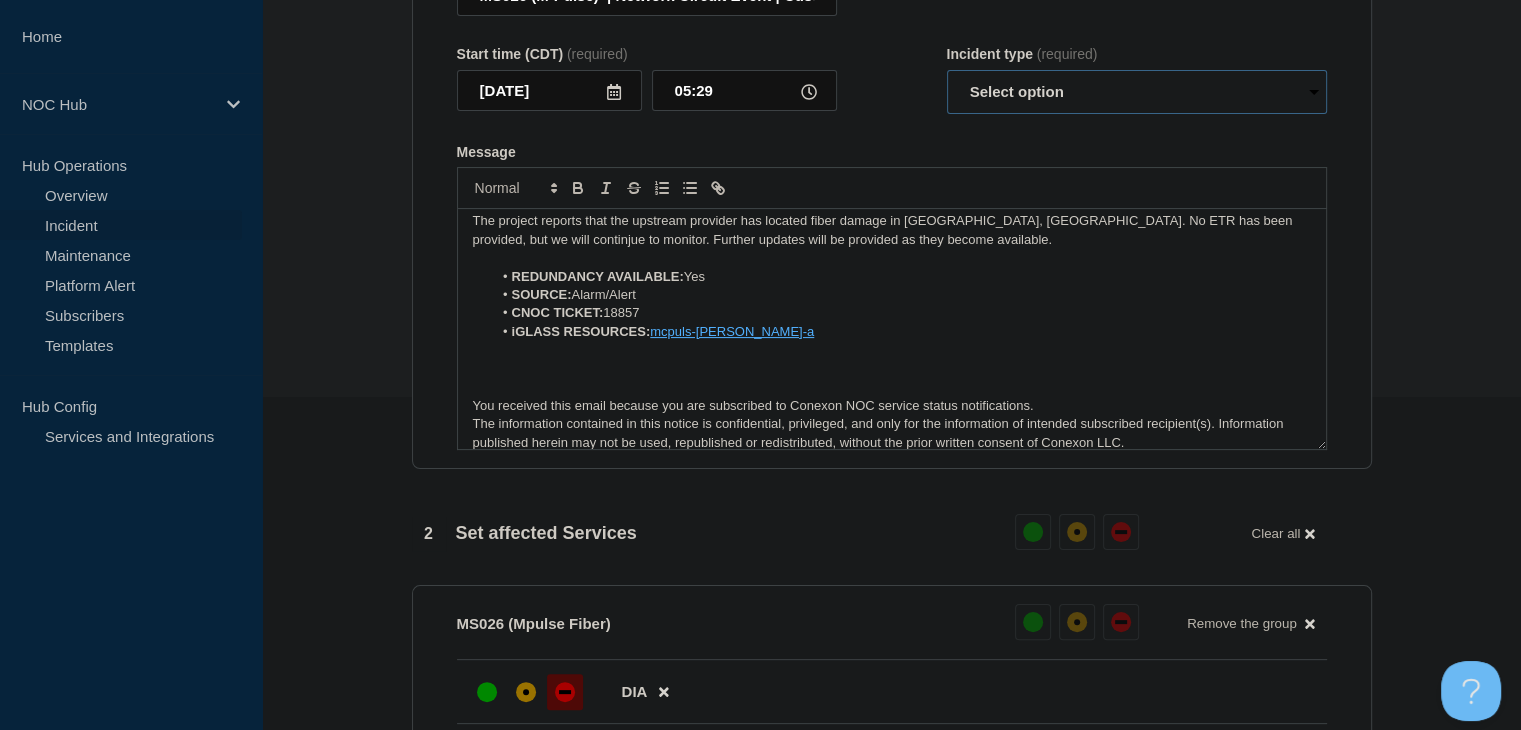 select on "monitoring" 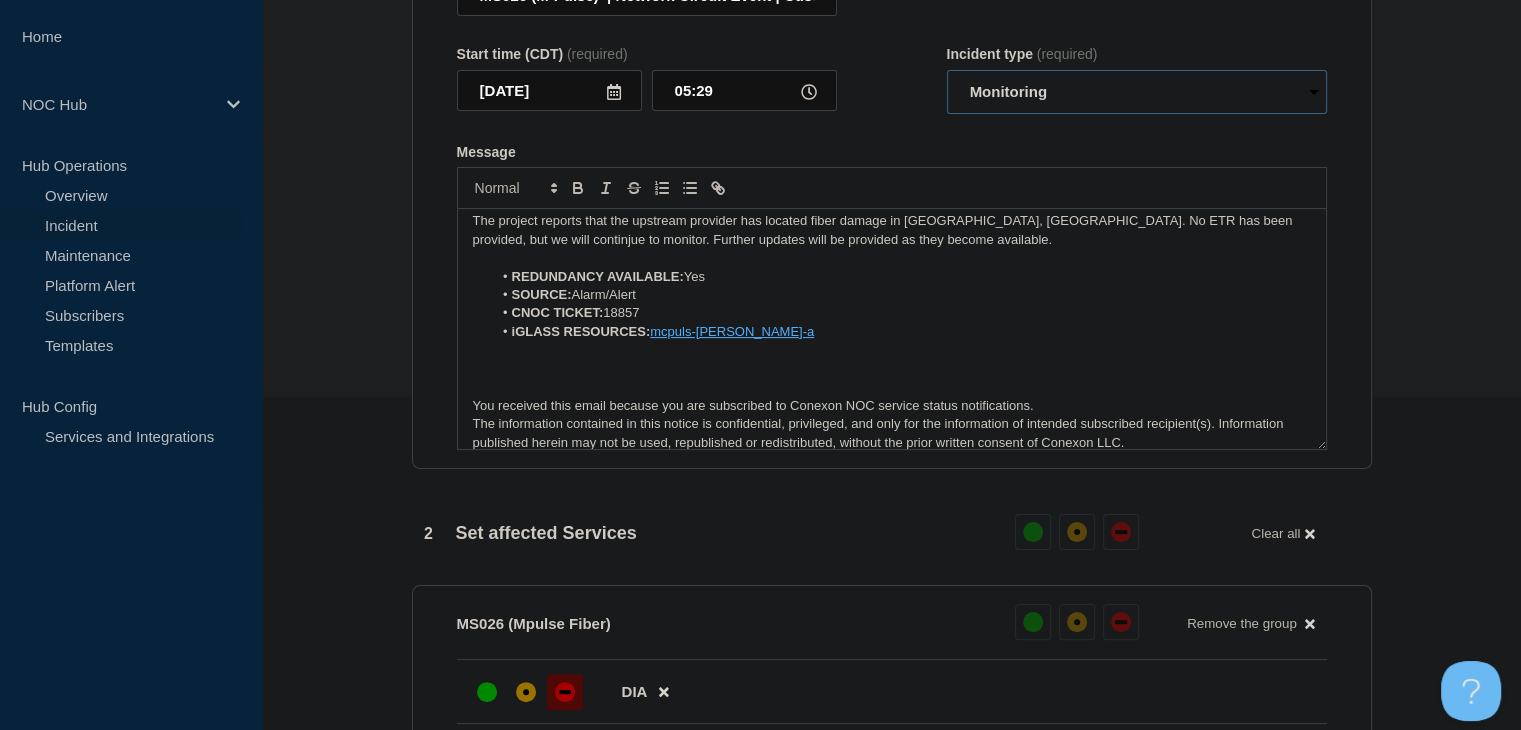 click on "Select option Investigating Identified Monitoring Resolved" at bounding box center (1137, 92) 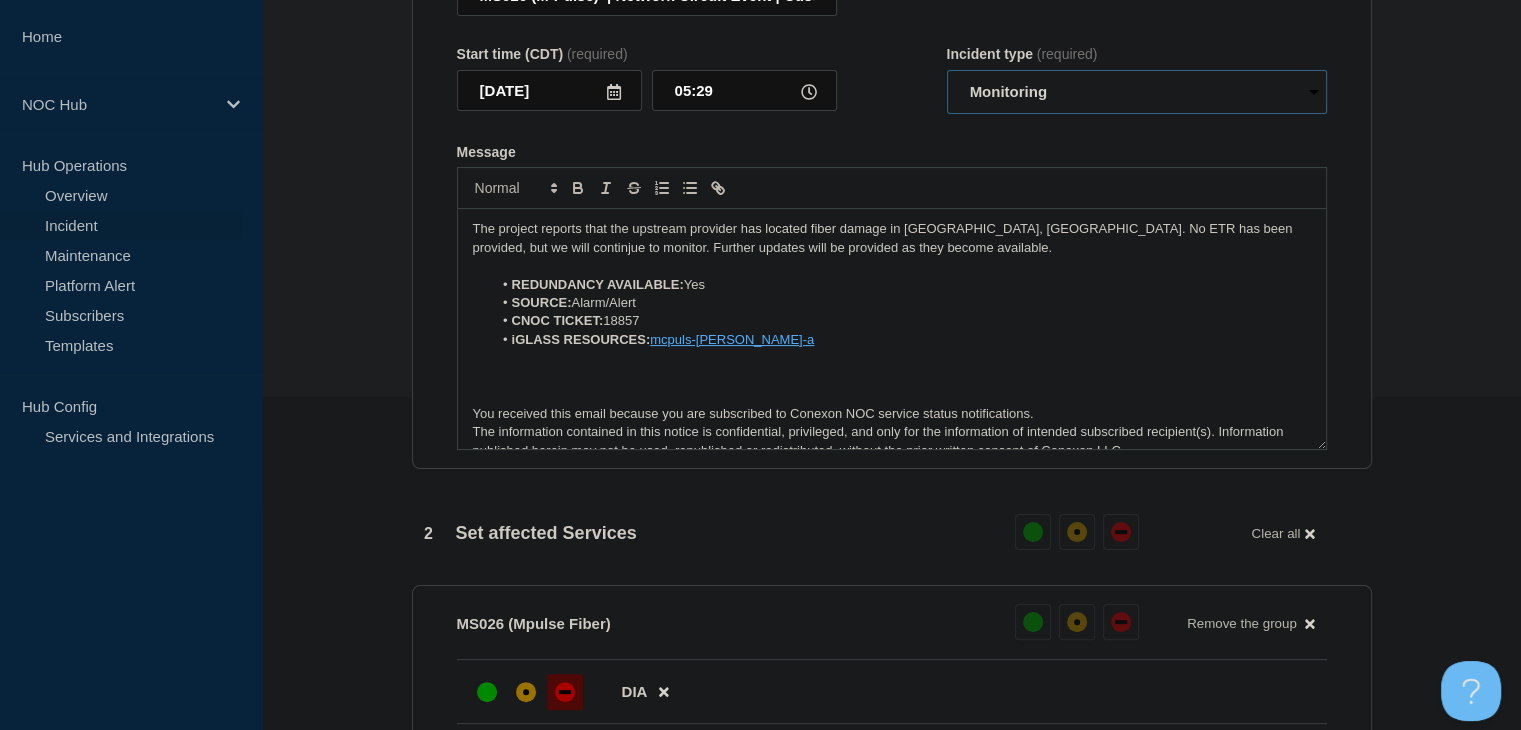 scroll, scrollTop: 0, scrollLeft: 0, axis: both 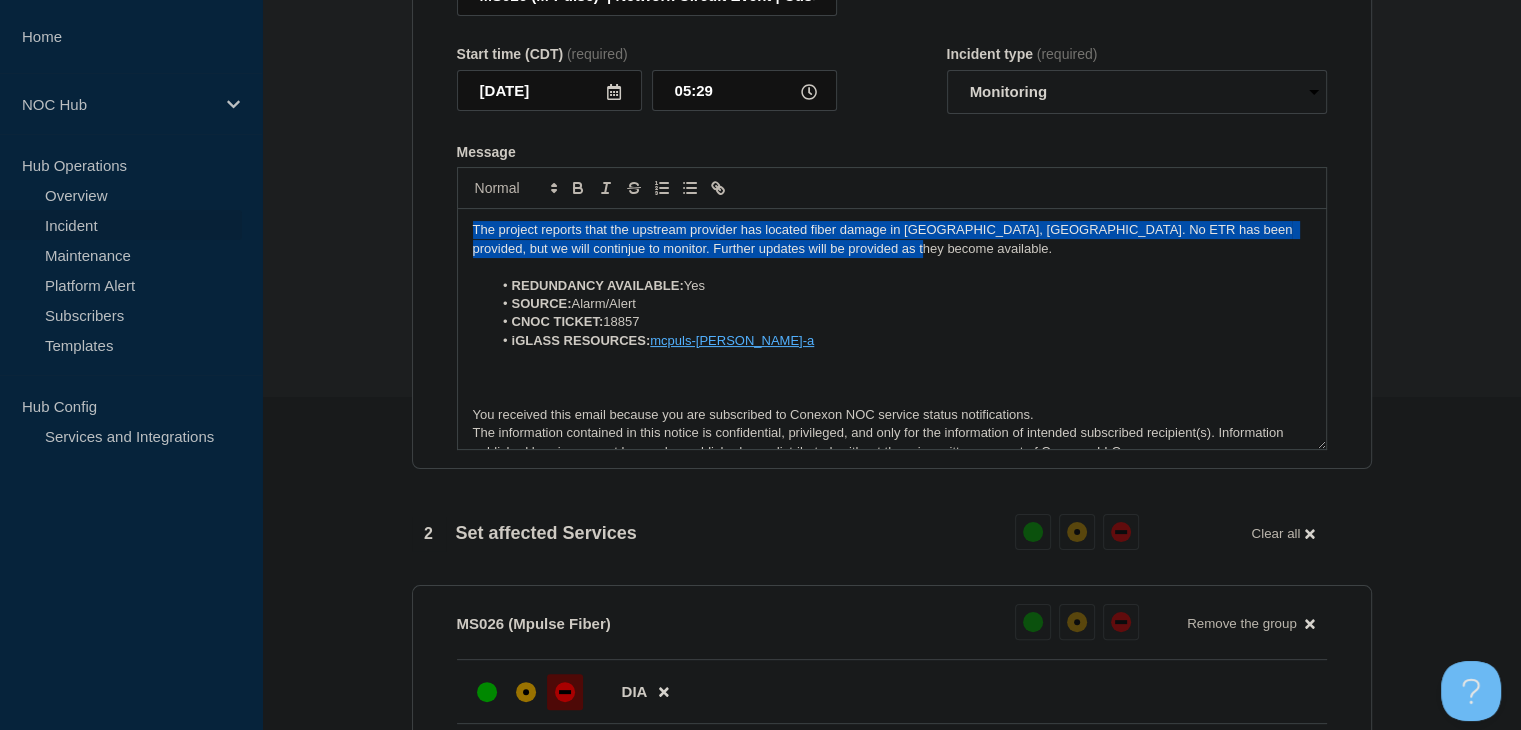 drag, startPoint x: 904, startPoint y: 265, endPoint x: 473, endPoint y: 228, distance: 432.58527 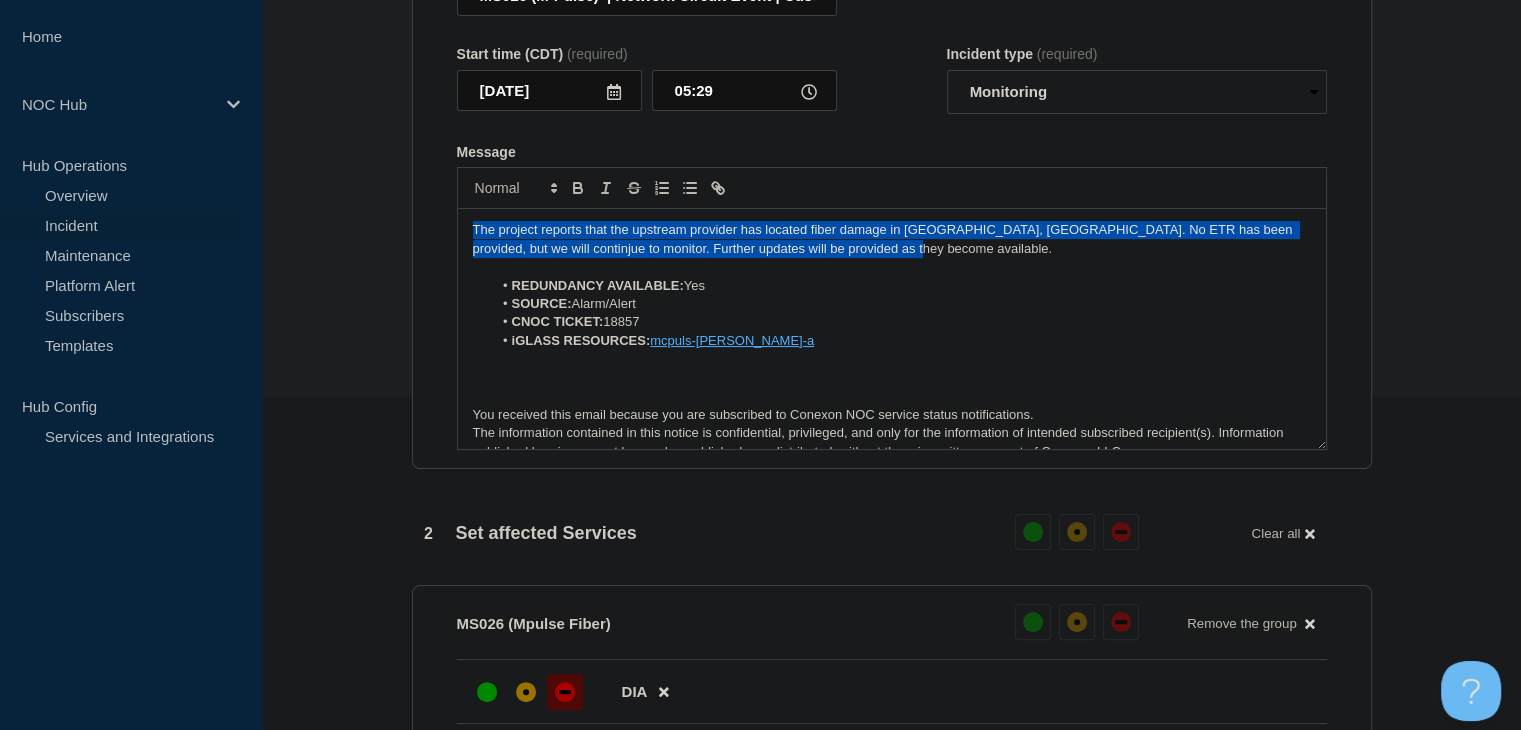 click on "The project reports that the upstream provider has located fiber damage in Springfield, MO. No ETR has been provided, but we will continjue to monitor. Further updates will be provided as they become available. REDUNDANCY AVAILABLE:  Yes SOURCE:  Alarm/Alert CNOC TICKET:  18857   iGLASS RESOURCES:  mcpuls-elliott-a You received this email because you are subscribed to Conexon NOC service status notifications. The information contained in this notice is confidential, privileged, and only for the information of intended subscribed recipient(s). Information published herein may not be used, republished or redistributed, without the prior written consent of Conexon LLC." at bounding box center (892, 329) 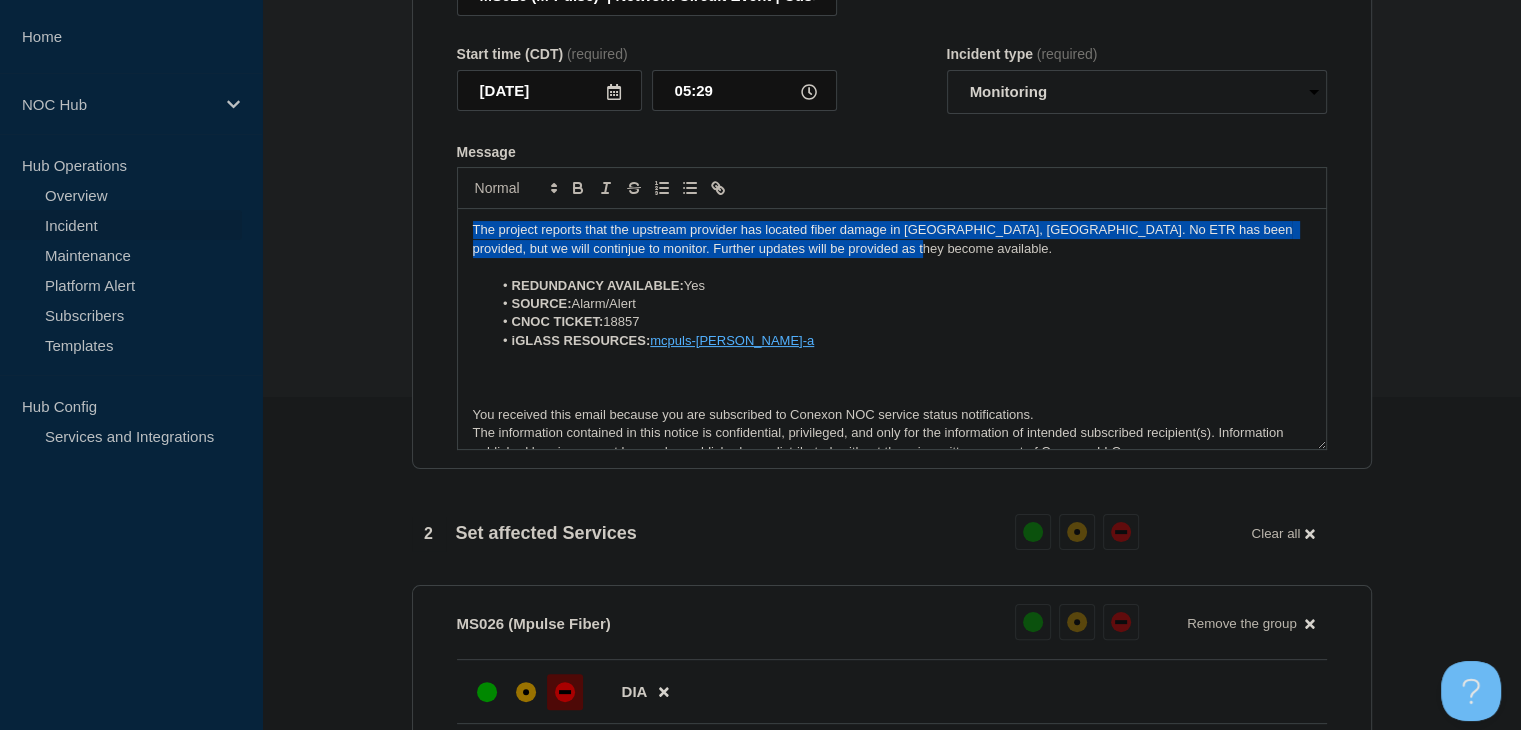 type 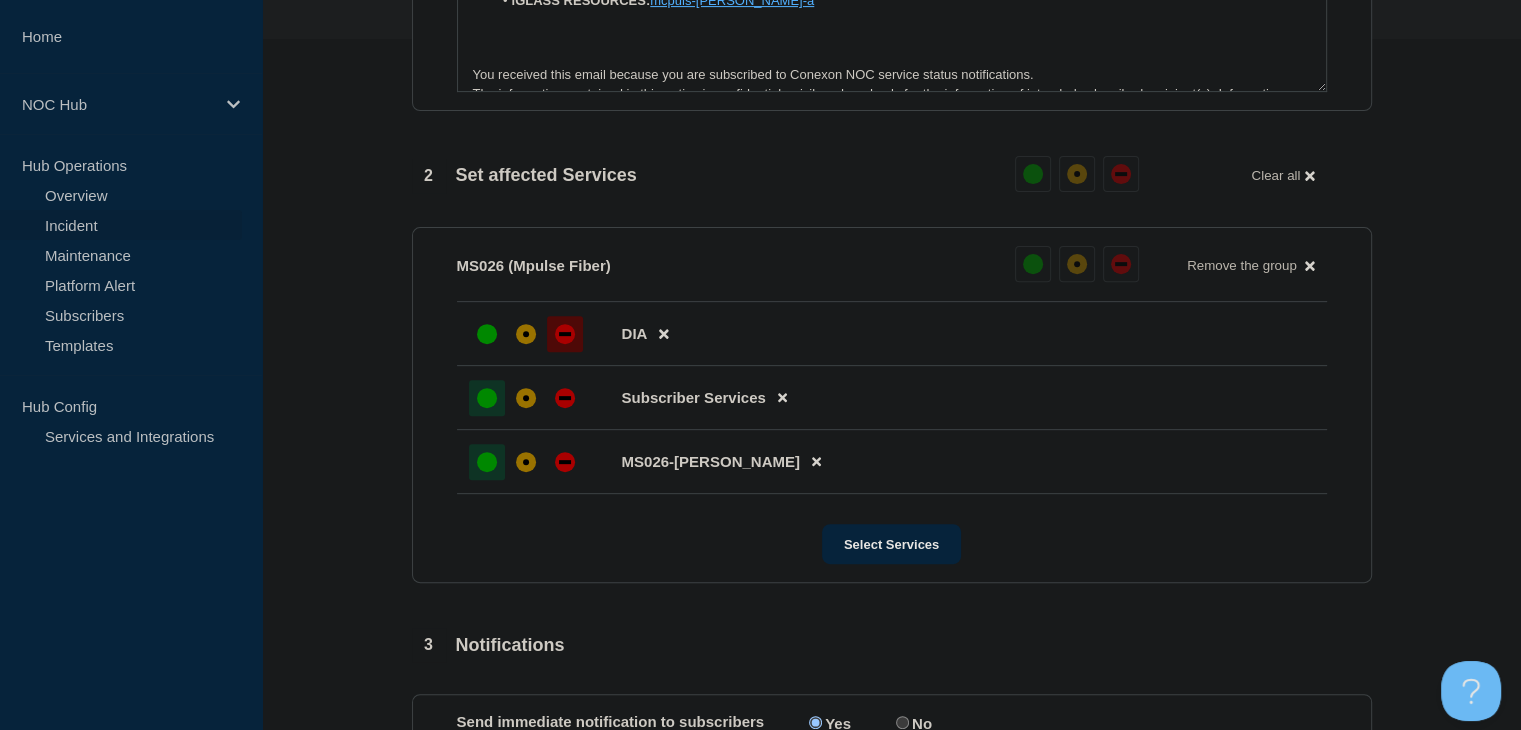 scroll, scrollTop: 933, scrollLeft: 0, axis: vertical 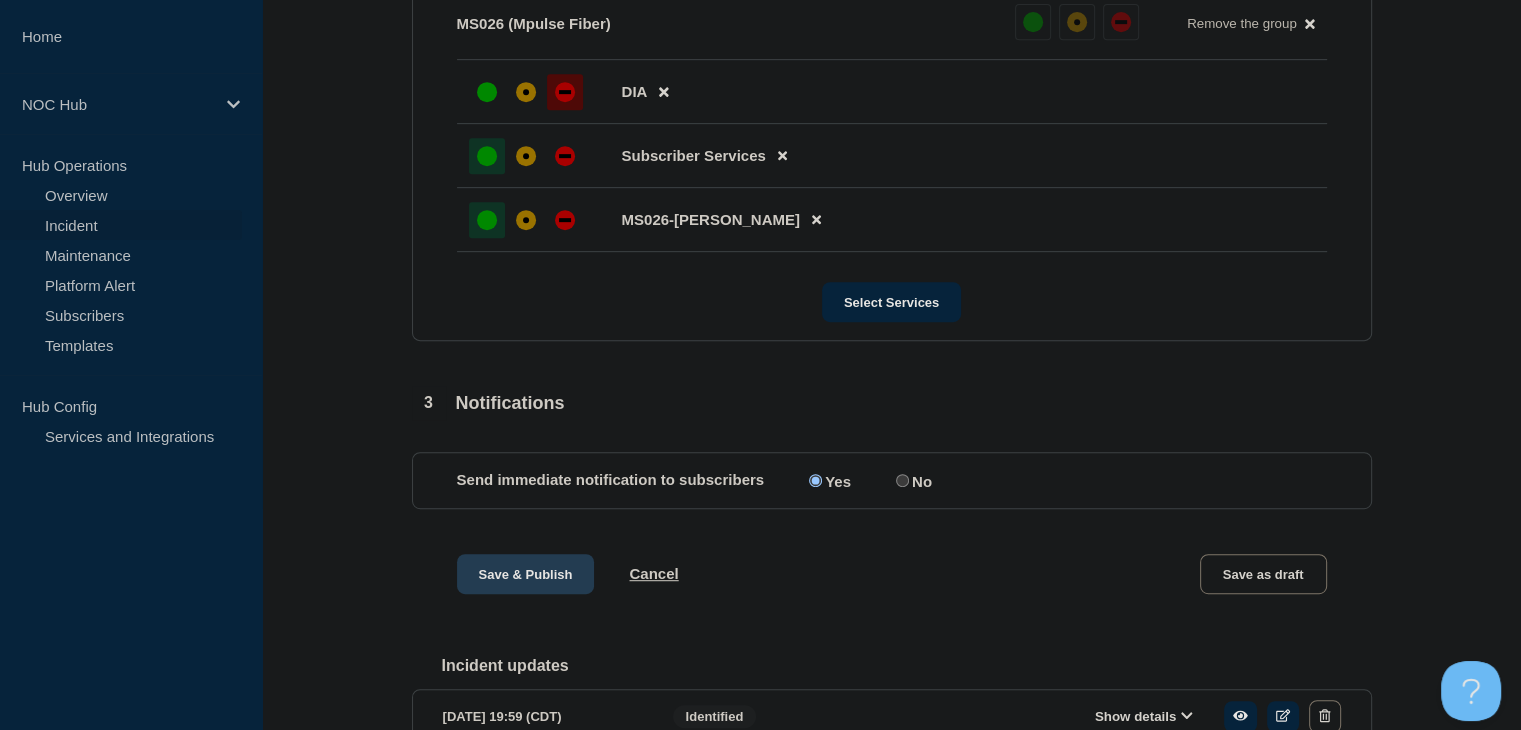 click on "Save & Publish" at bounding box center [526, 574] 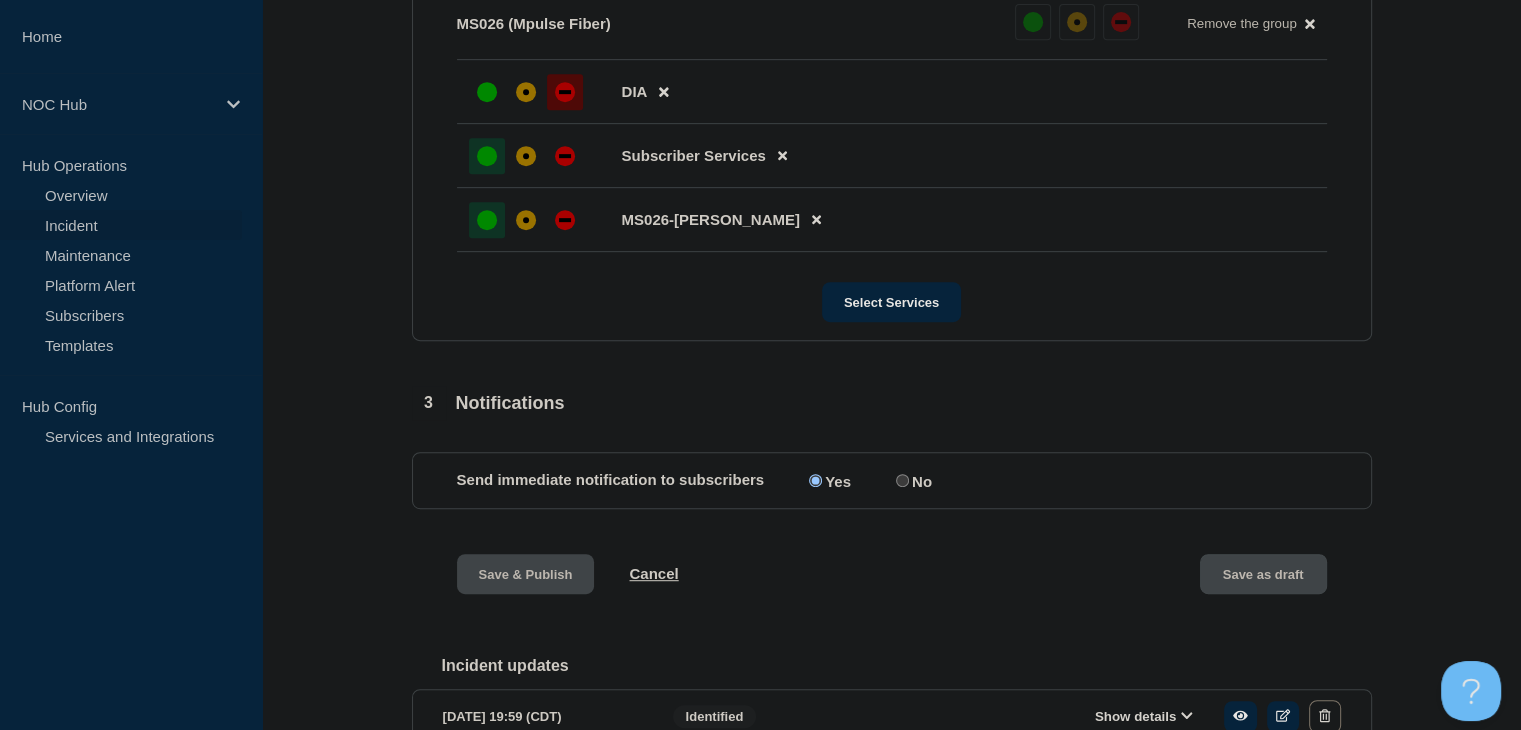 scroll, scrollTop: 0, scrollLeft: 0, axis: both 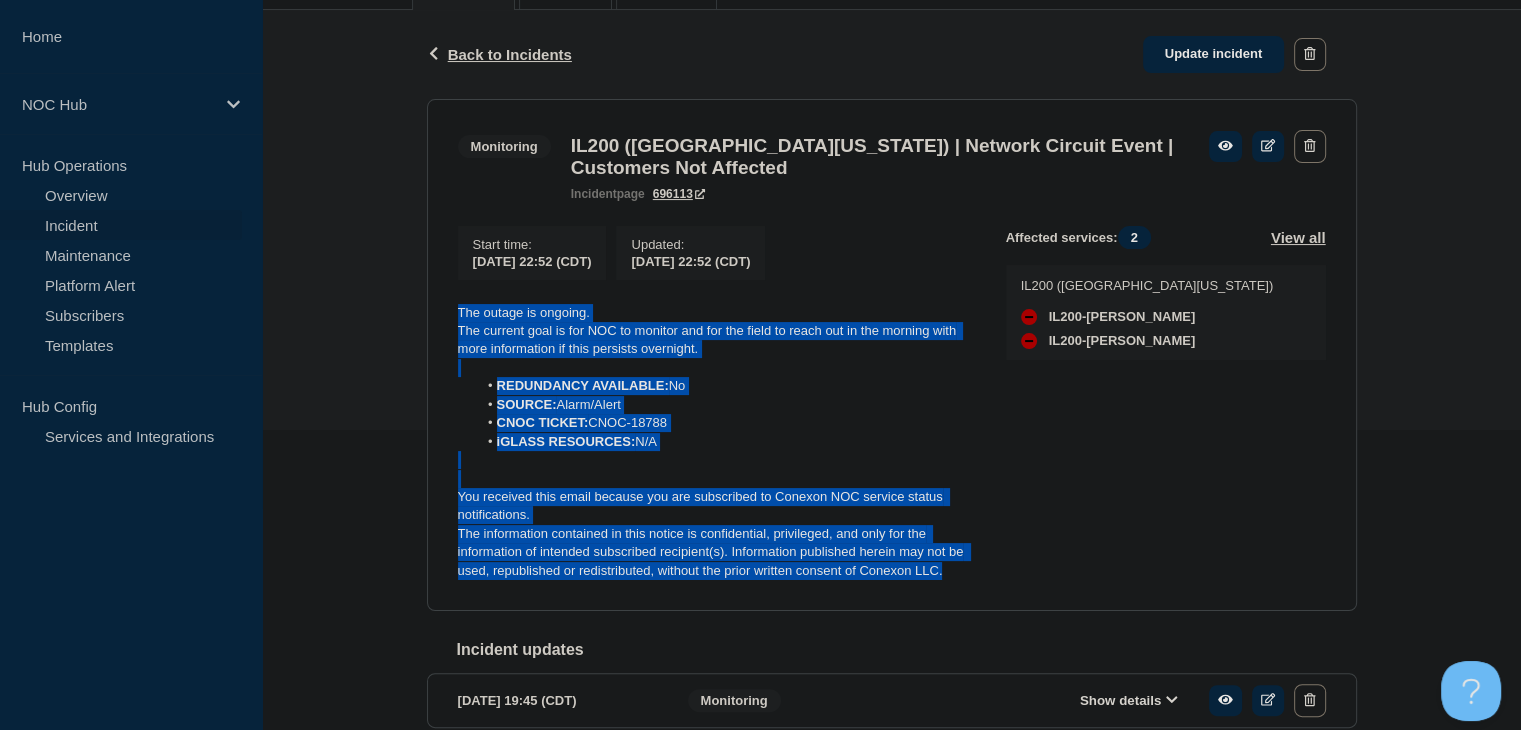 drag, startPoint x: 963, startPoint y: 583, endPoint x: 434, endPoint y: 306, distance: 597.1348 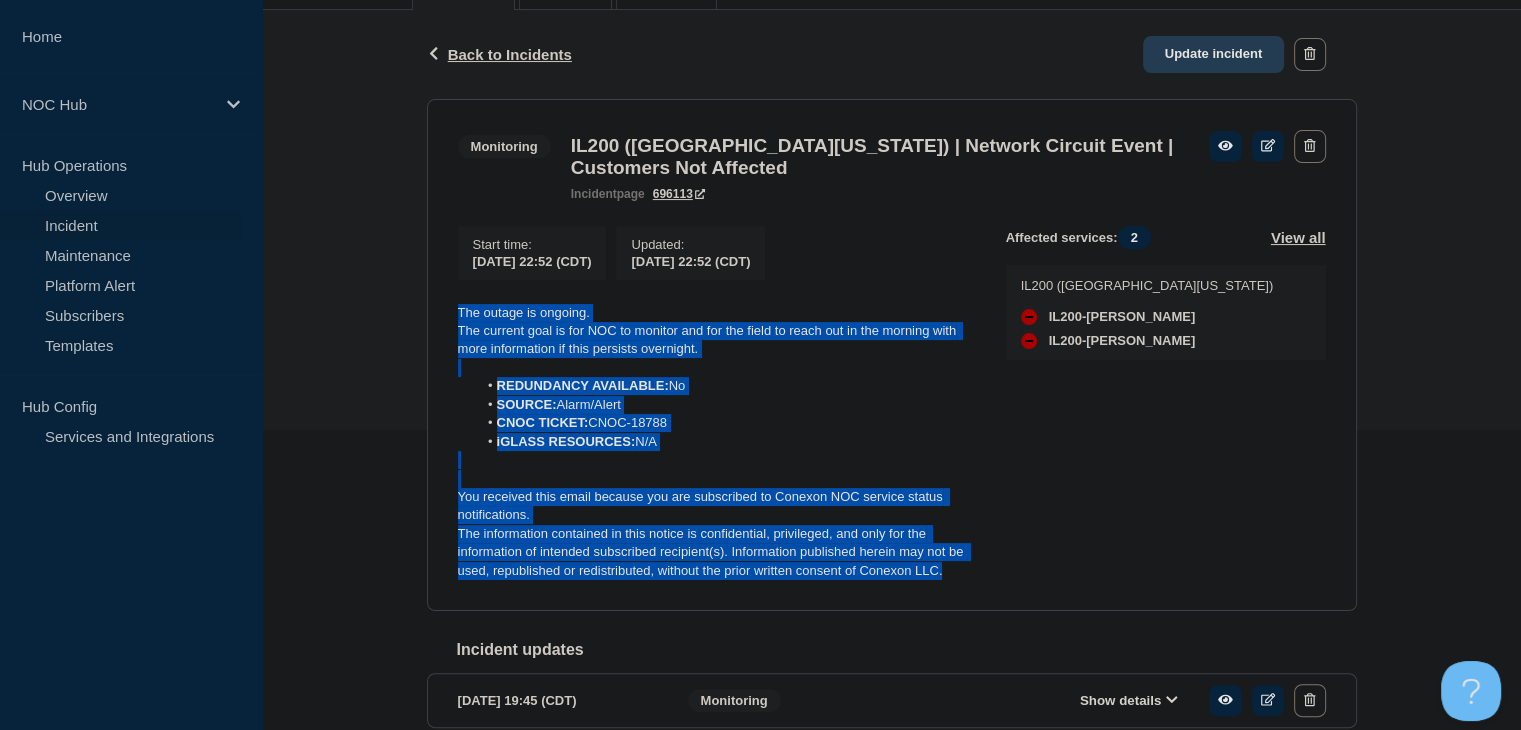 click on "Update incident" 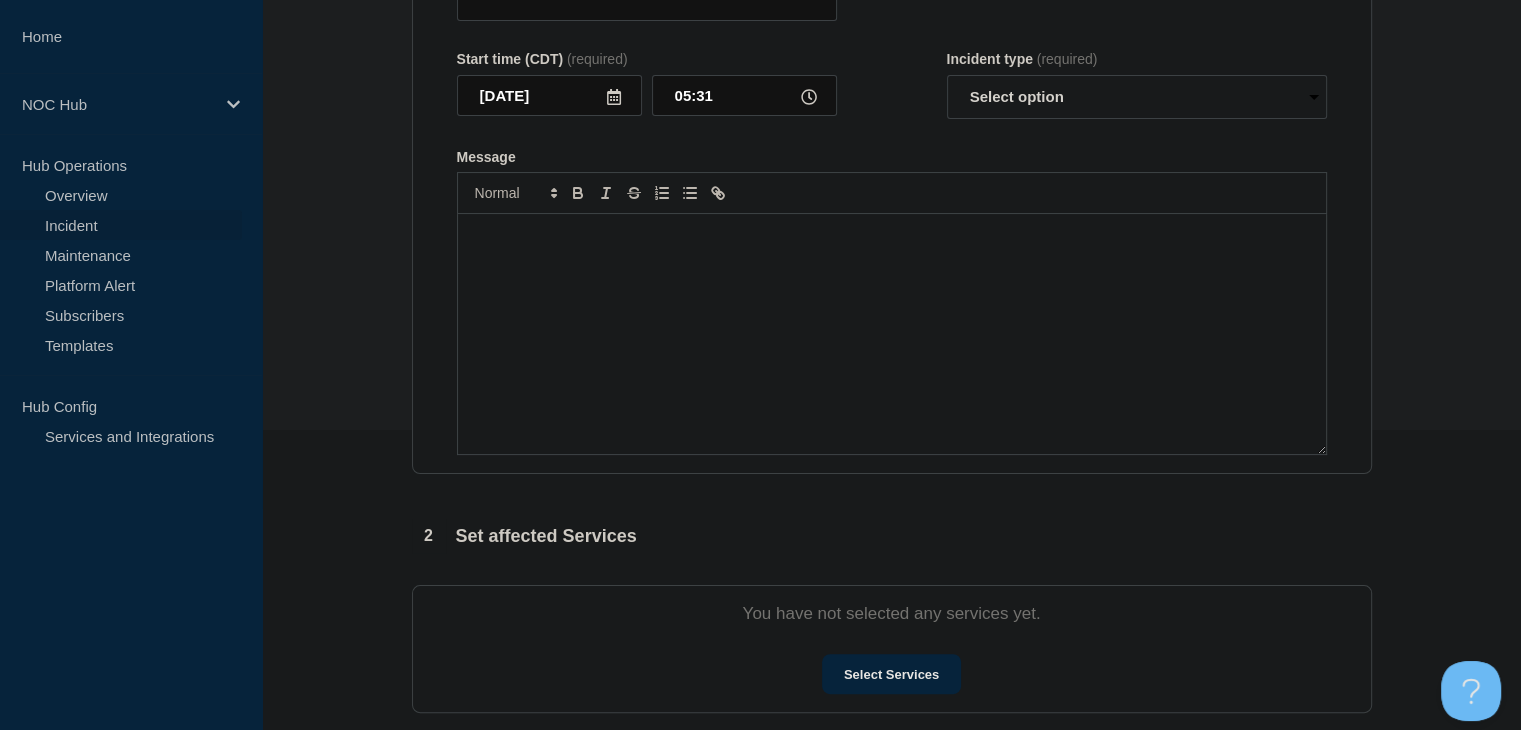 click at bounding box center (892, 334) 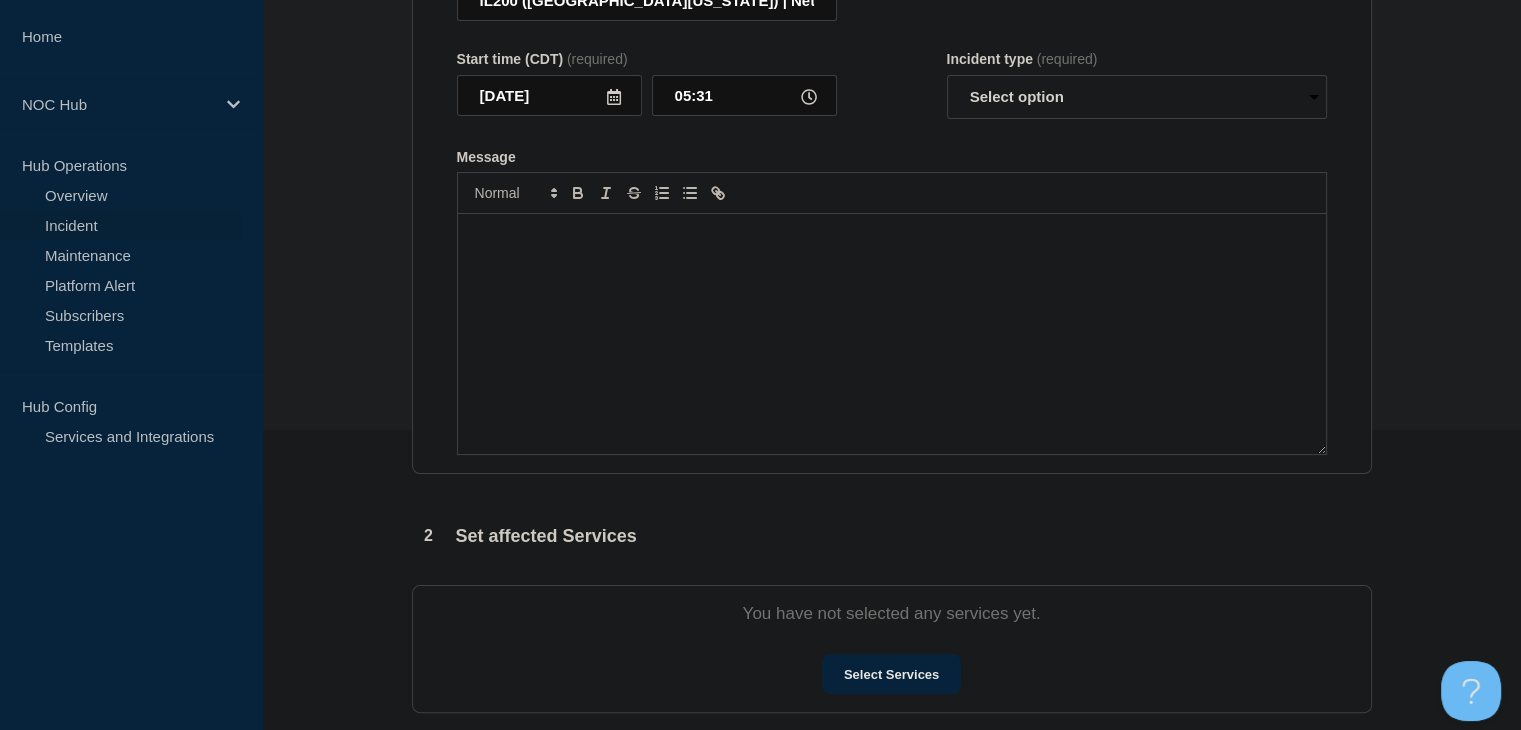 scroll, scrollTop: 333, scrollLeft: 0, axis: vertical 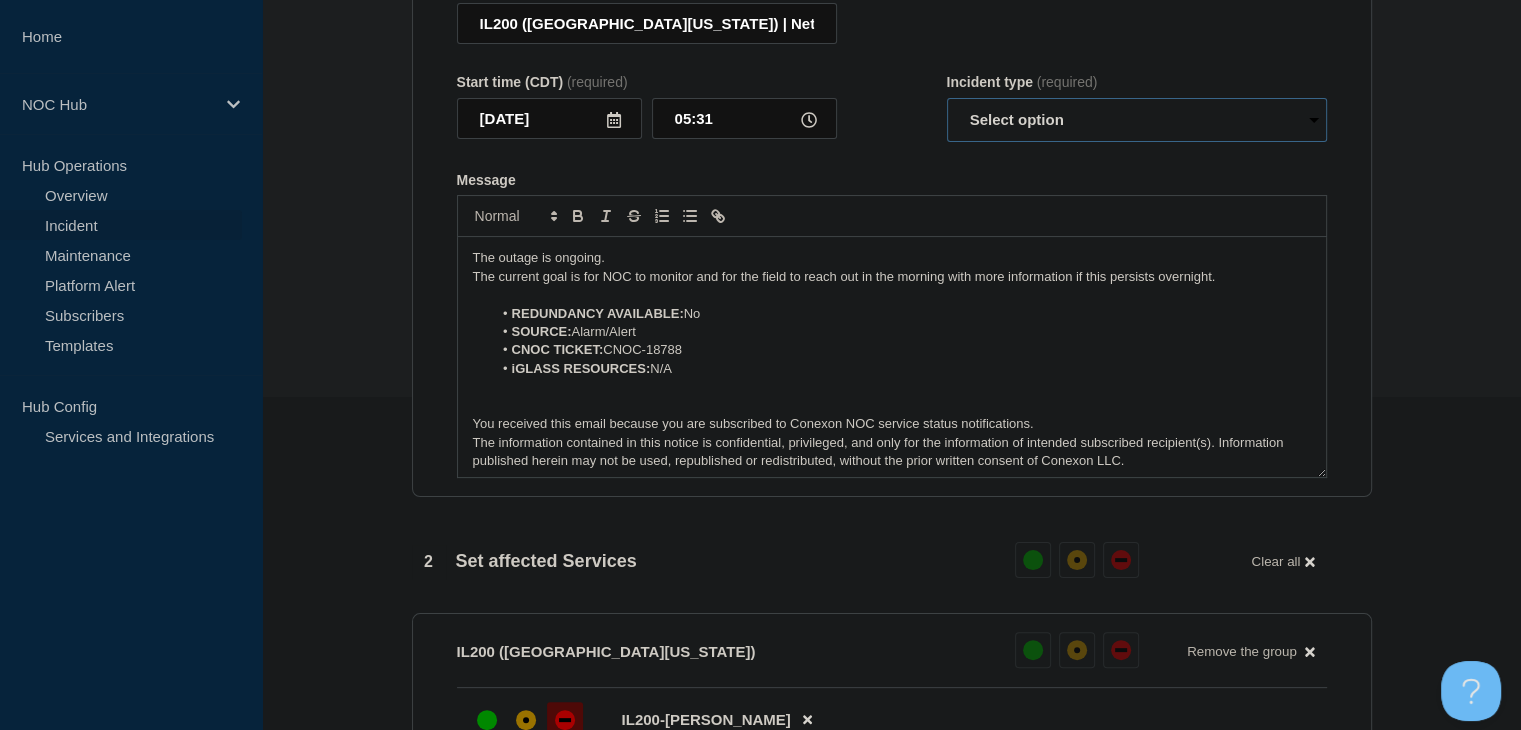 click on "Select option Investigating Identified Monitoring Resolved" at bounding box center (1137, 120) 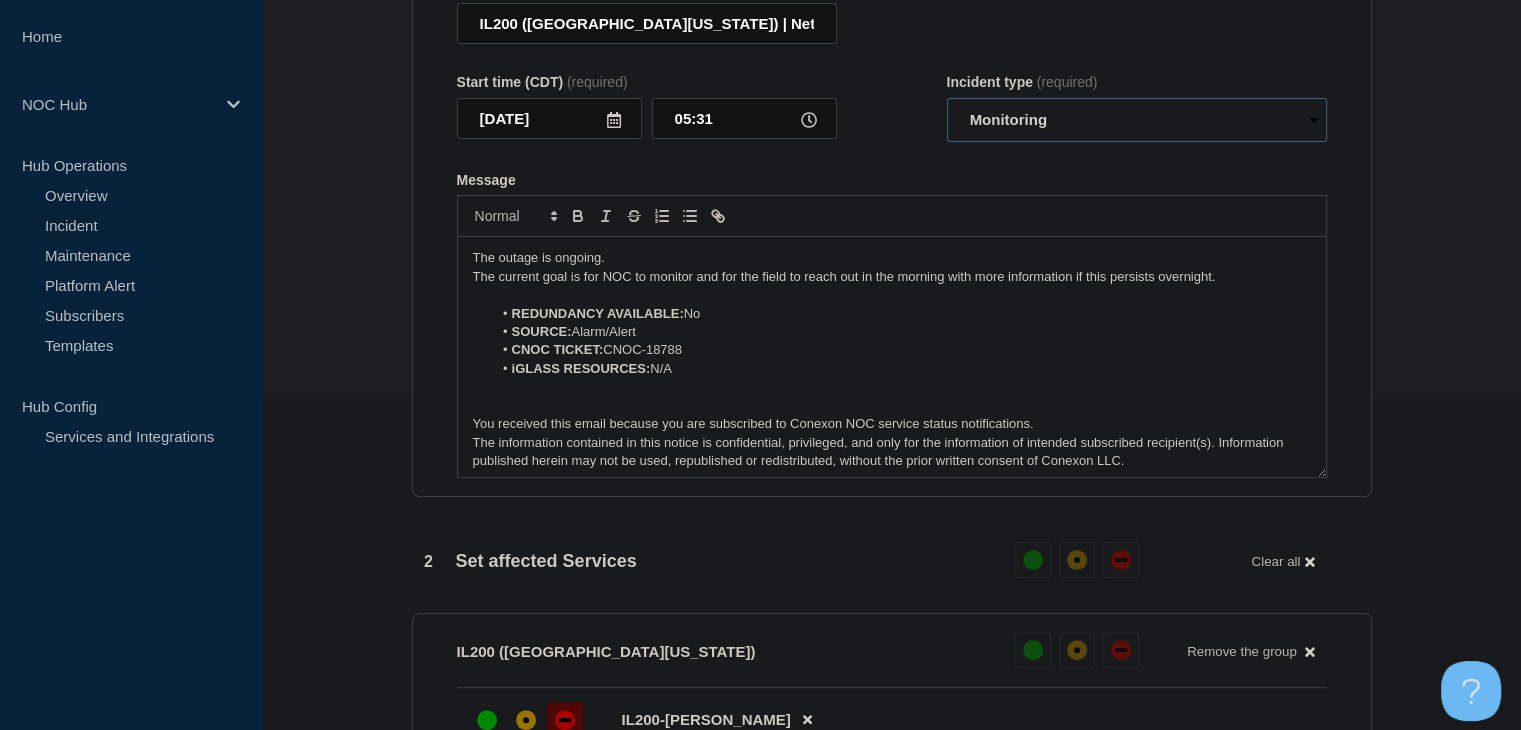 click on "Select option Investigating Identified Monitoring Resolved" at bounding box center [1137, 120] 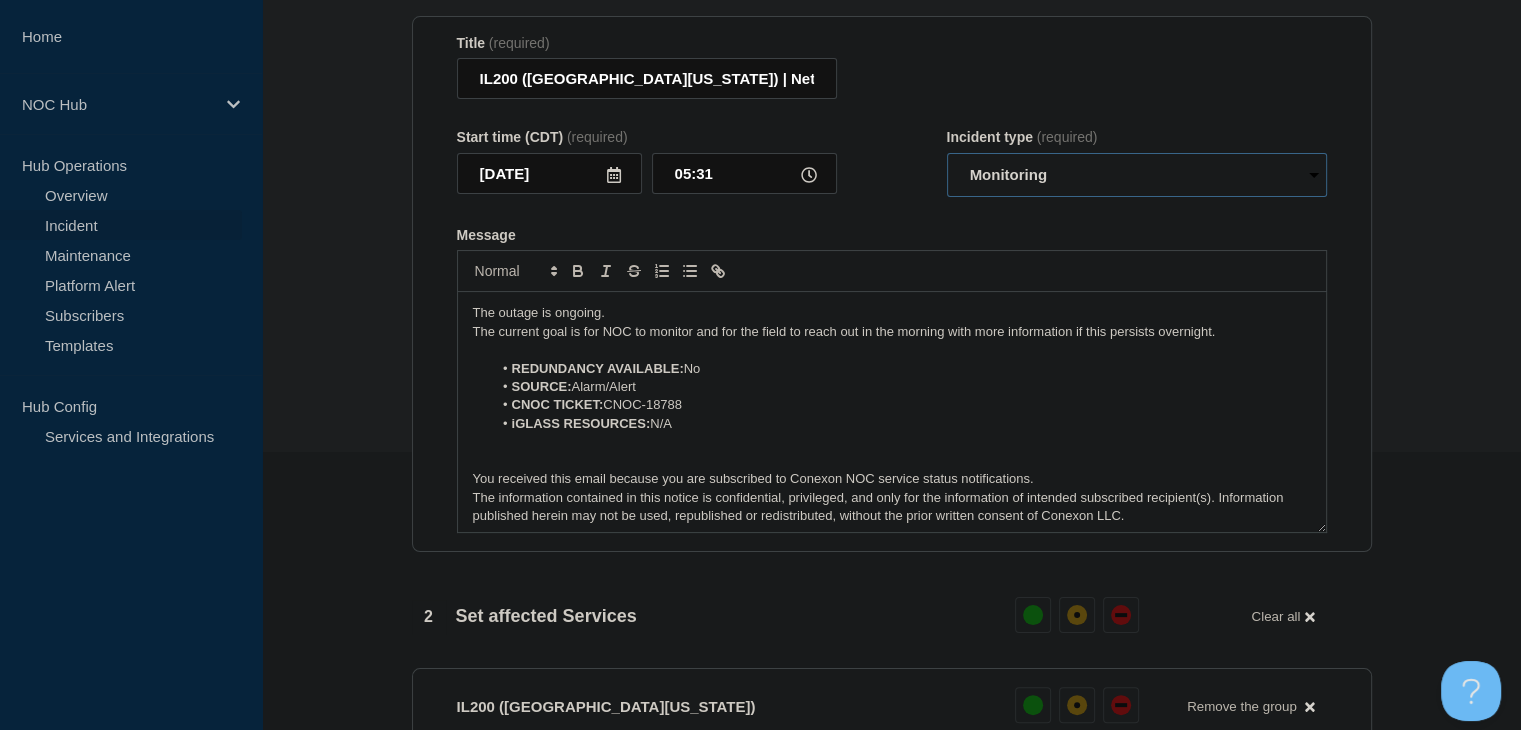 scroll, scrollTop: 233, scrollLeft: 0, axis: vertical 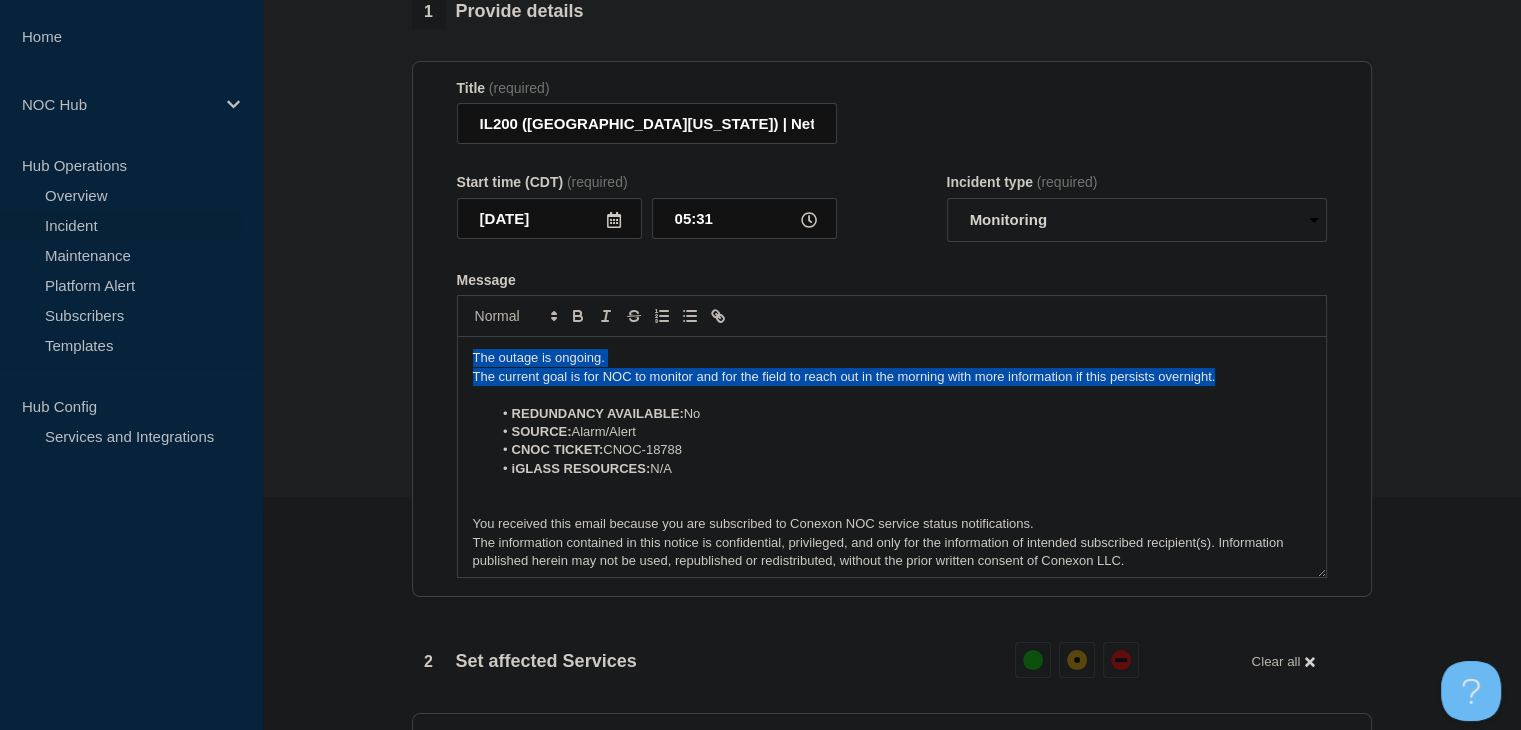 drag, startPoint x: 1225, startPoint y: 361, endPoint x: 367, endPoint y: 273, distance: 862.50104 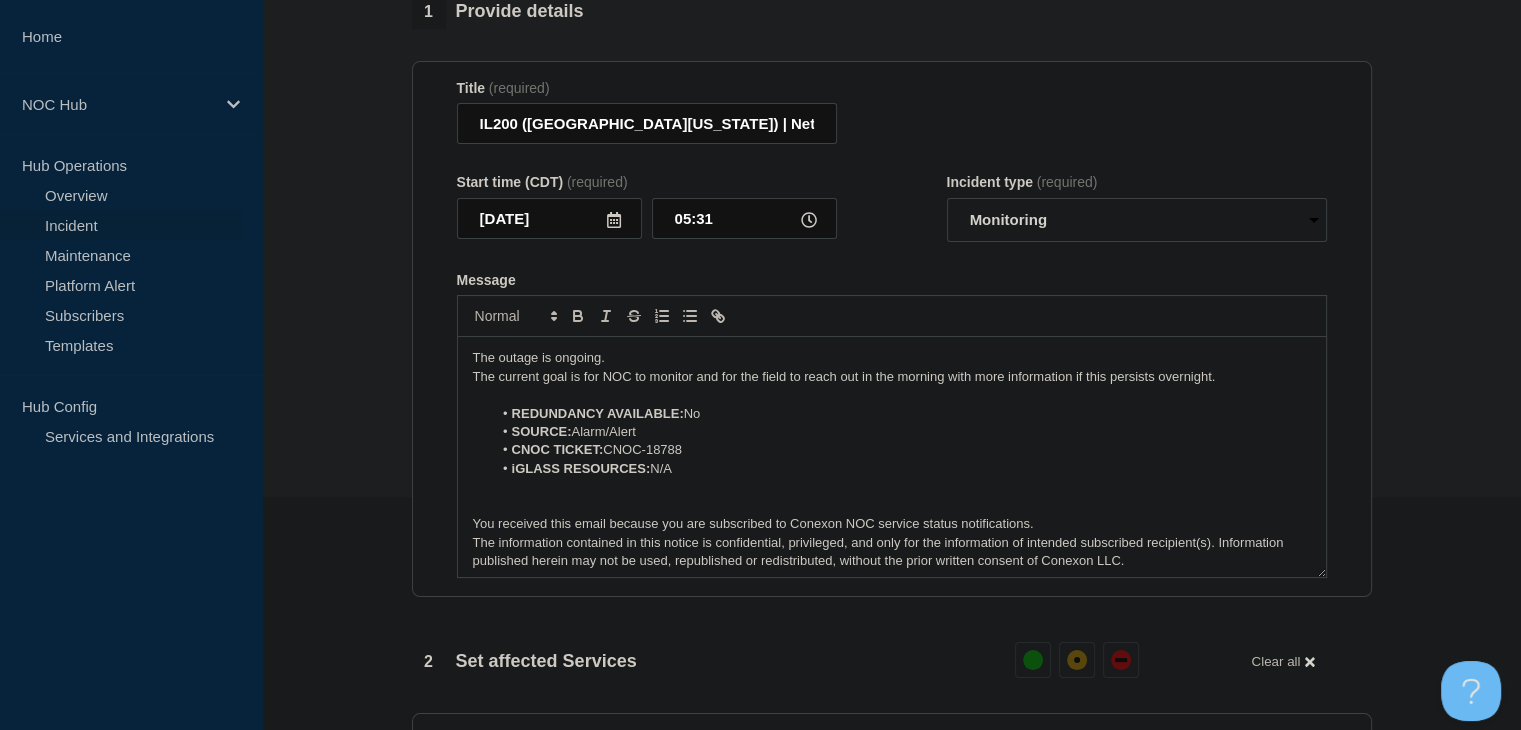 type 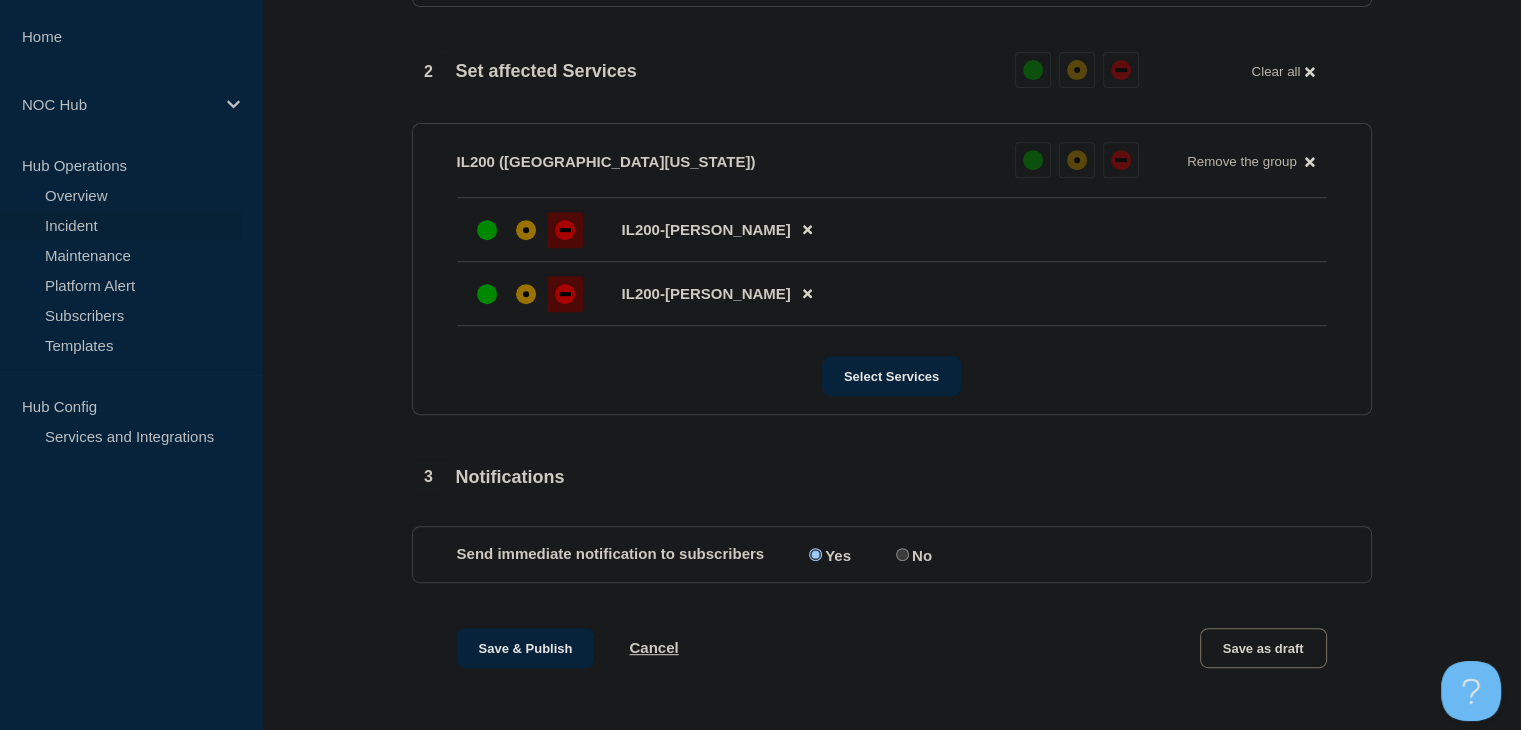 scroll, scrollTop: 833, scrollLeft: 0, axis: vertical 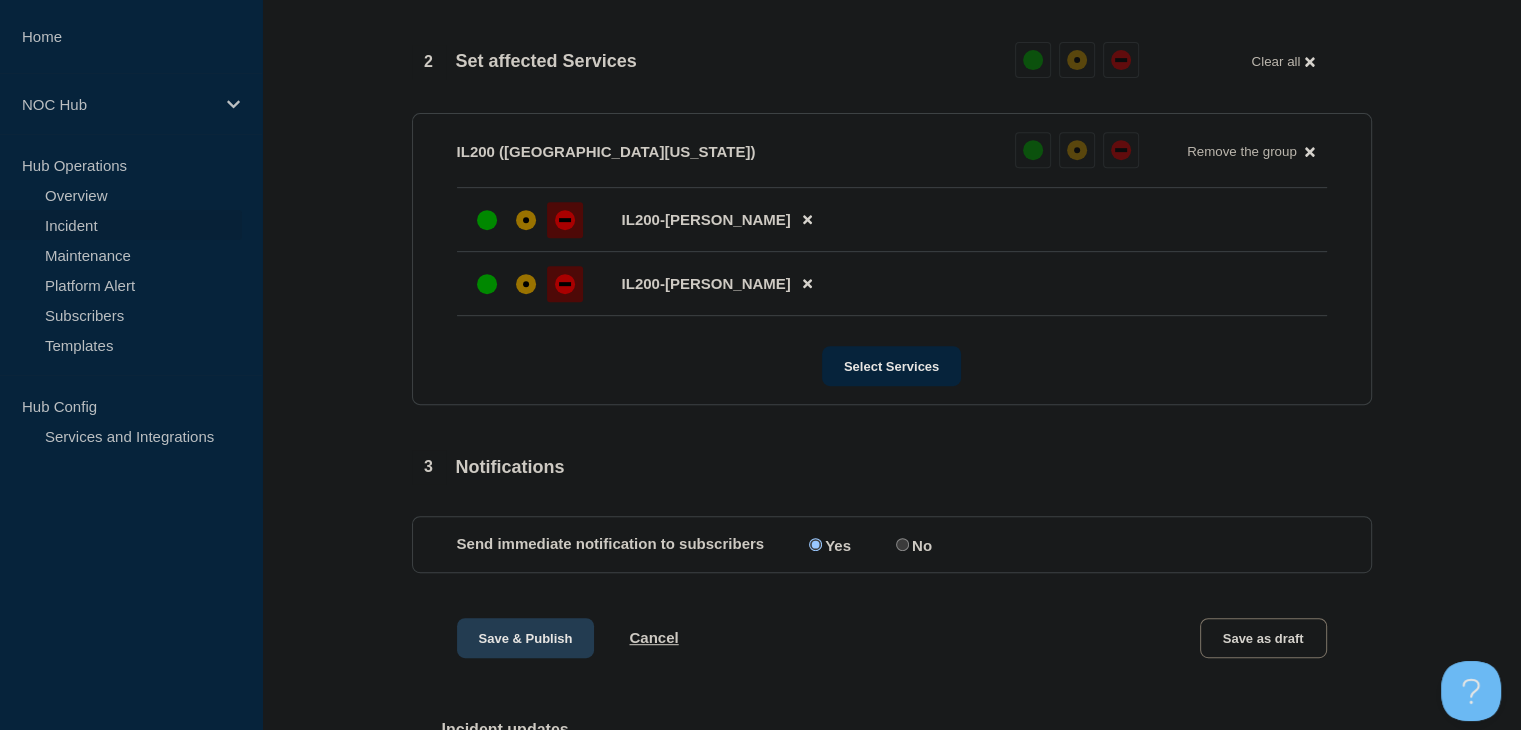 click on "Save & Publish" at bounding box center (526, 638) 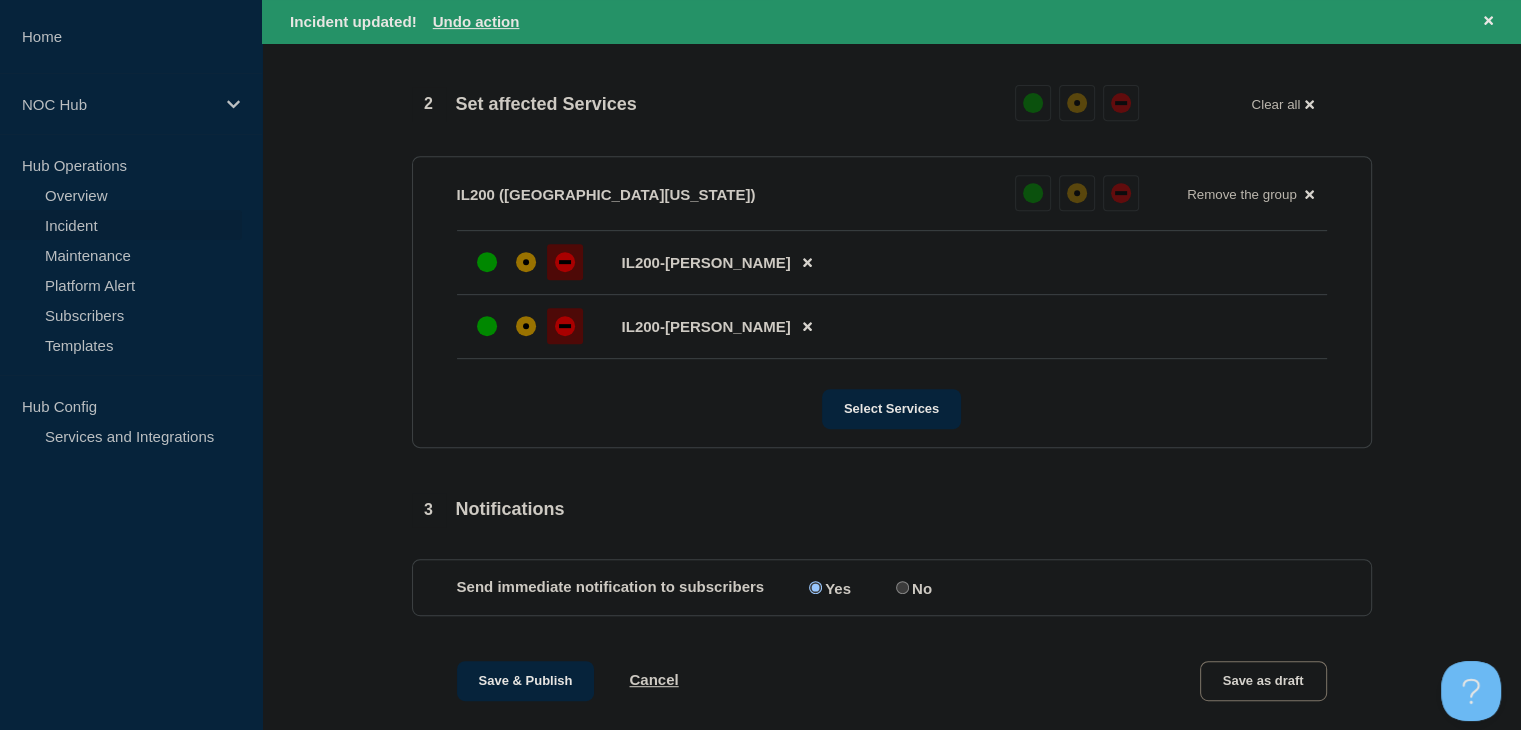scroll, scrollTop: 0, scrollLeft: 0, axis: both 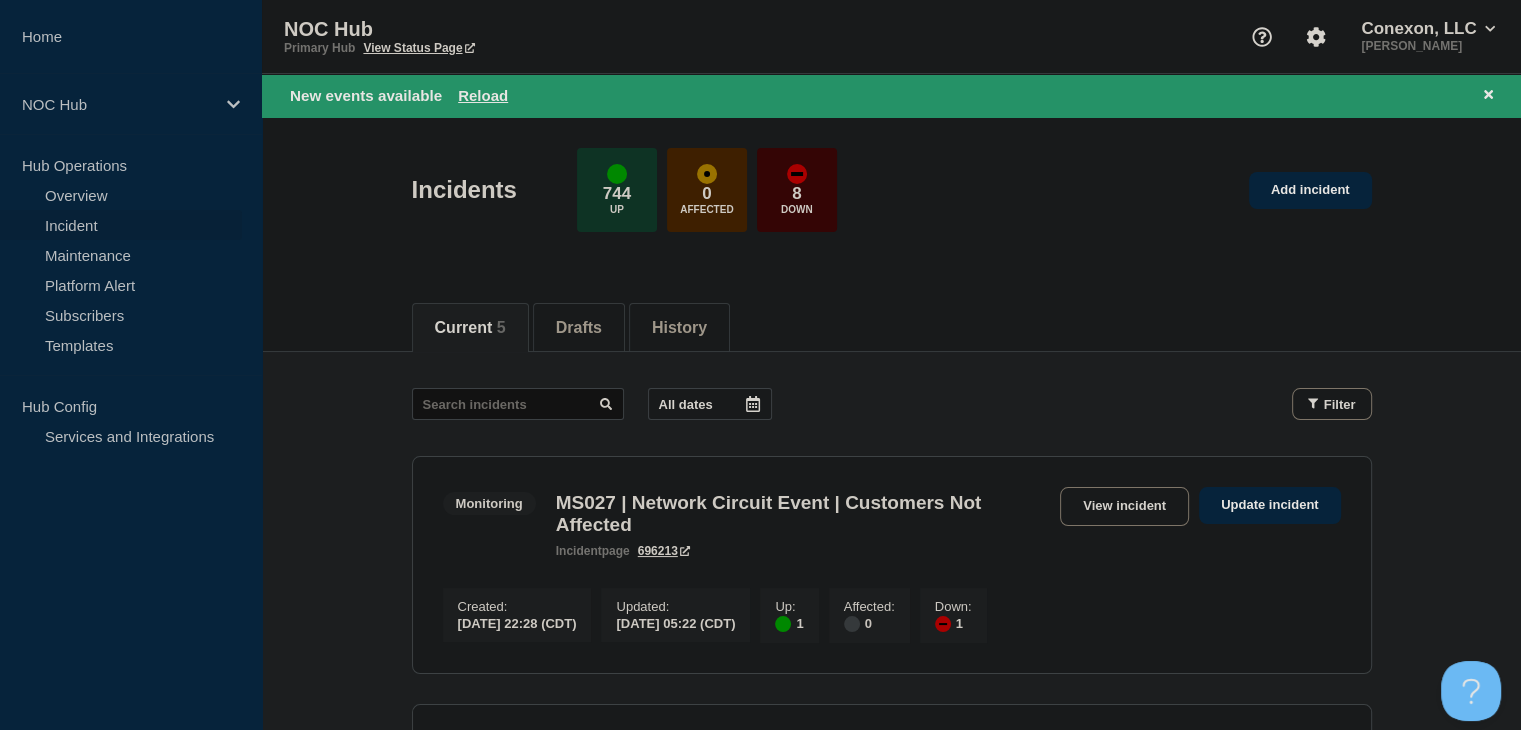 click on "New events available Reload" at bounding box center [895, 95] 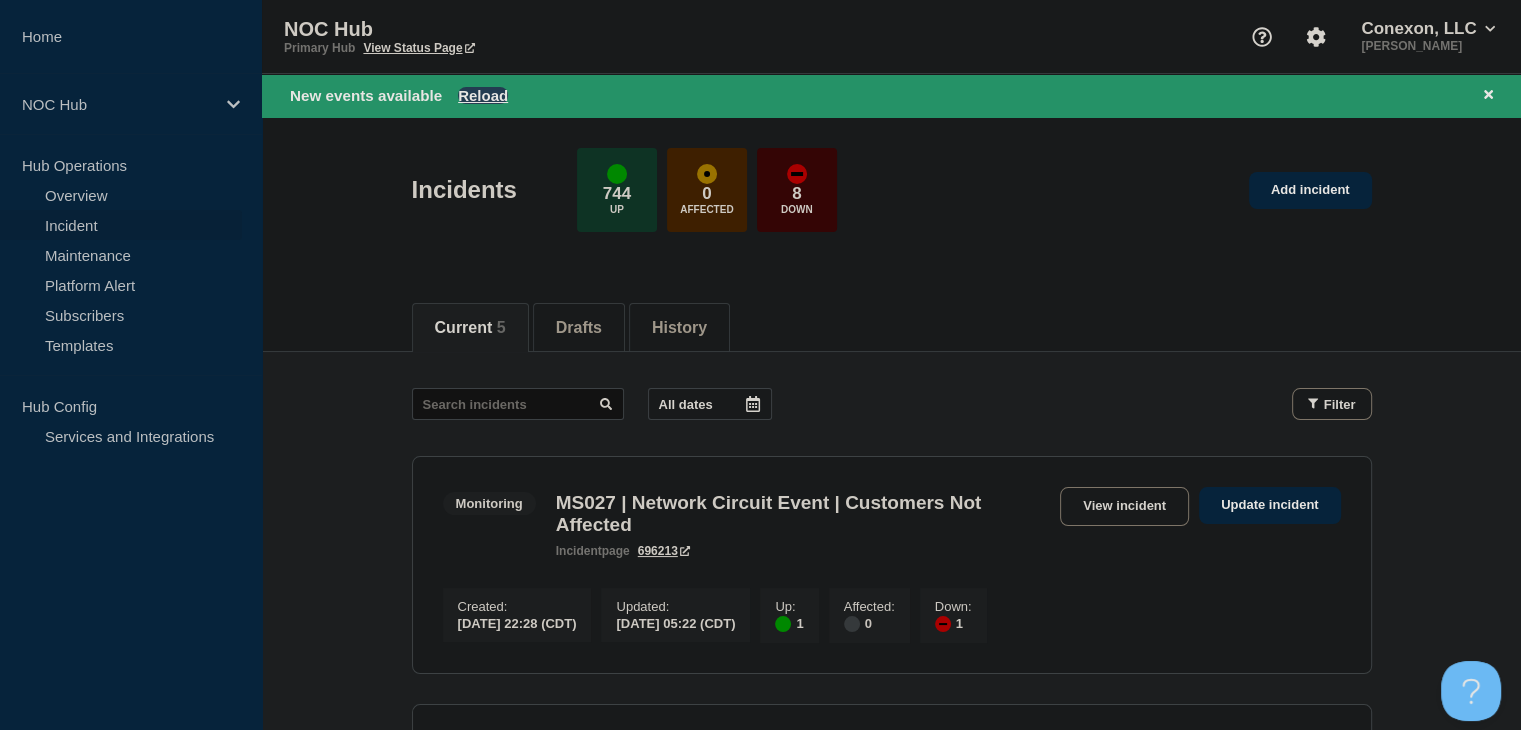 click on "Reload" at bounding box center (483, 95) 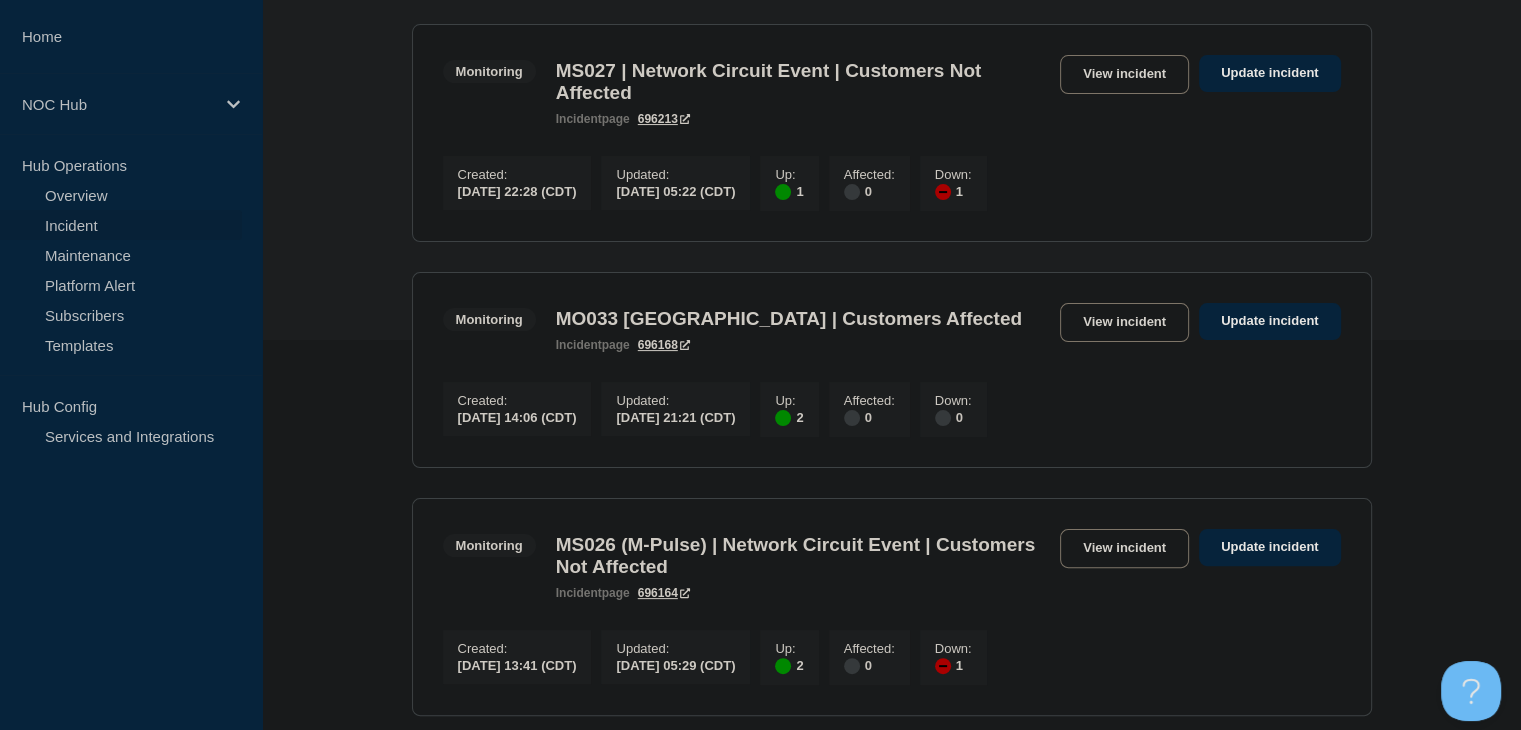scroll, scrollTop: 400, scrollLeft: 0, axis: vertical 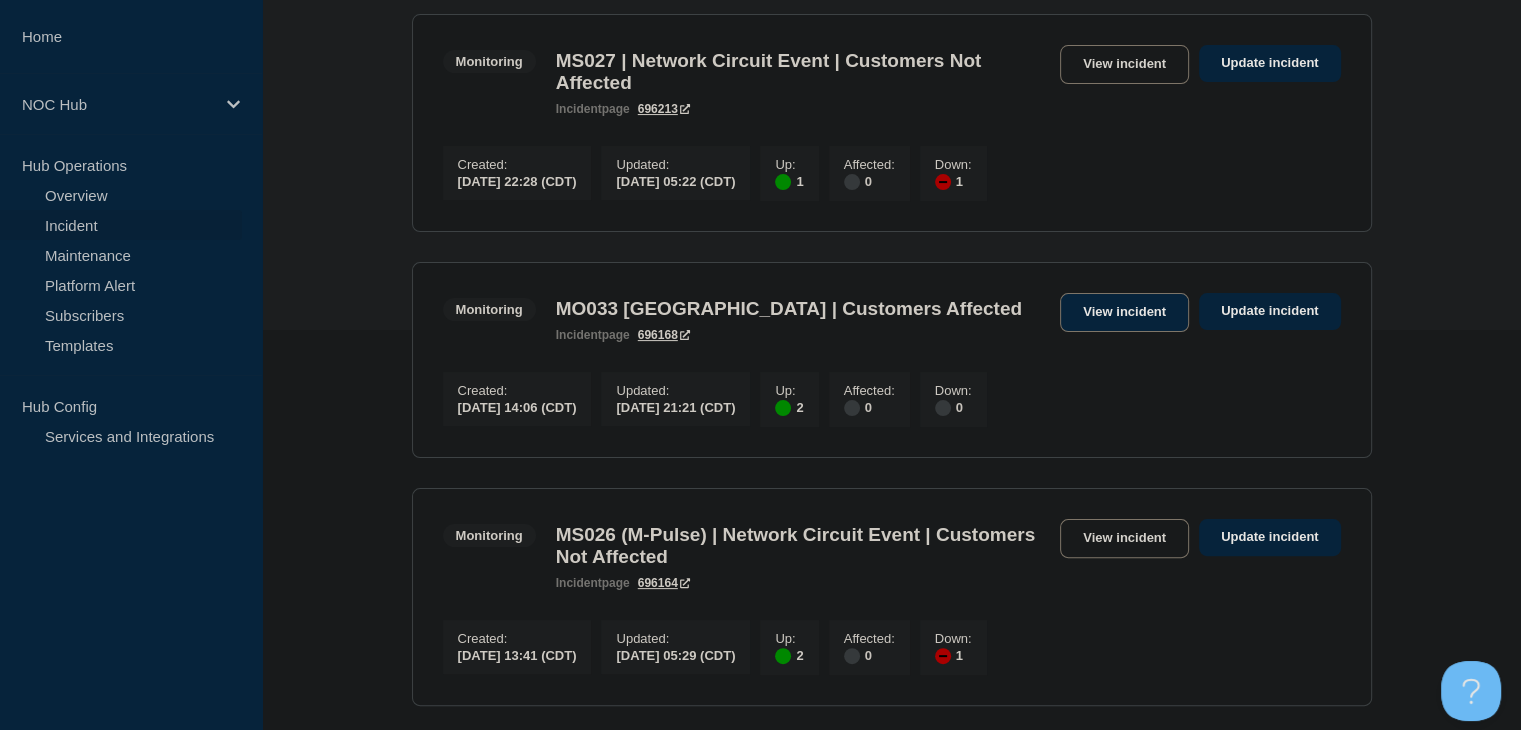 click on "View incident" at bounding box center [1124, 312] 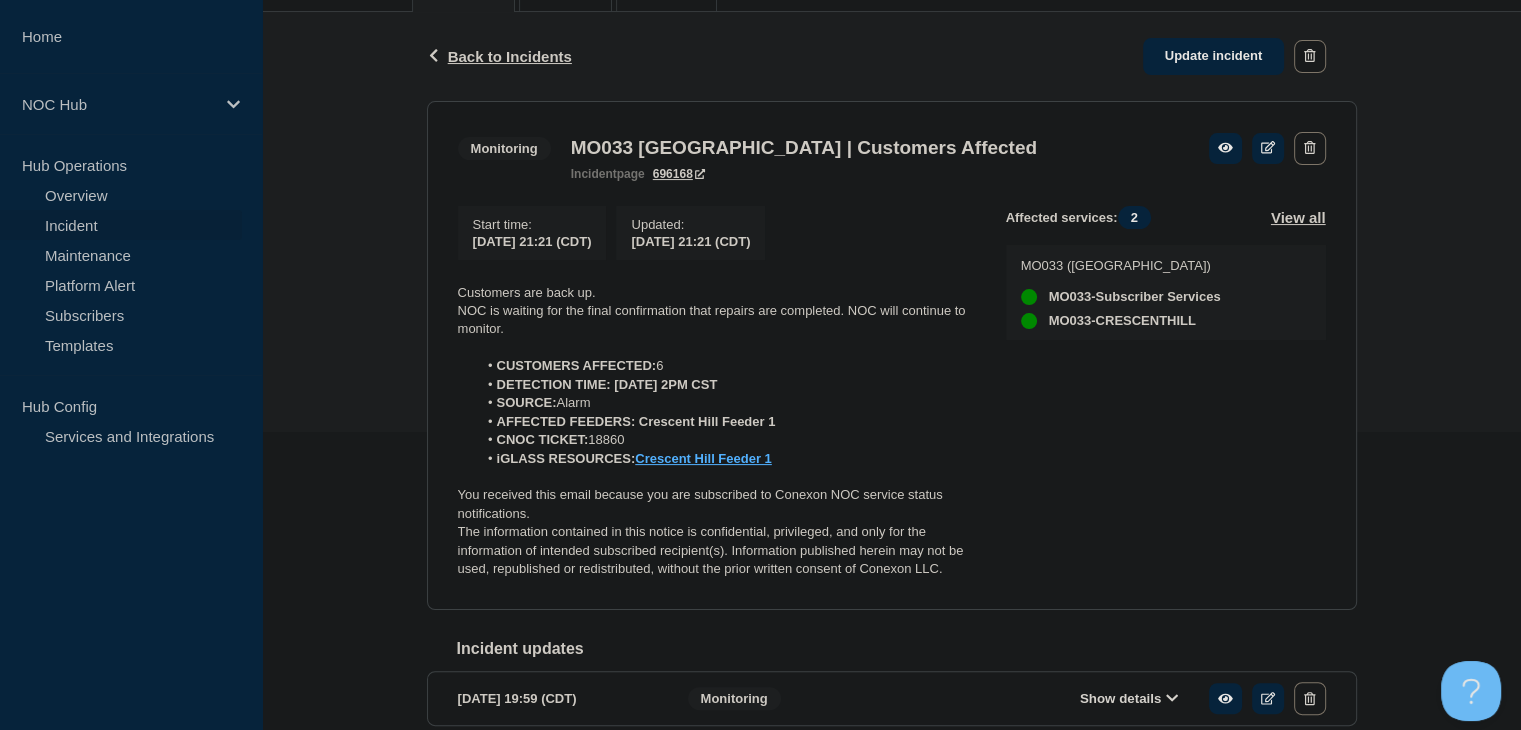scroll, scrollTop: 300, scrollLeft: 0, axis: vertical 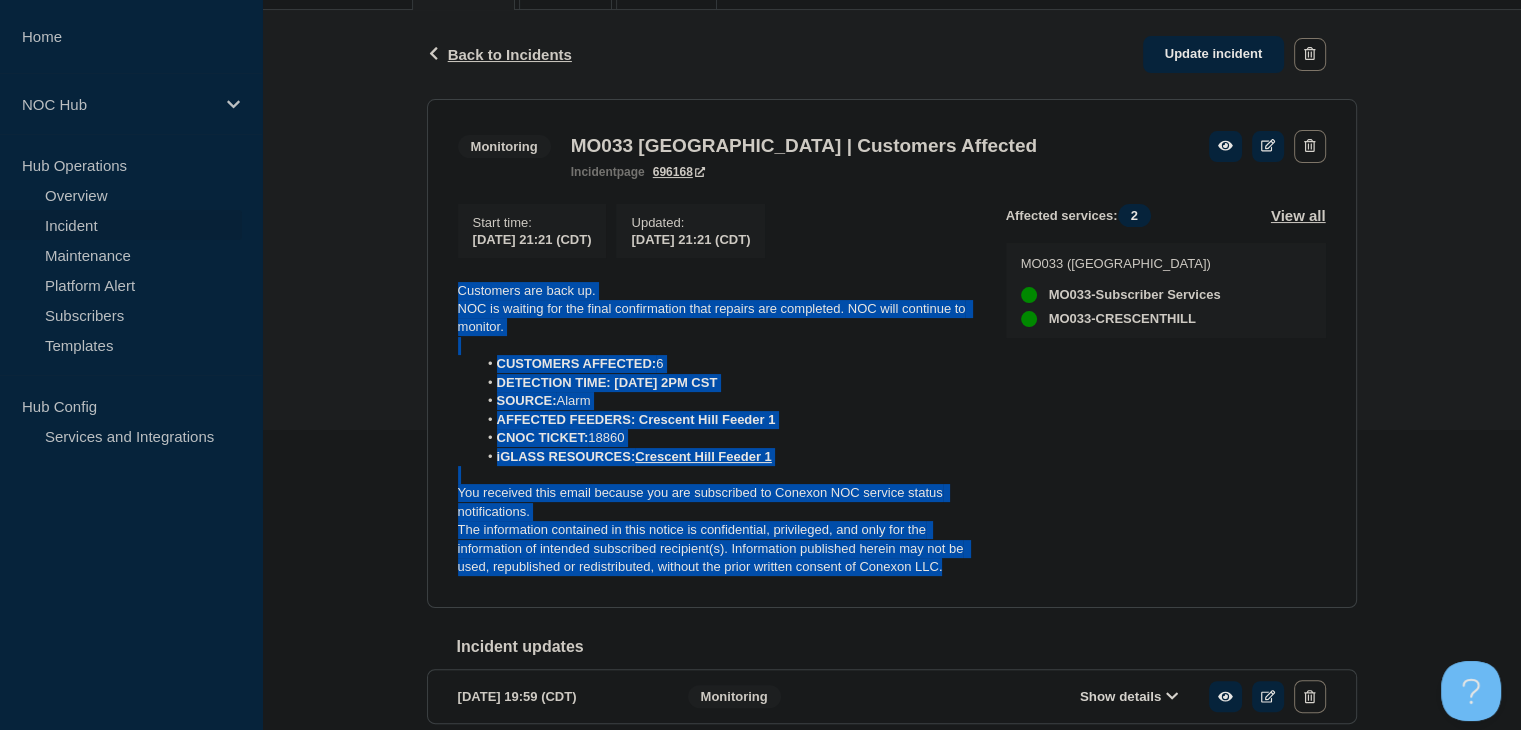 drag, startPoint x: 953, startPoint y: 574, endPoint x: 412, endPoint y: 278, distance: 616.68225 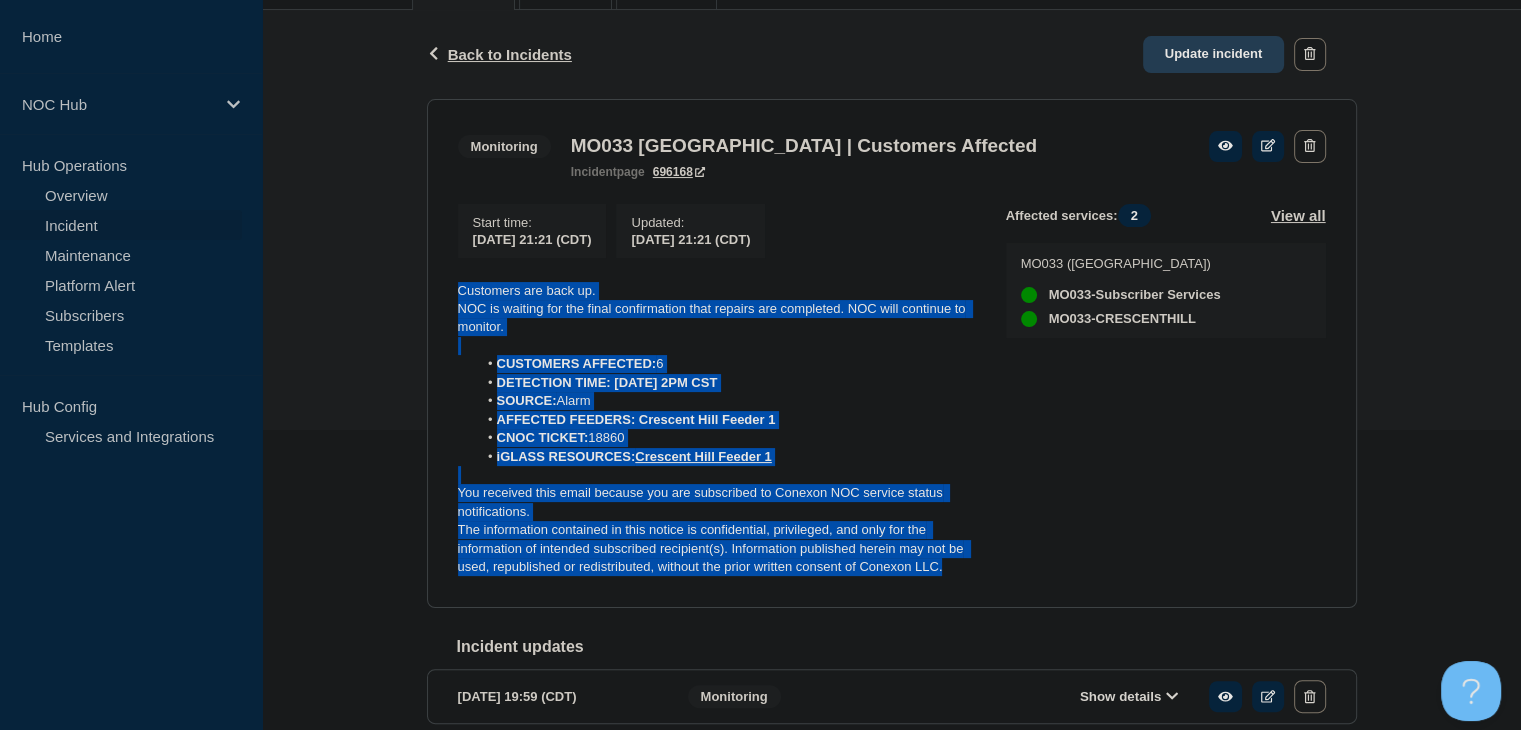 click on "Update incident" 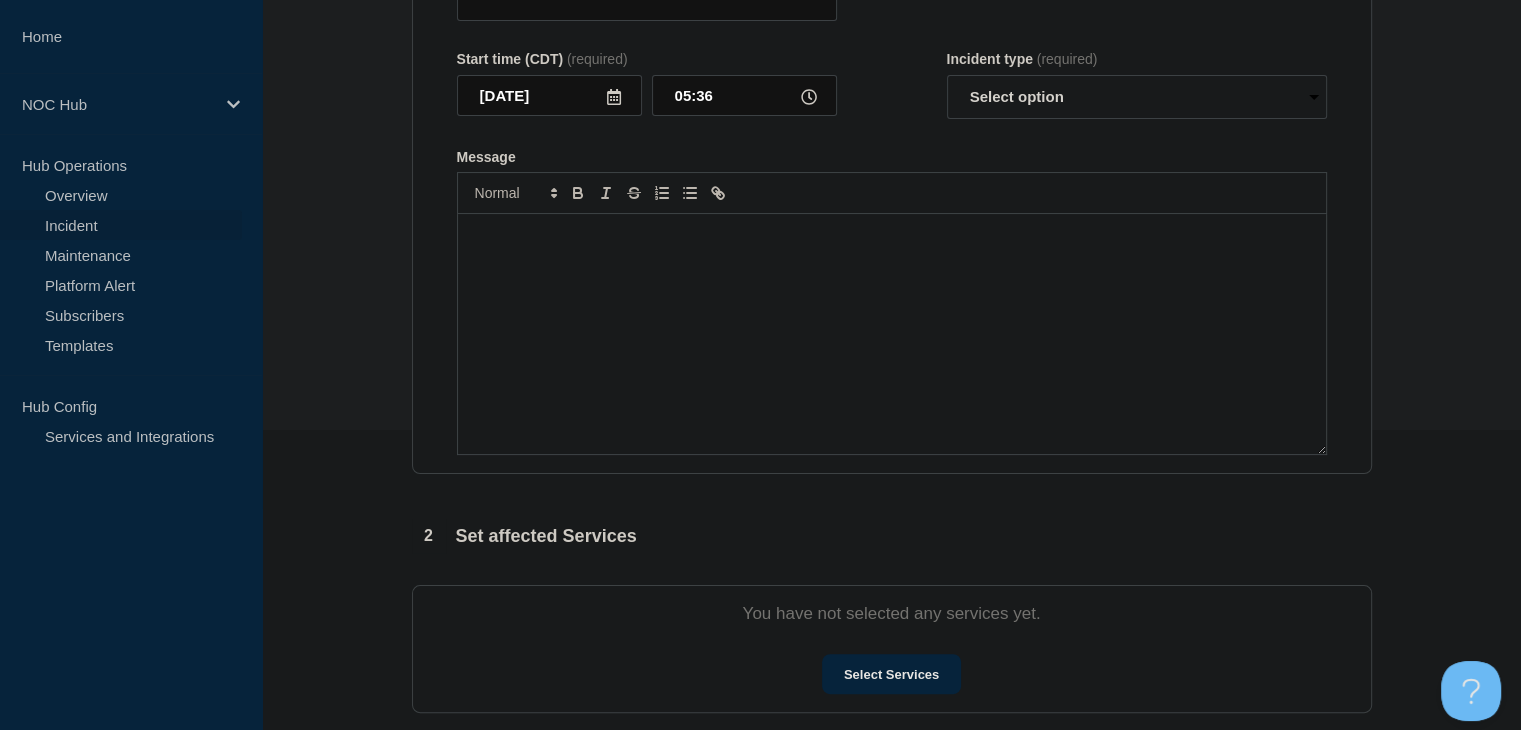type on "MO033 [GEOGRAPHIC_DATA] | Customers Affected" 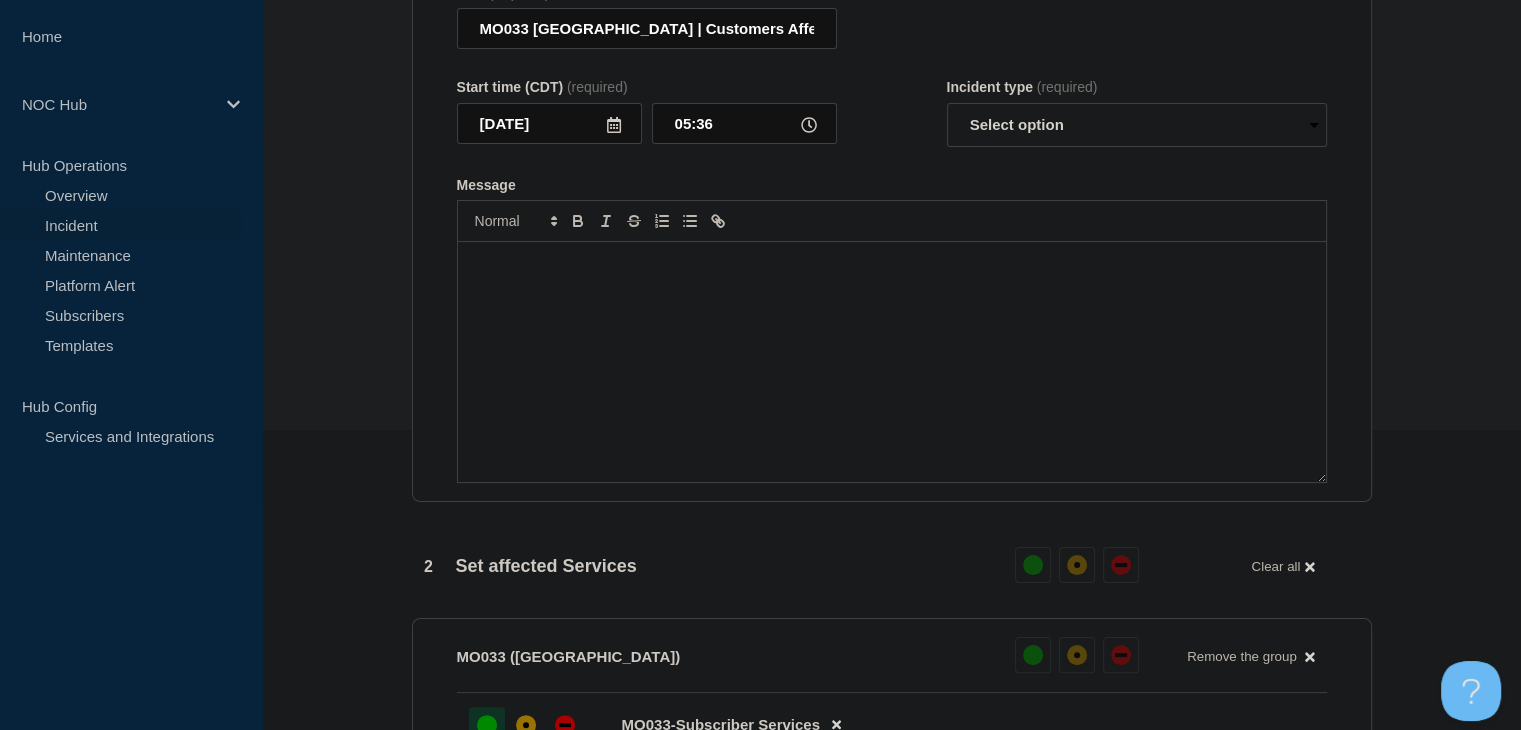 click at bounding box center [892, 362] 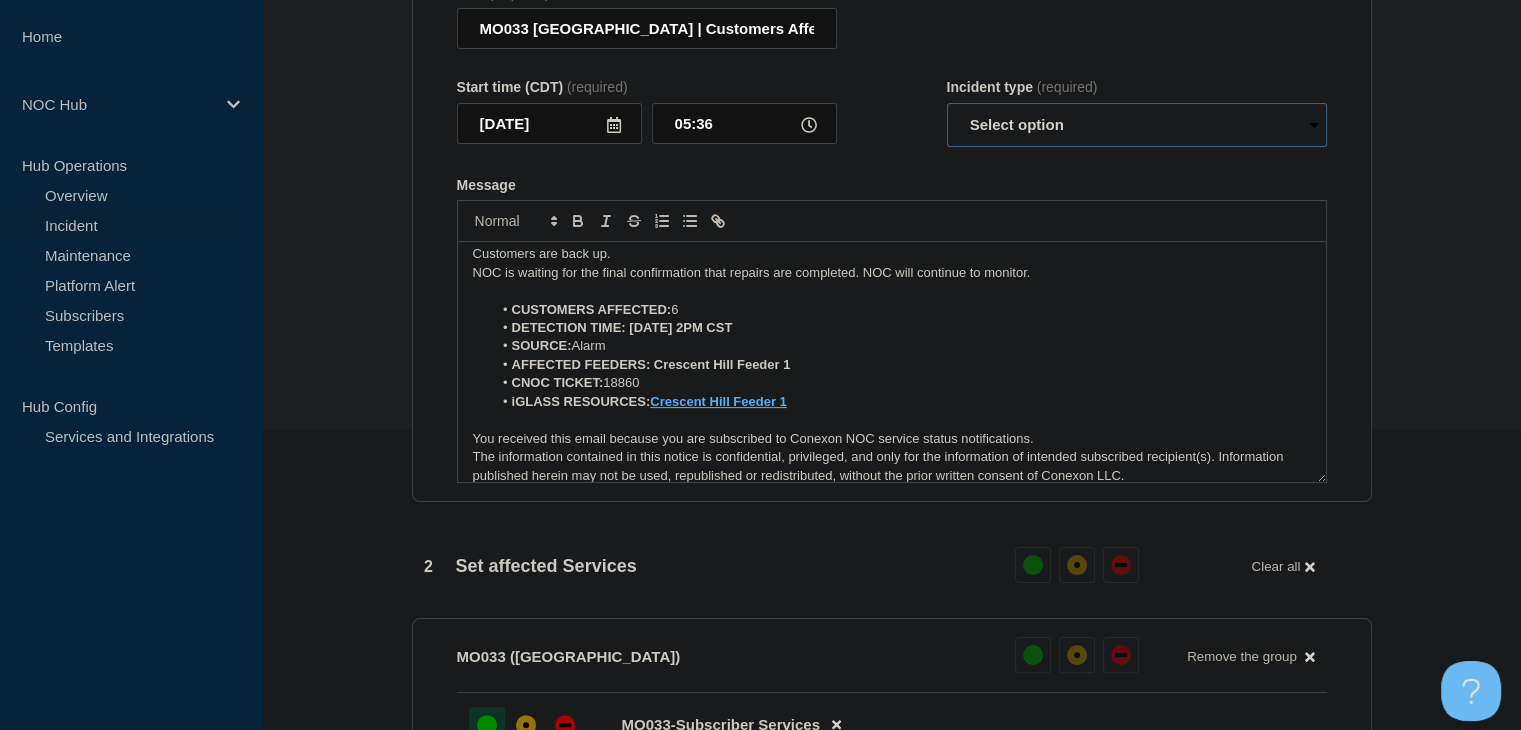 click on "Select option Investigating Identified Monitoring Resolved" at bounding box center (1137, 125) 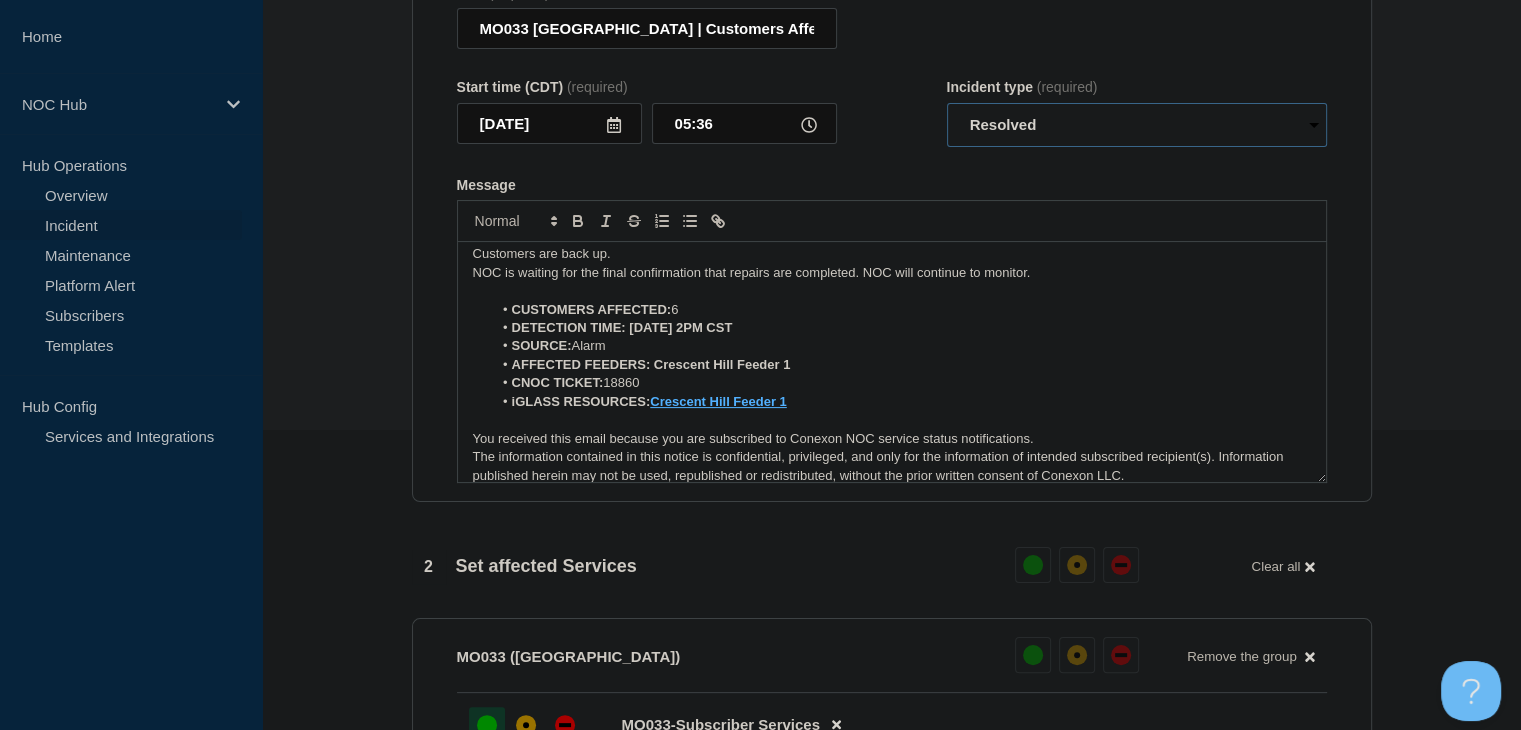 click on "Select option Investigating Identified Monitoring Resolved" at bounding box center [1137, 125] 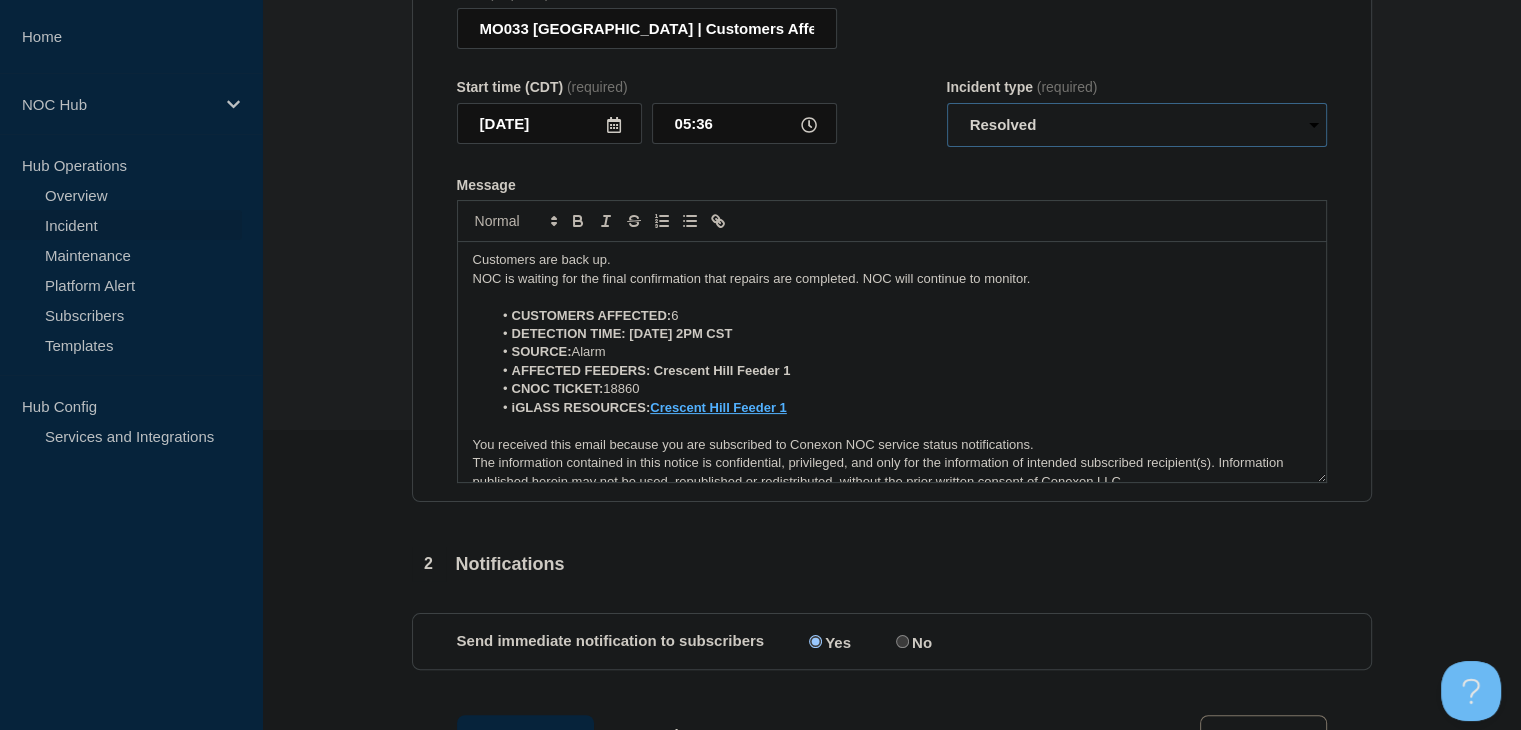 scroll, scrollTop: 0, scrollLeft: 0, axis: both 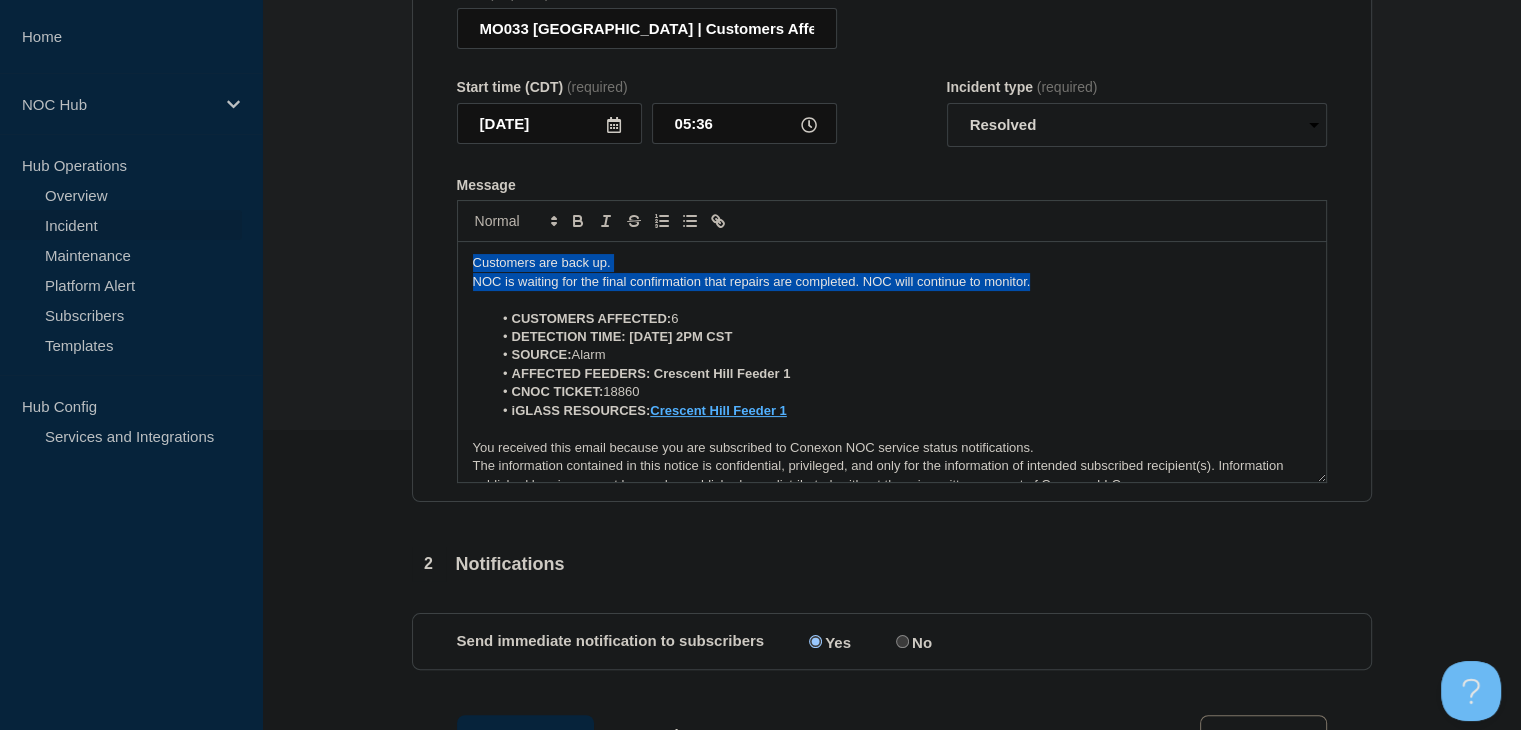drag, startPoint x: 918, startPoint y: 297, endPoint x: 331, endPoint y: 264, distance: 587.9269 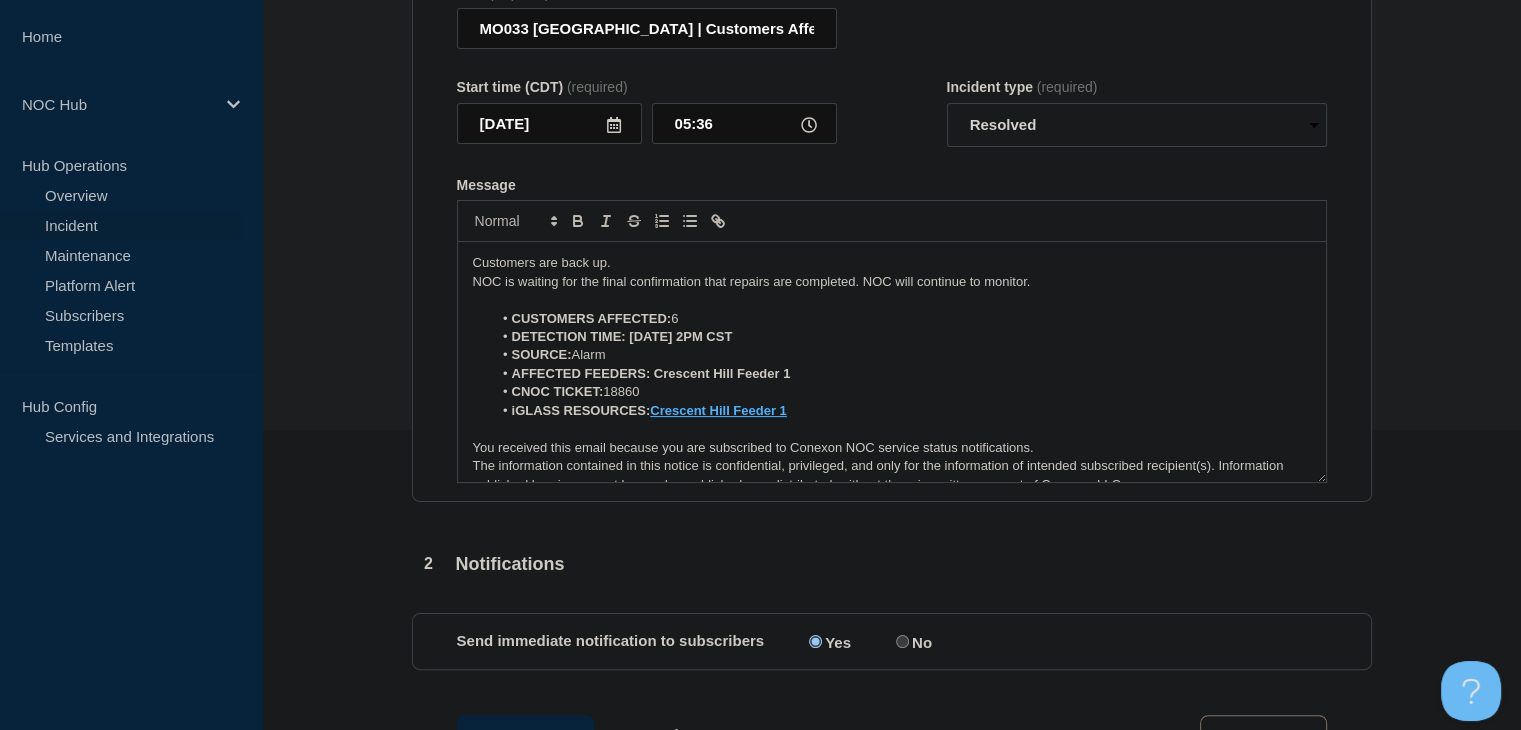 type 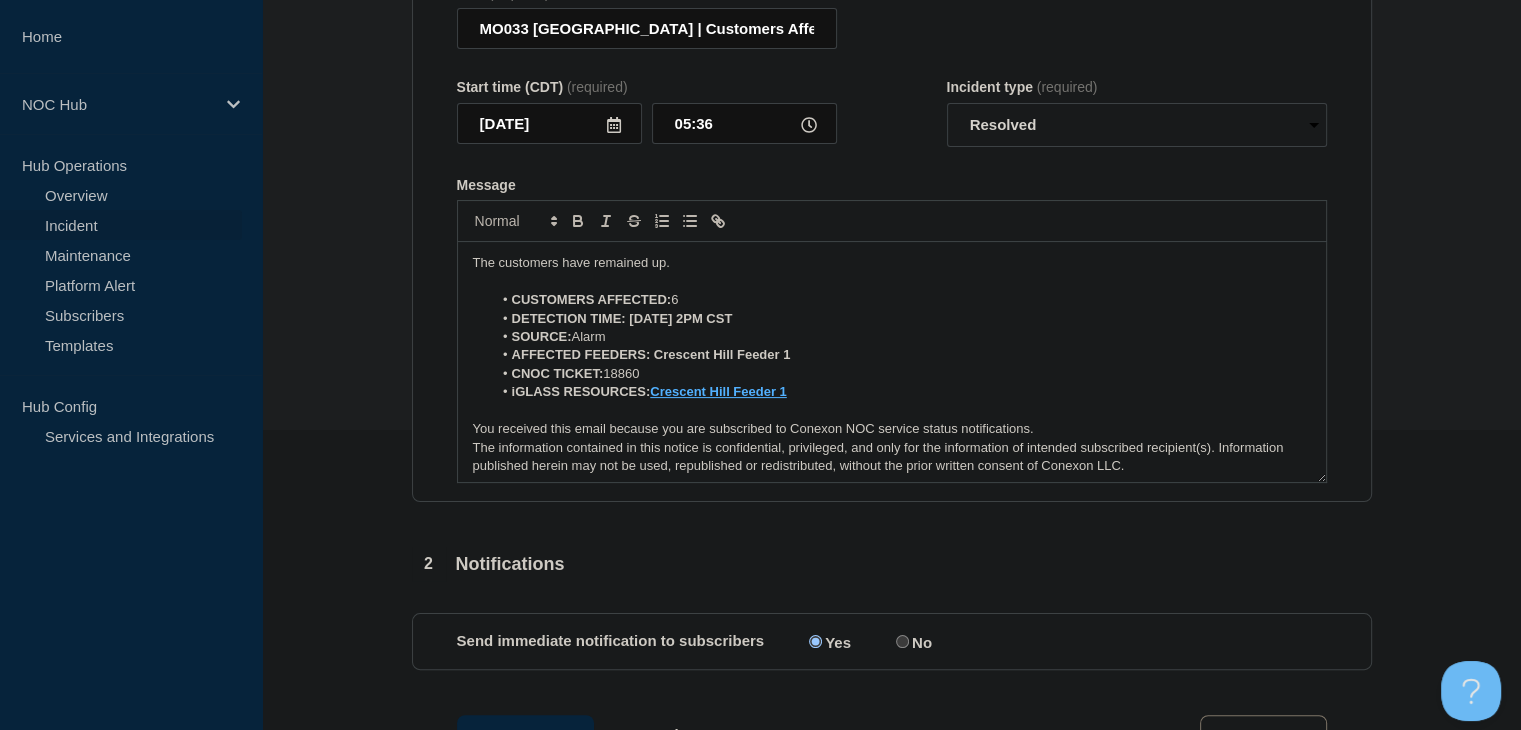 scroll, scrollTop: 700, scrollLeft: 0, axis: vertical 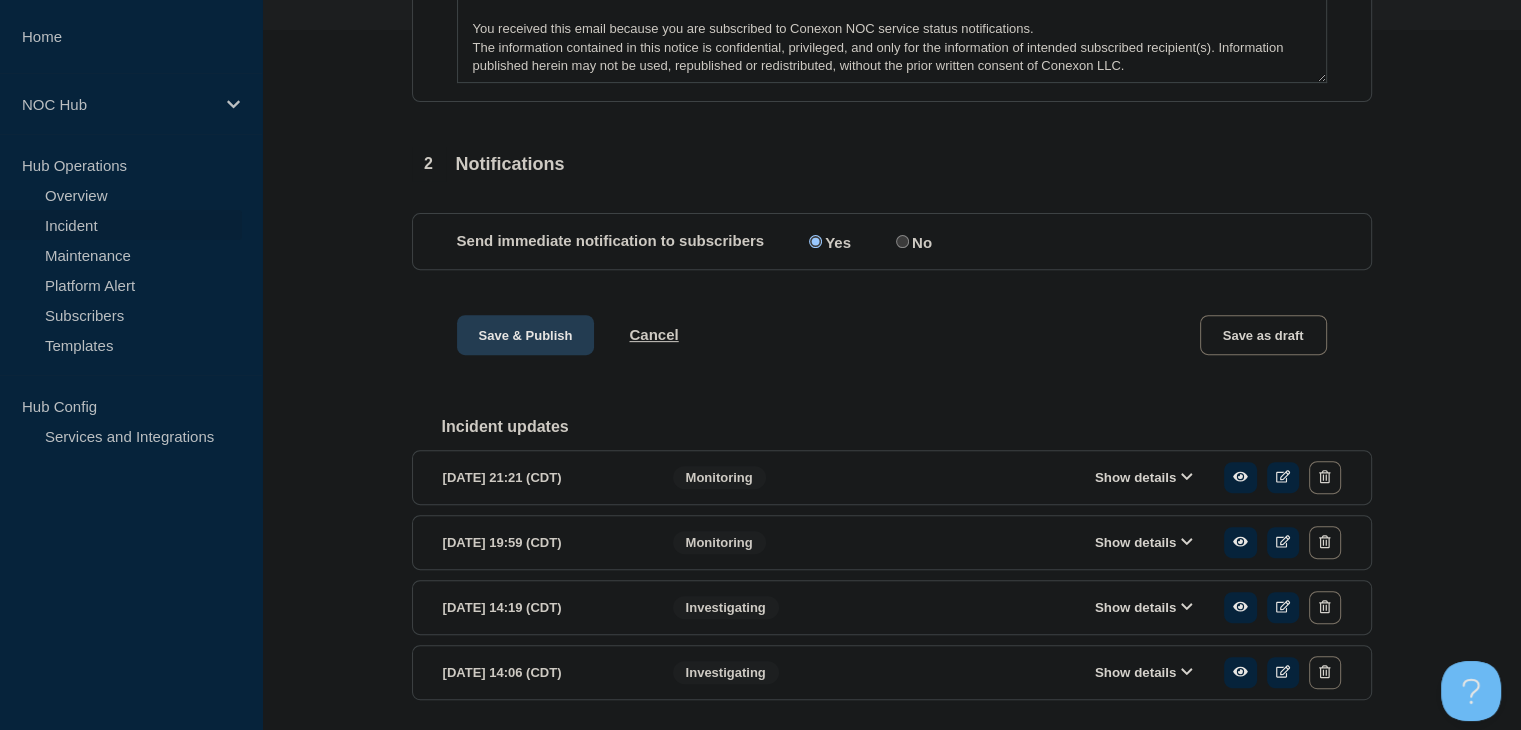 click on "Save & Publish" at bounding box center (526, 335) 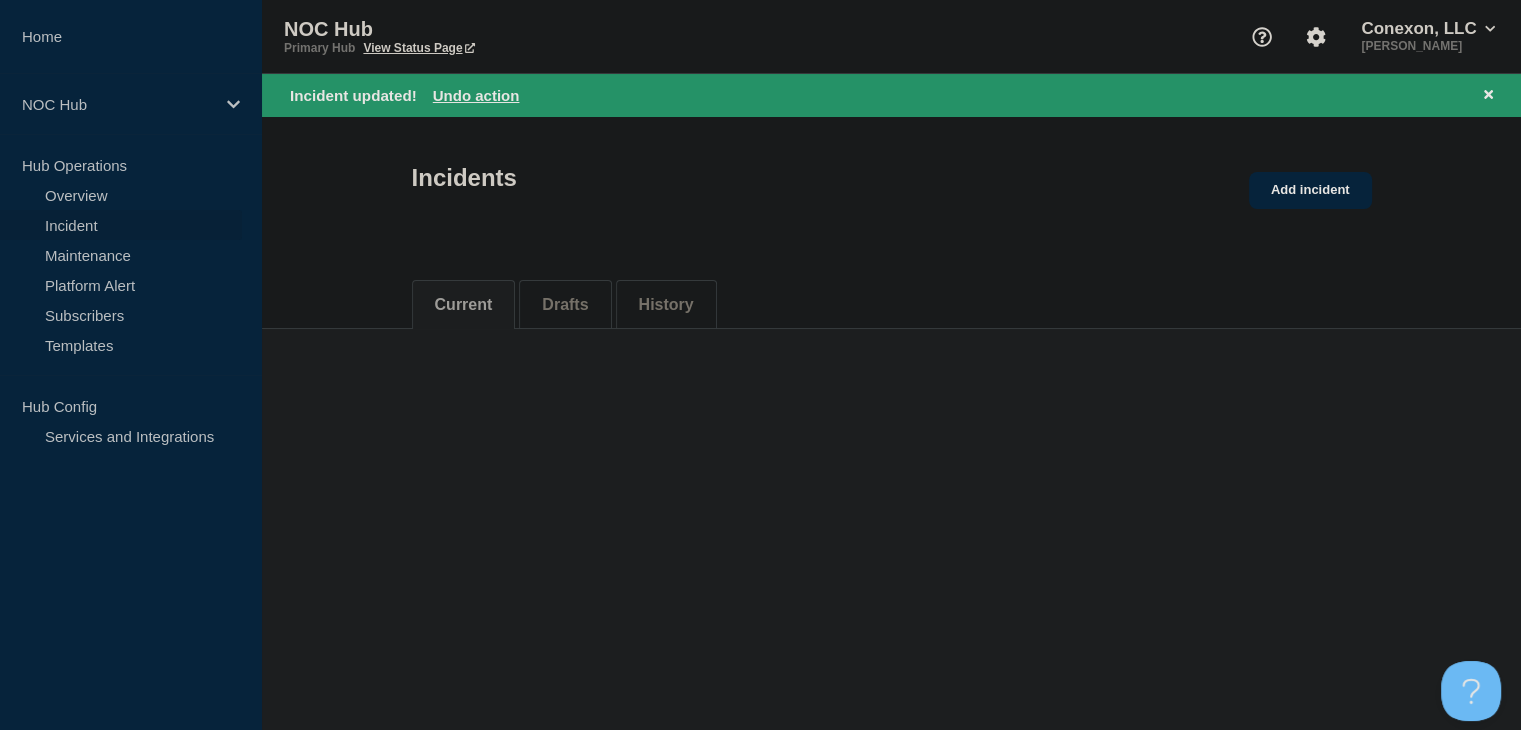 scroll, scrollTop: 0, scrollLeft: 0, axis: both 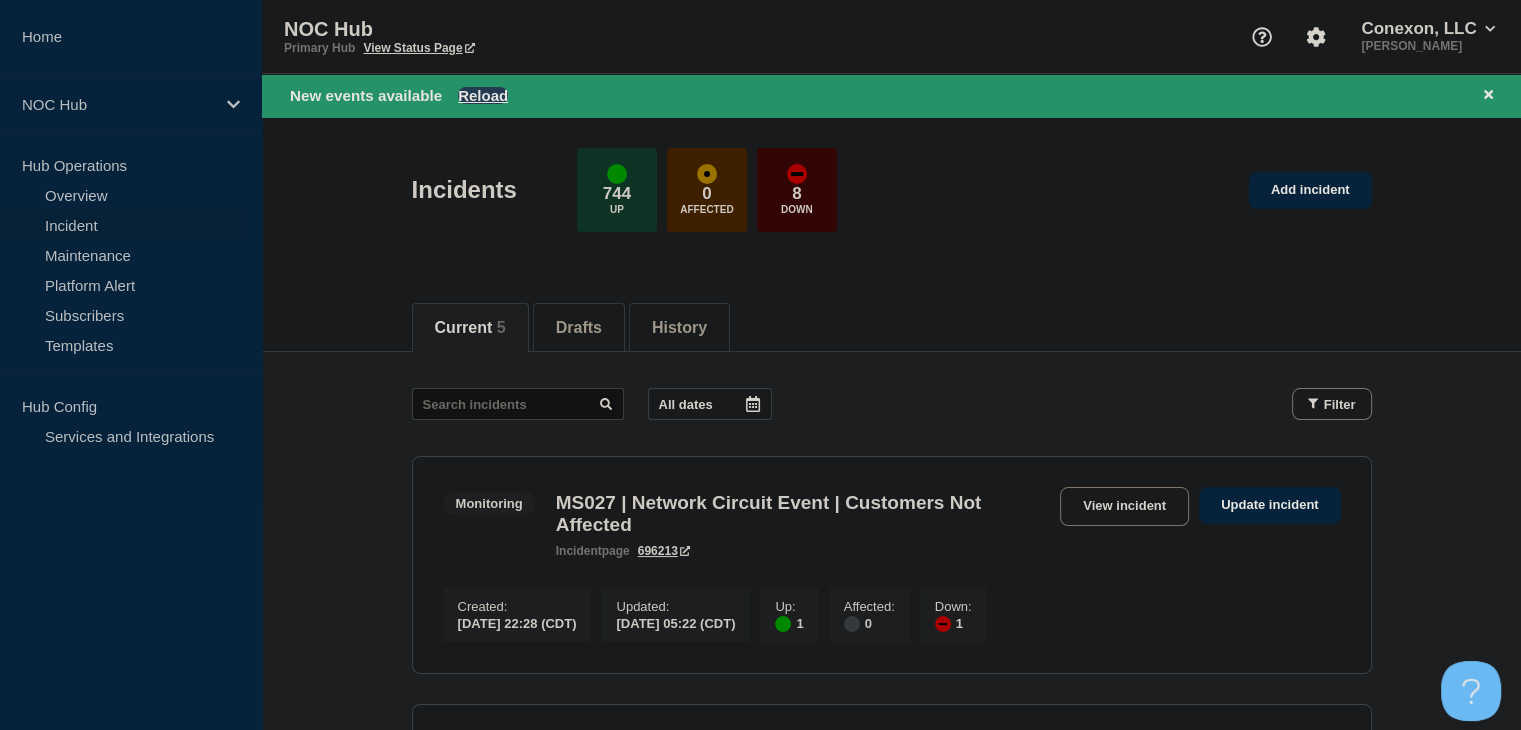 click on "Reload" at bounding box center [483, 95] 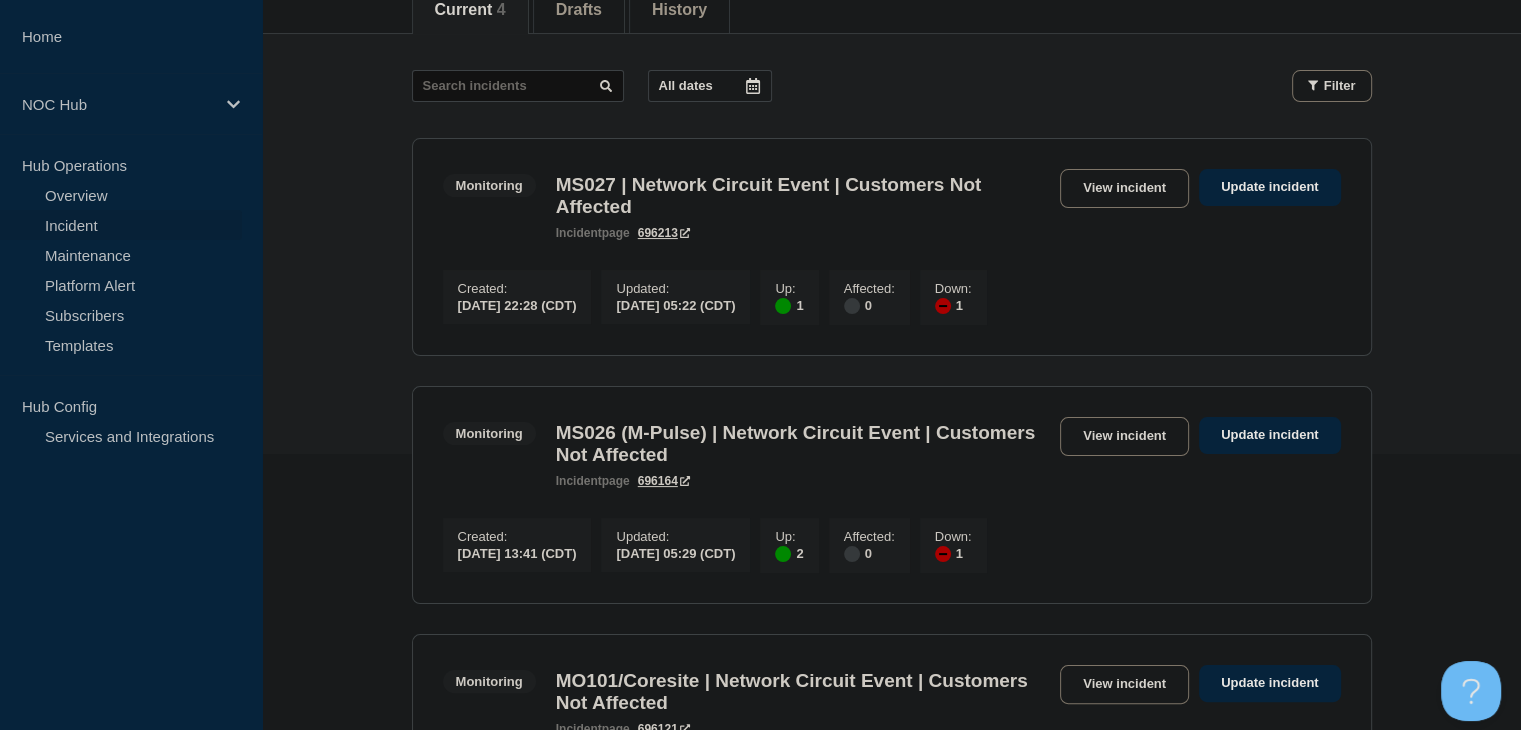 scroll, scrollTop: 0, scrollLeft: 0, axis: both 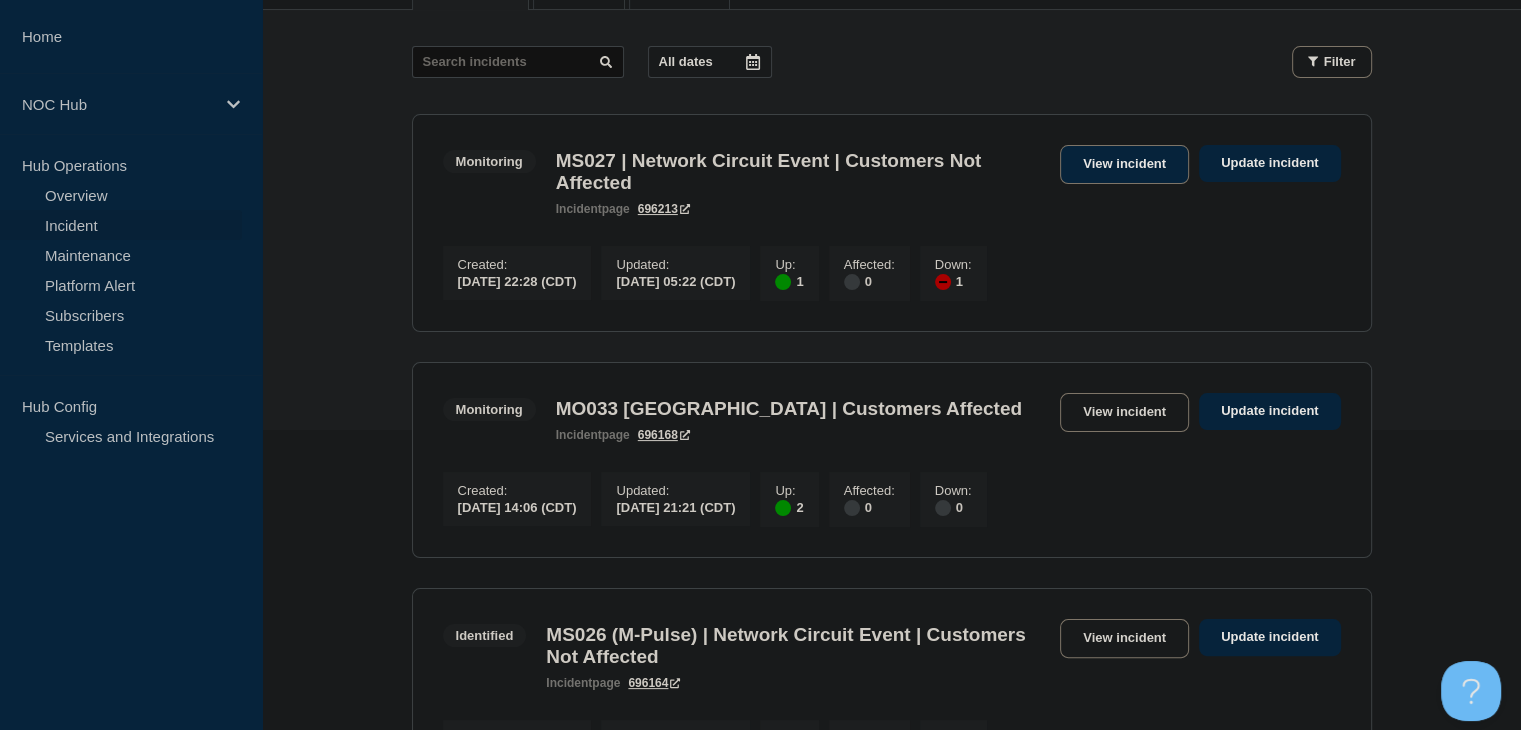 click on "View incident" at bounding box center (1124, 164) 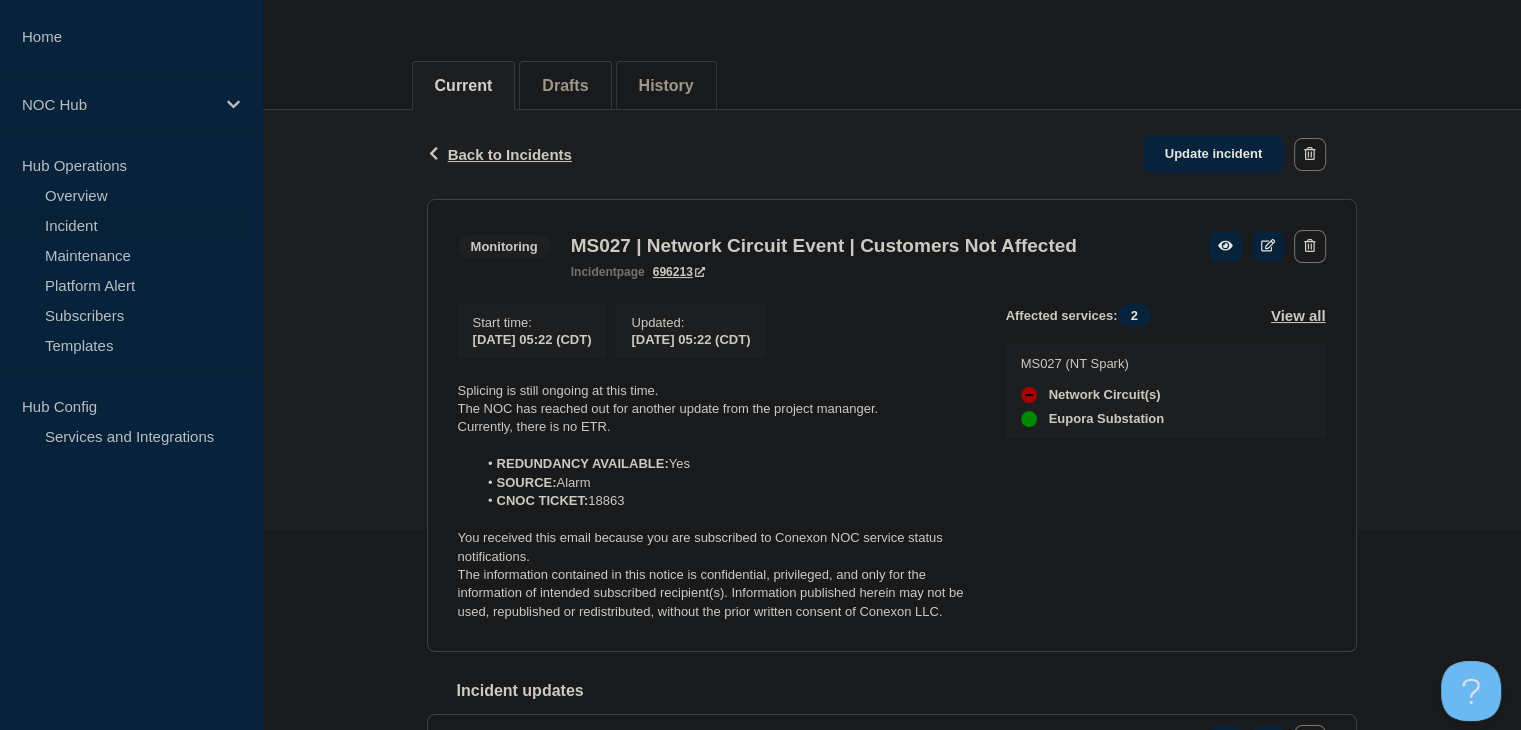 scroll, scrollTop: 400, scrollLeft: 0, axis: vertical 